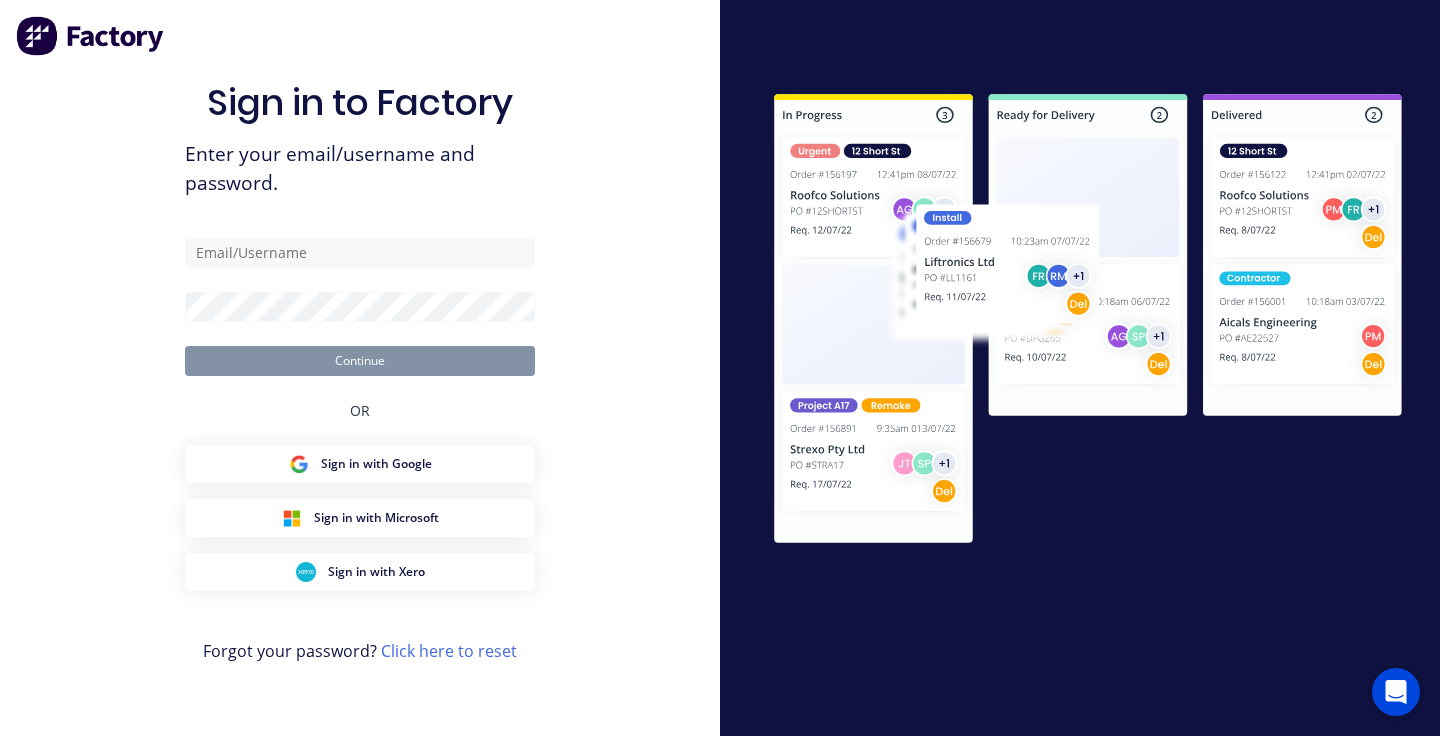scroll, scrollTop: 0, scrollLeft: 0, axis: both 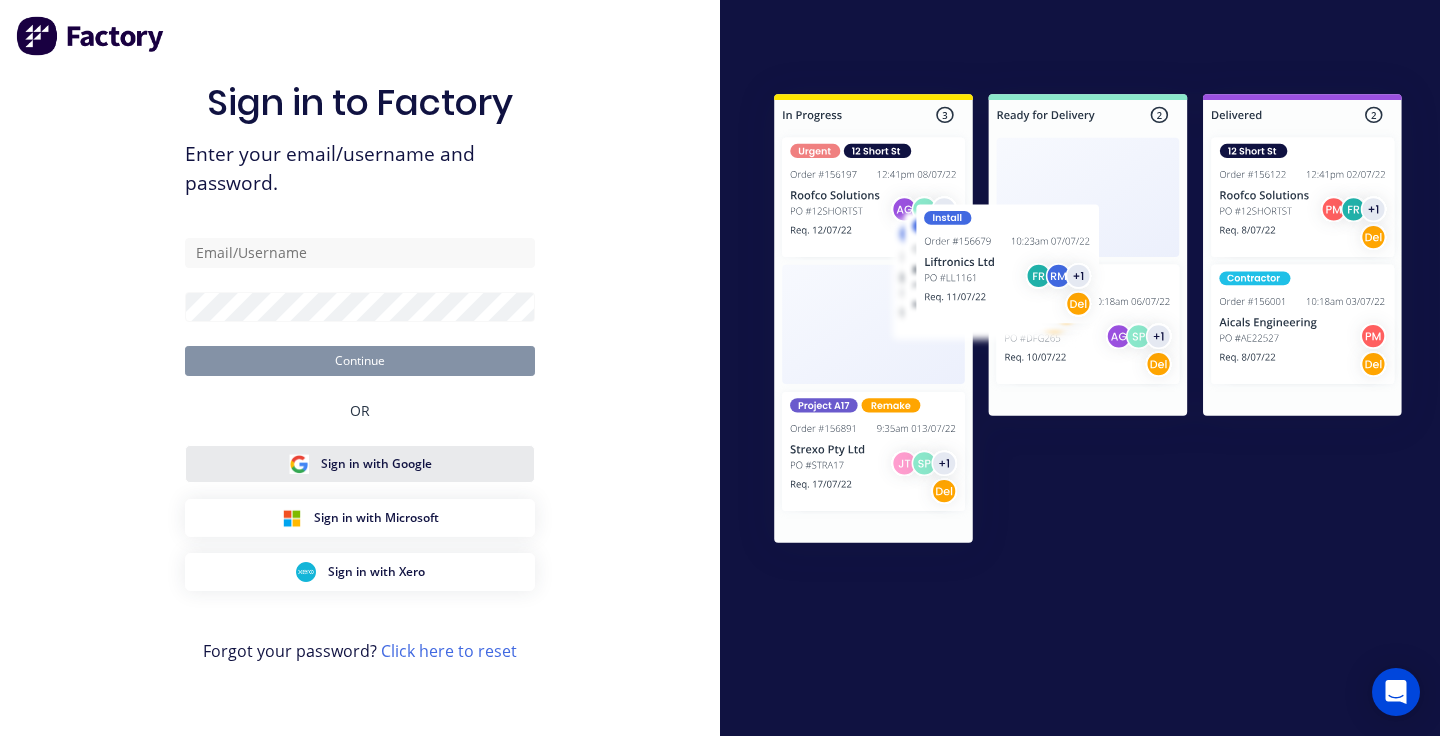 click on "Sign in with Google" at bounding box center (360, 464) 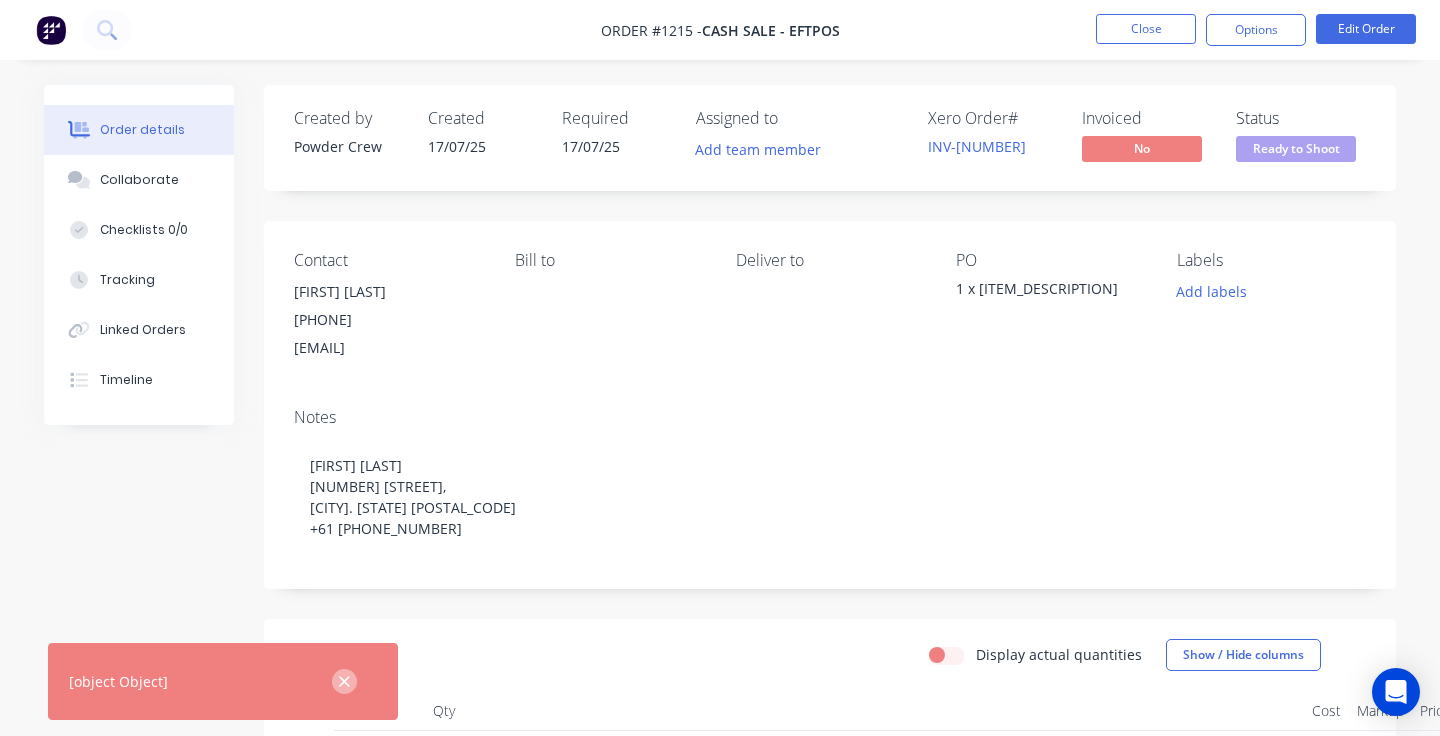 click 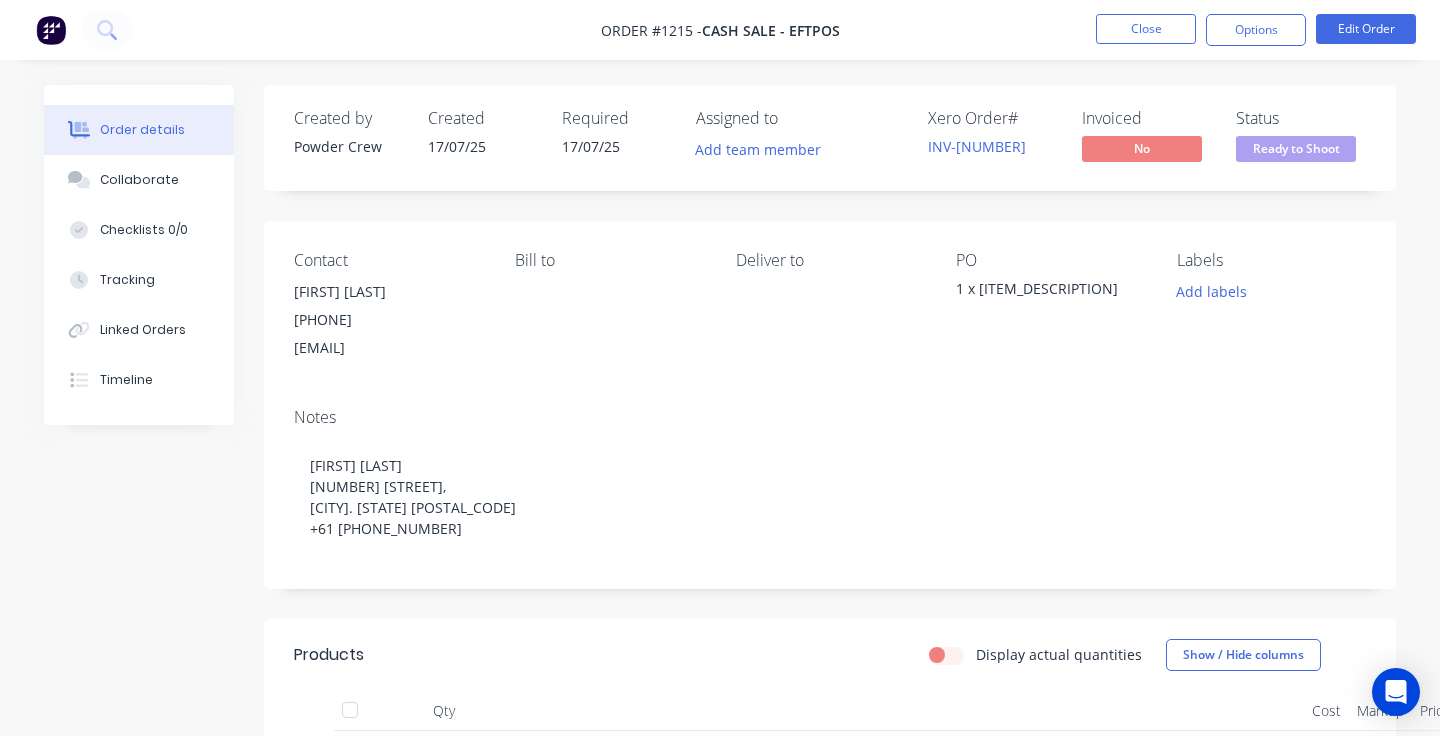 scroll, scrollTop: 0, scrollLeft: 0, axis: both 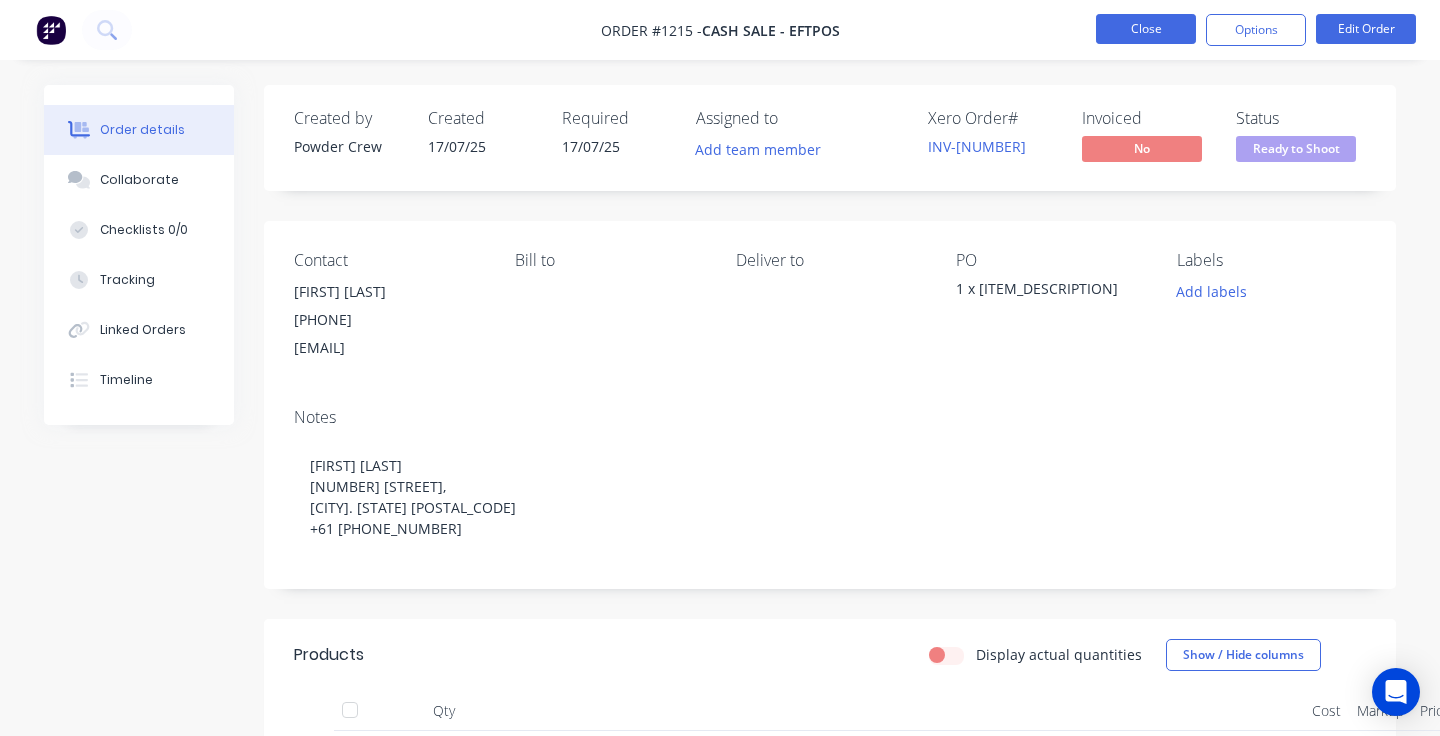 click on "Close" at bounding box center (1146, 29) 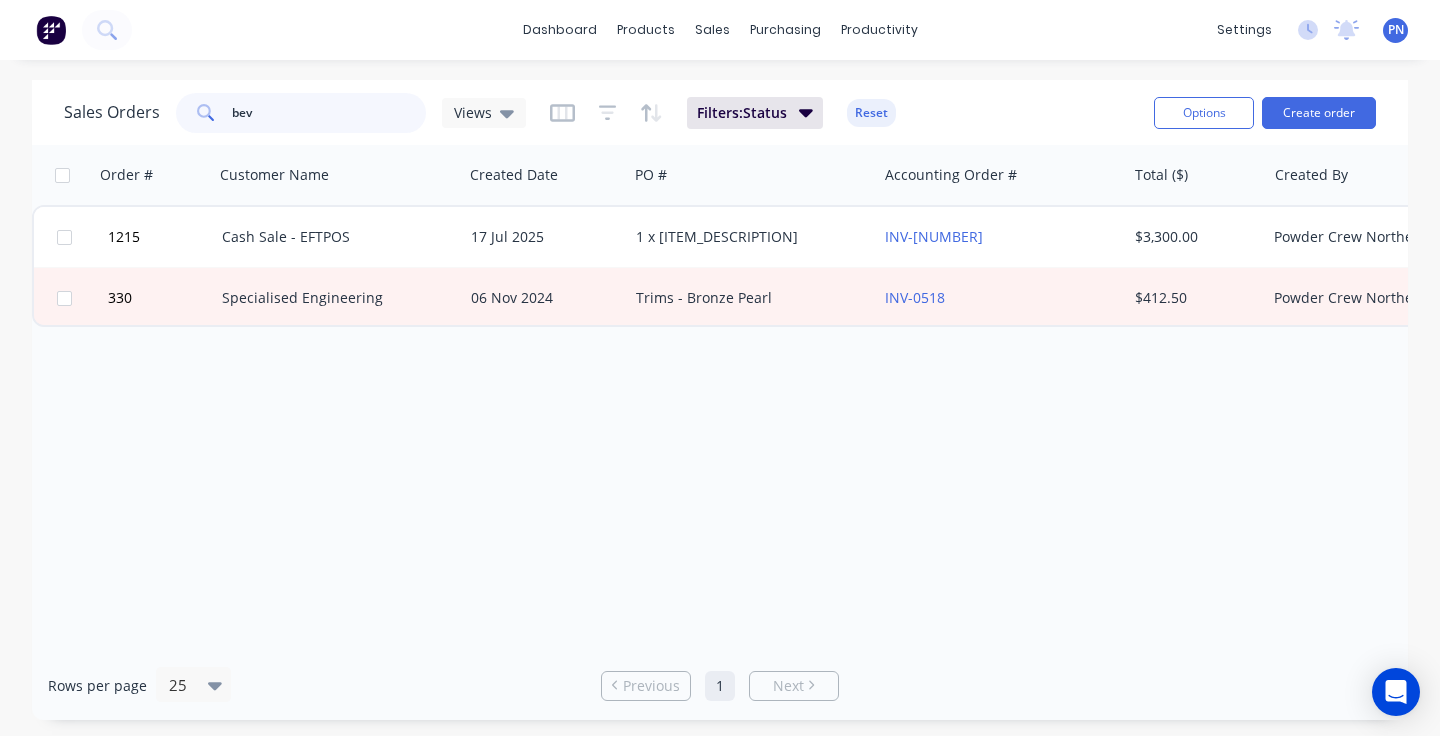 click on "bev" at bounding box center (329, 113) 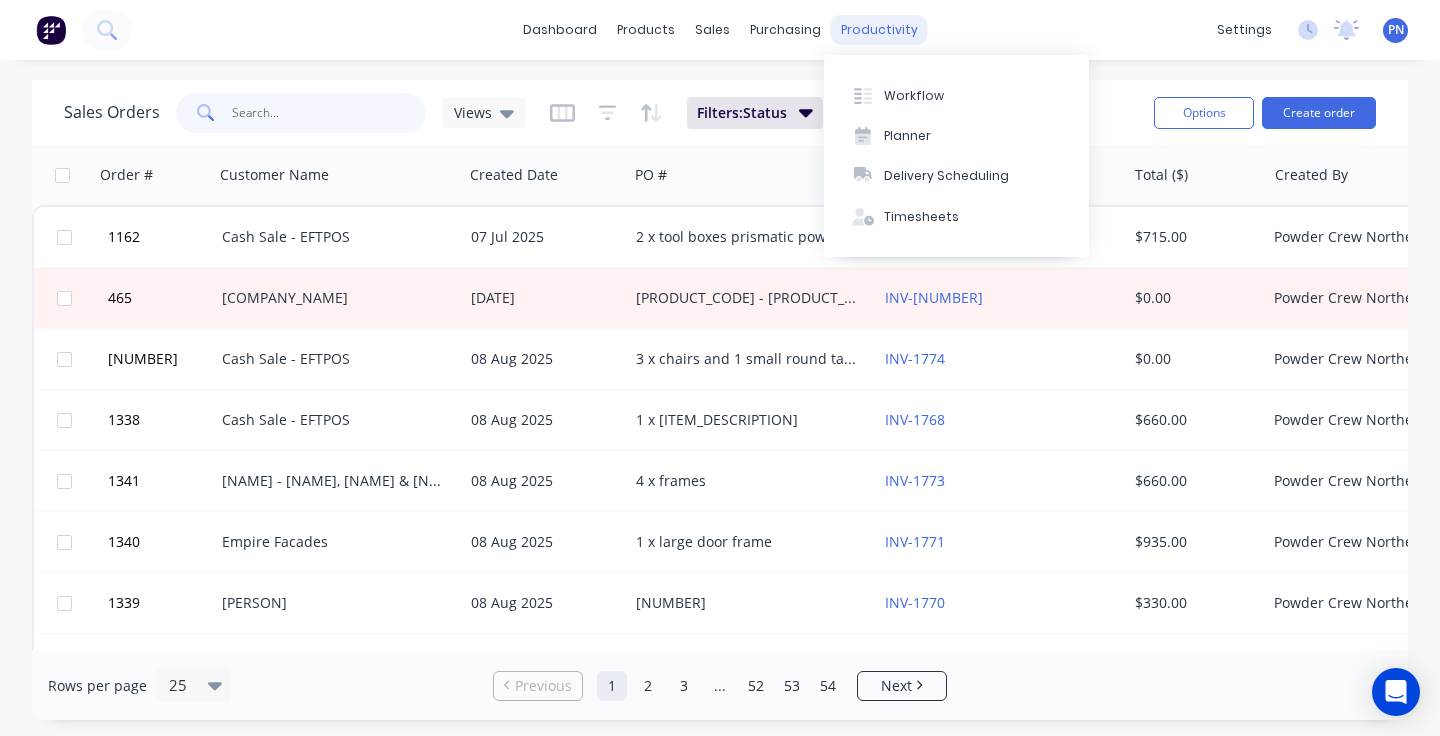 type 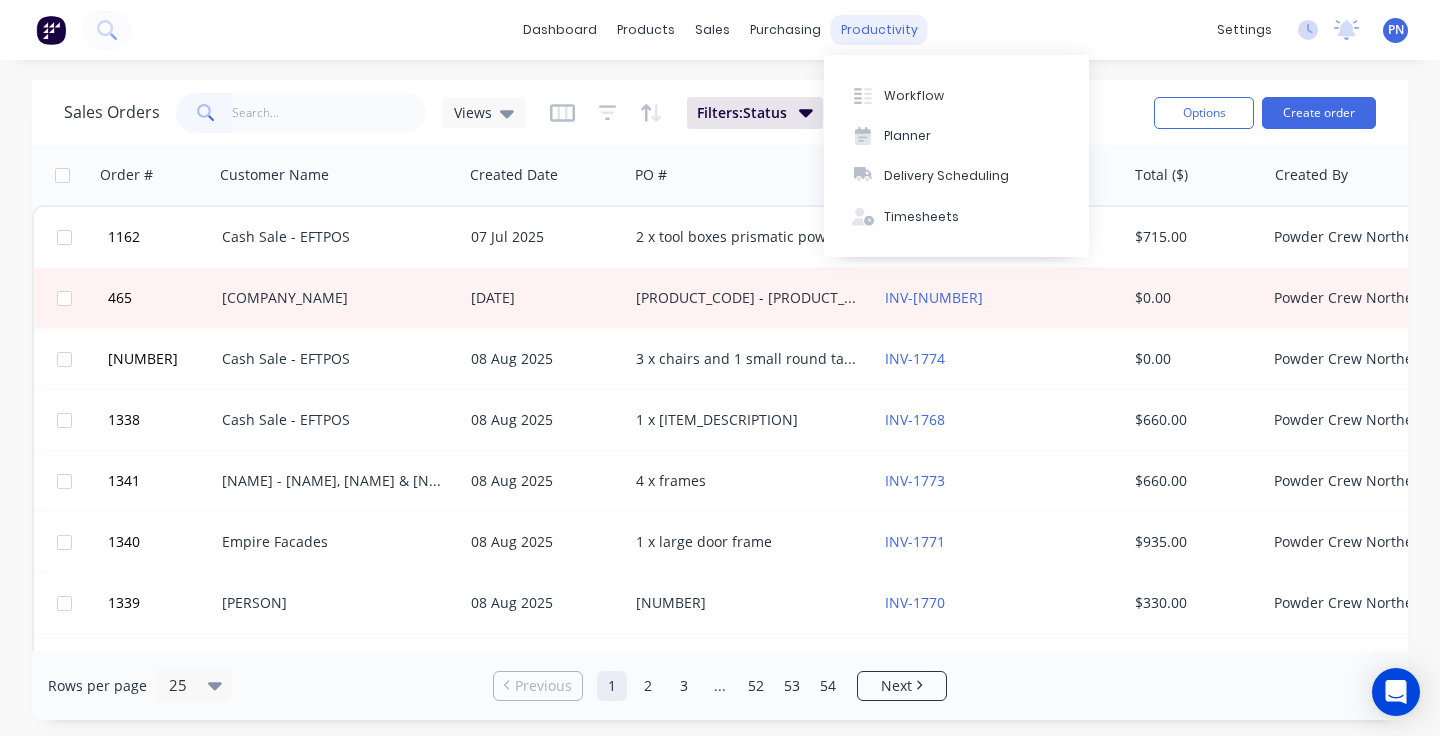 click on "productivity" at bounding box center [879, 30] 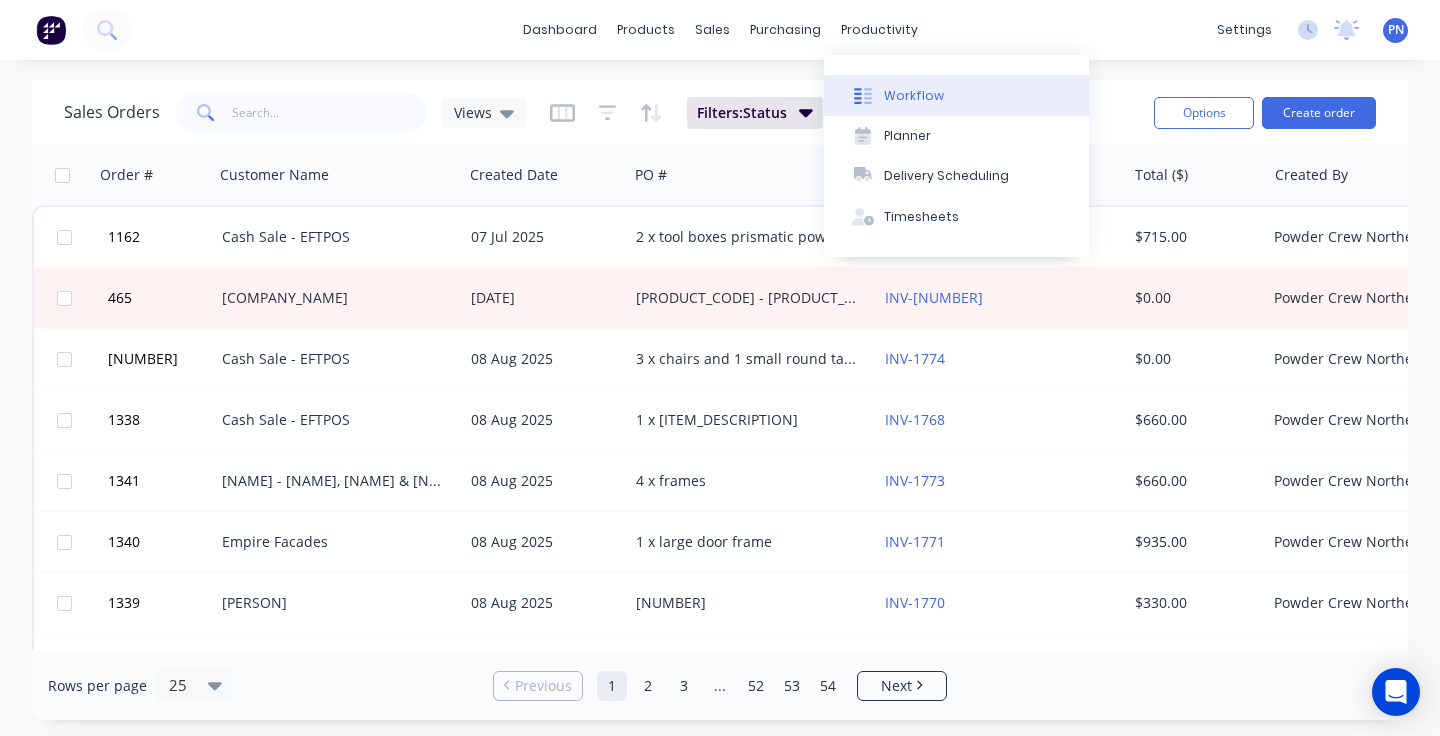 click on "Workflow" at bounding box center [956, 95] 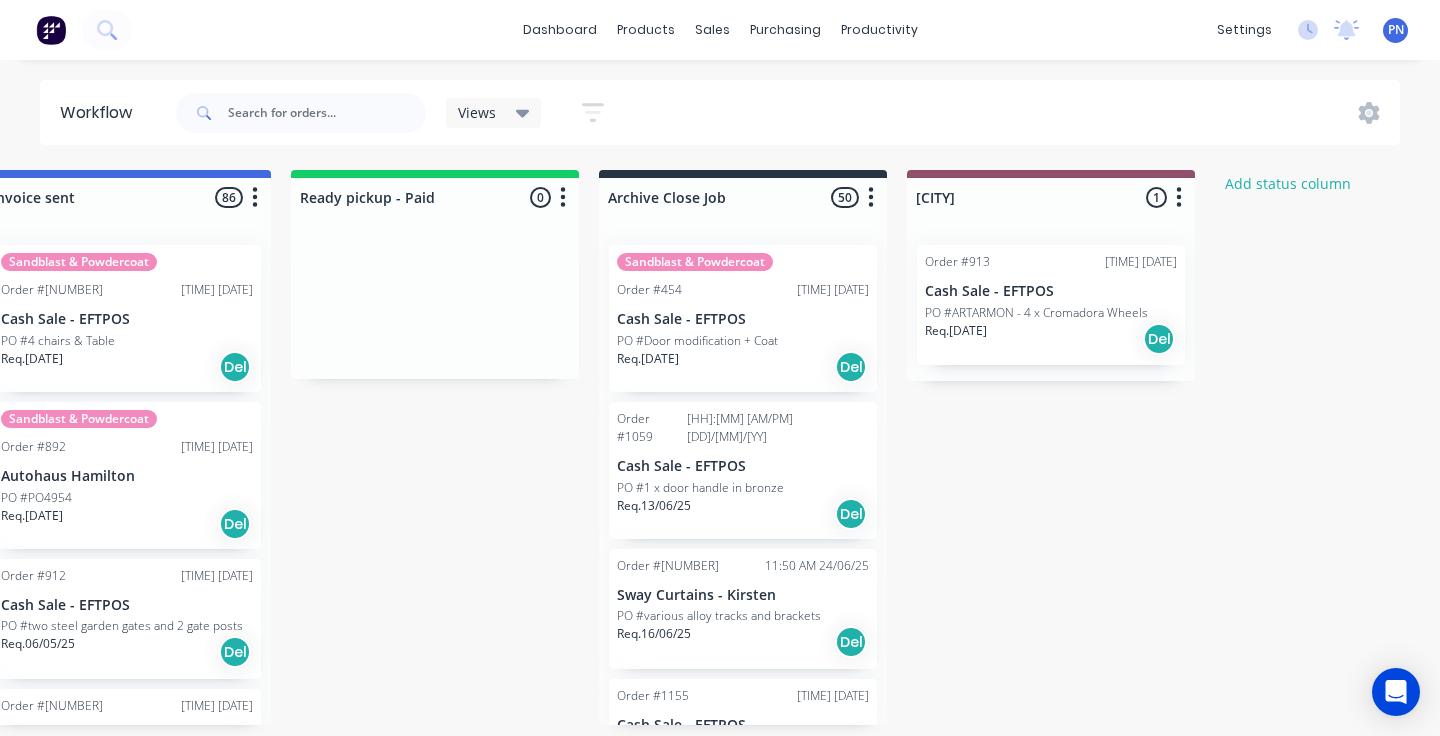 scroll, scrollTop: 0, scrollLeft: 2118, axis: horizontal 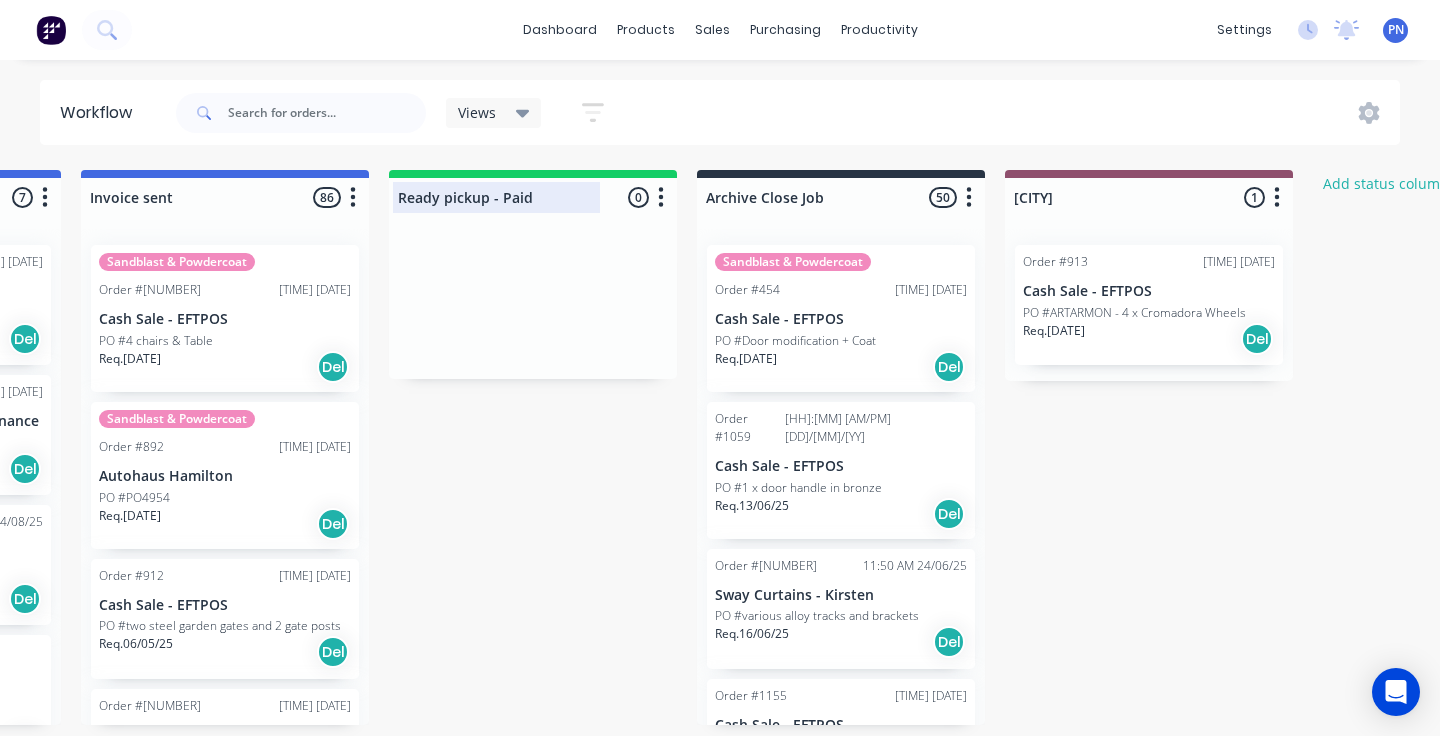 click at bounding box center (533, 197) 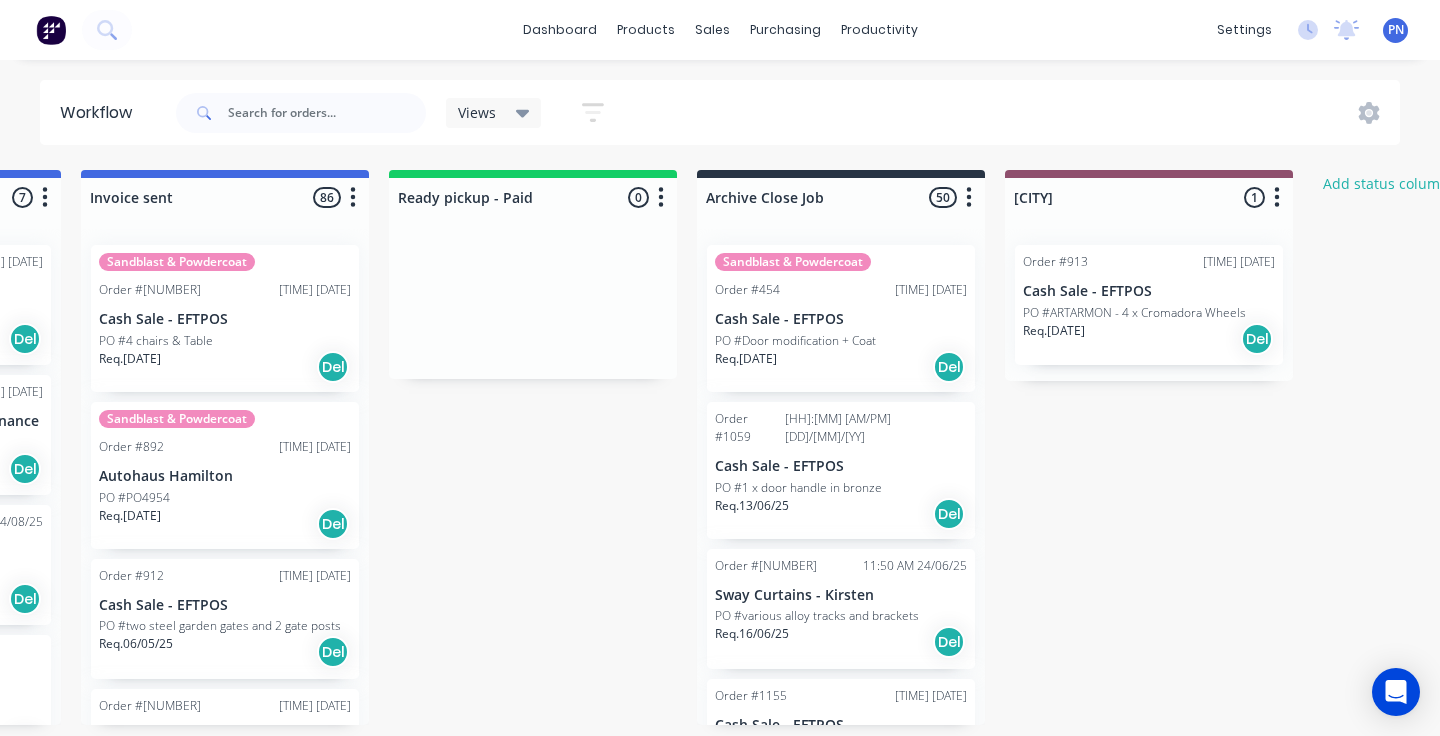 drag, startPoint x: 543, startPoint y: 197, endPoint x: 355, endPoint y: 195, distance: 188.01064 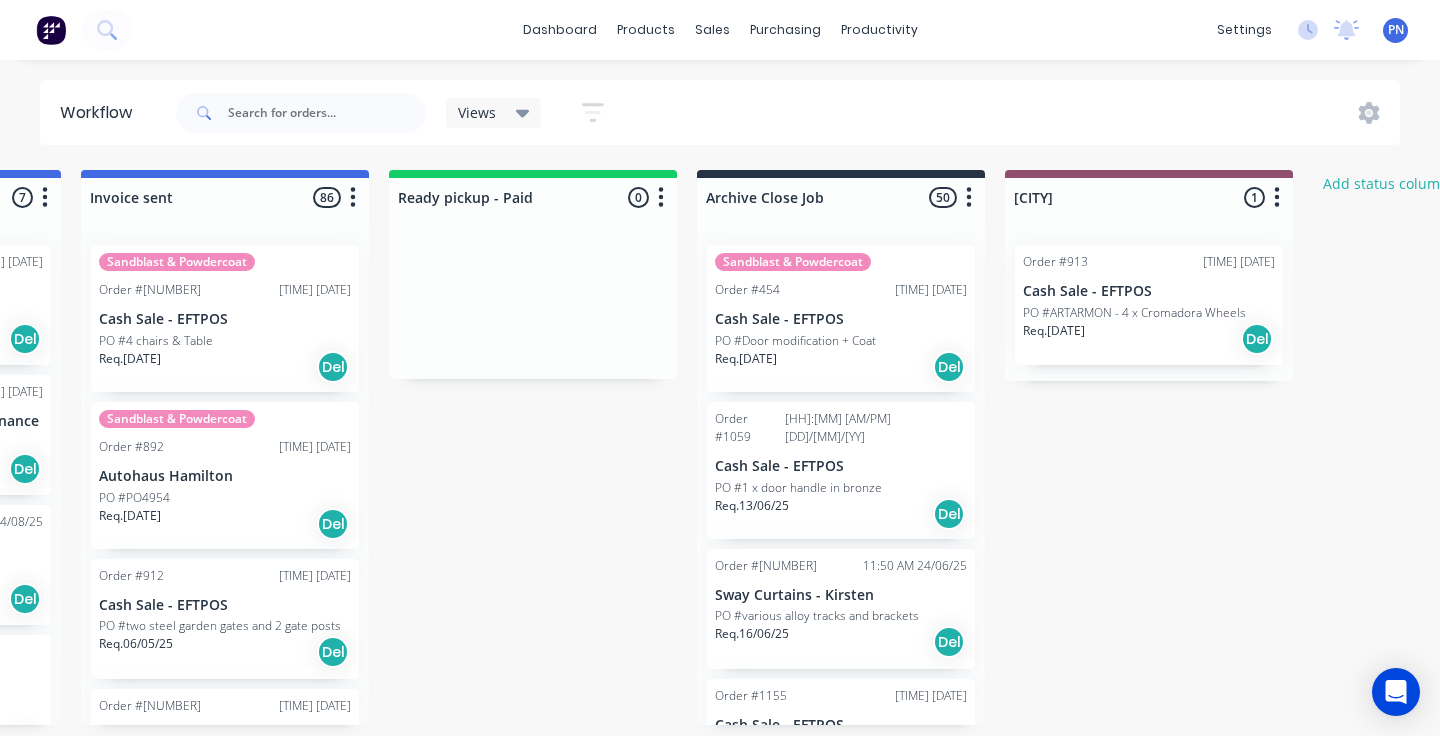 click on "Submitted 1 Status colour #ADADAD hex #ADADAD Save Cancel Summaries Total order value Invoiced to date To be invoiced Sort By Created date Required date Order number Customer name Most recent Powder Coat Order #[NUMBER] [TIME] [DATE] [PERSON] PO #[NUMBER] Req. [DATE] PU Customer to Confirm 8 Status colour #1FB6FF hex #1FB6FF Save Cancel Notifications Email SMS Summaries Total order value Invoiced to date To be invoiced Sort By Created date Required date Order number Customer name Most recent Delete Sandblast & Powdercoat Order #[NUMBER] [TIME] [DATE] Cash Sale - EFTPOS PO #chair, table powder and tools Req. [DATE] Del Sandblast & Powdercoat Order #[NUMBER] [TIME] [DATE] Cash Sale - EFTPOS PO #1 coffee table frames and 1 nest (of 3) small coffee tables) Req. [DATE] Del Order #[NUMBER] [TIME] [DATE] Cash Sale - EFTPOS PO #PICK UP AND DROP OFF SERVICE Req. [DATE] Del Order #[NUMBER] [TIME] [DATE] Cash Sale - EFTPOS PO #CONFIRM COLOURS WITH SUPPLIER Req. [DATE] Del Powder Coat Order #[NUMBER] PU" at bounding box center (-176, 447) 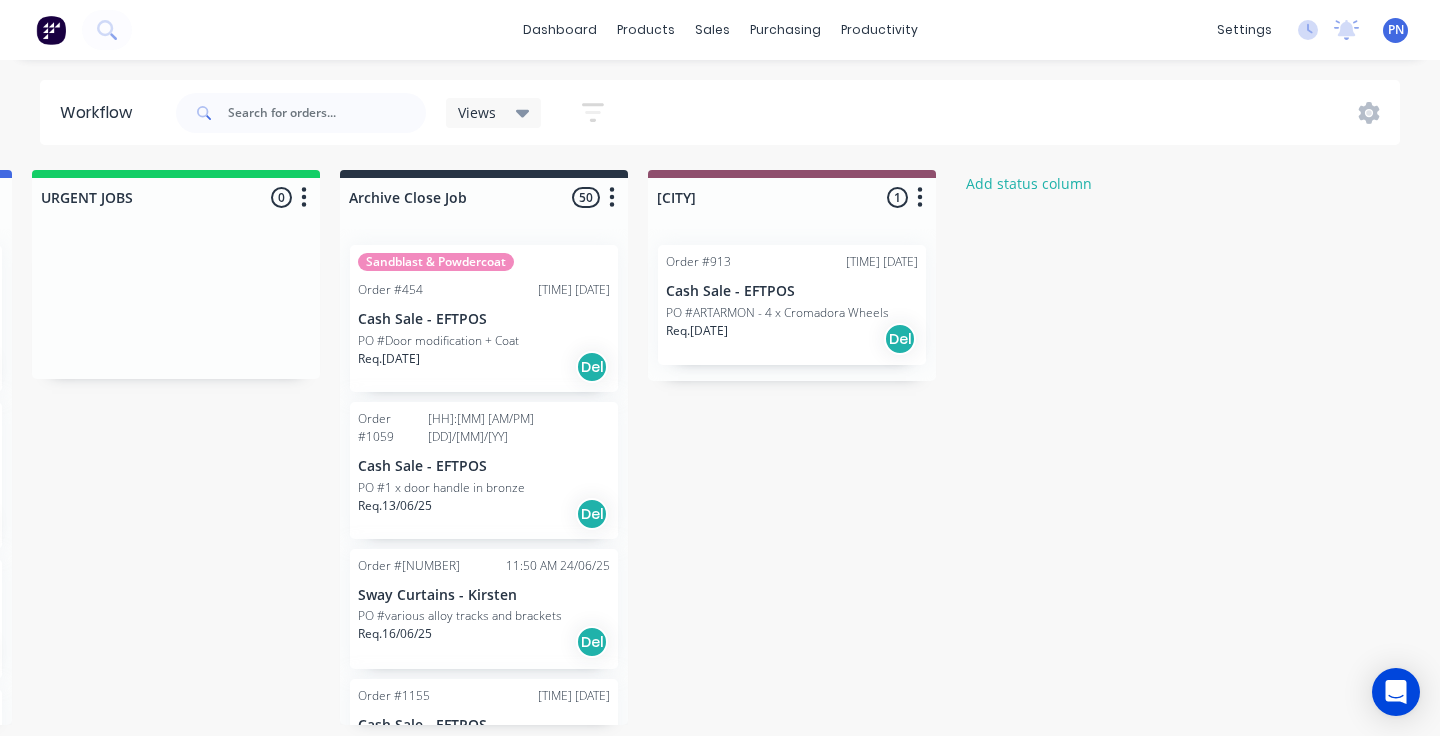 scroll, scrollTop: 0, scrollLeft: 2475, axis: horizontal 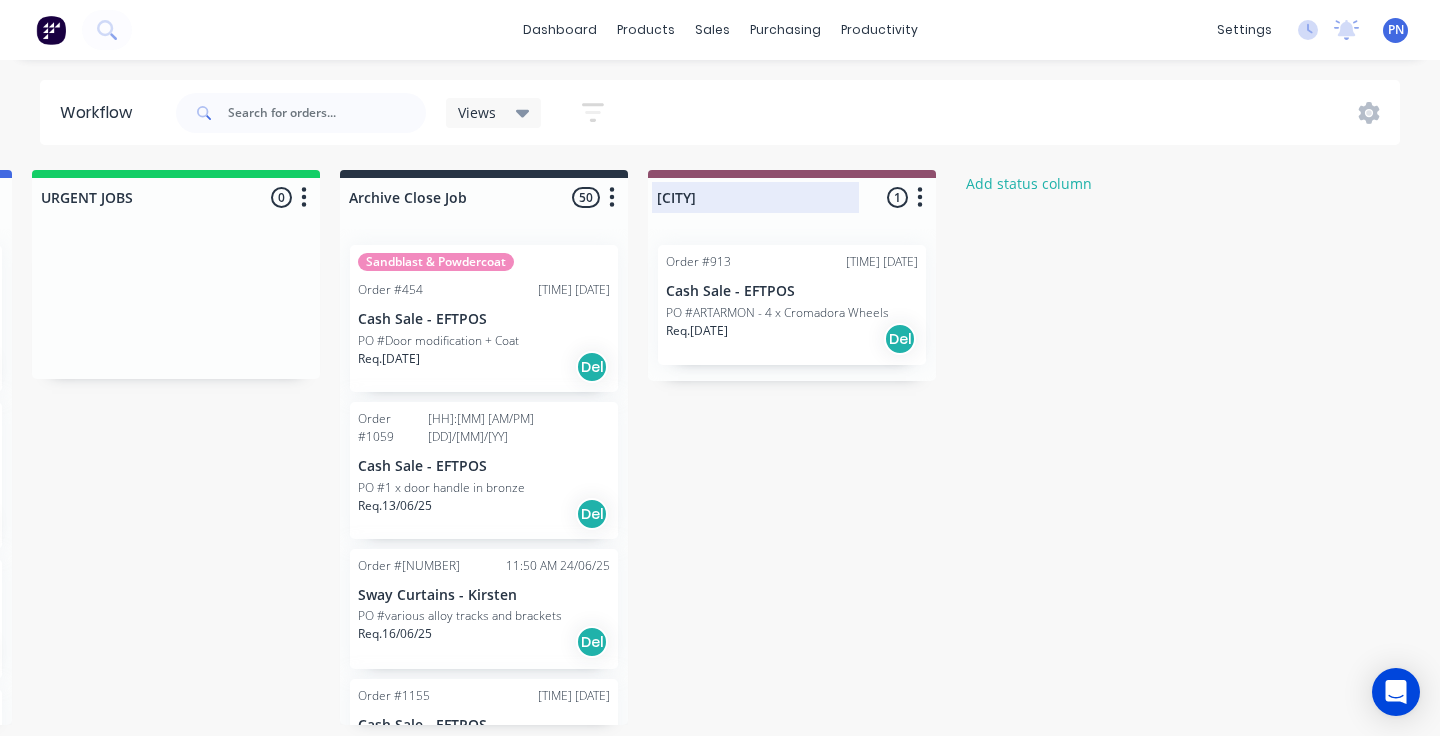 type on "URGENT JOBS" 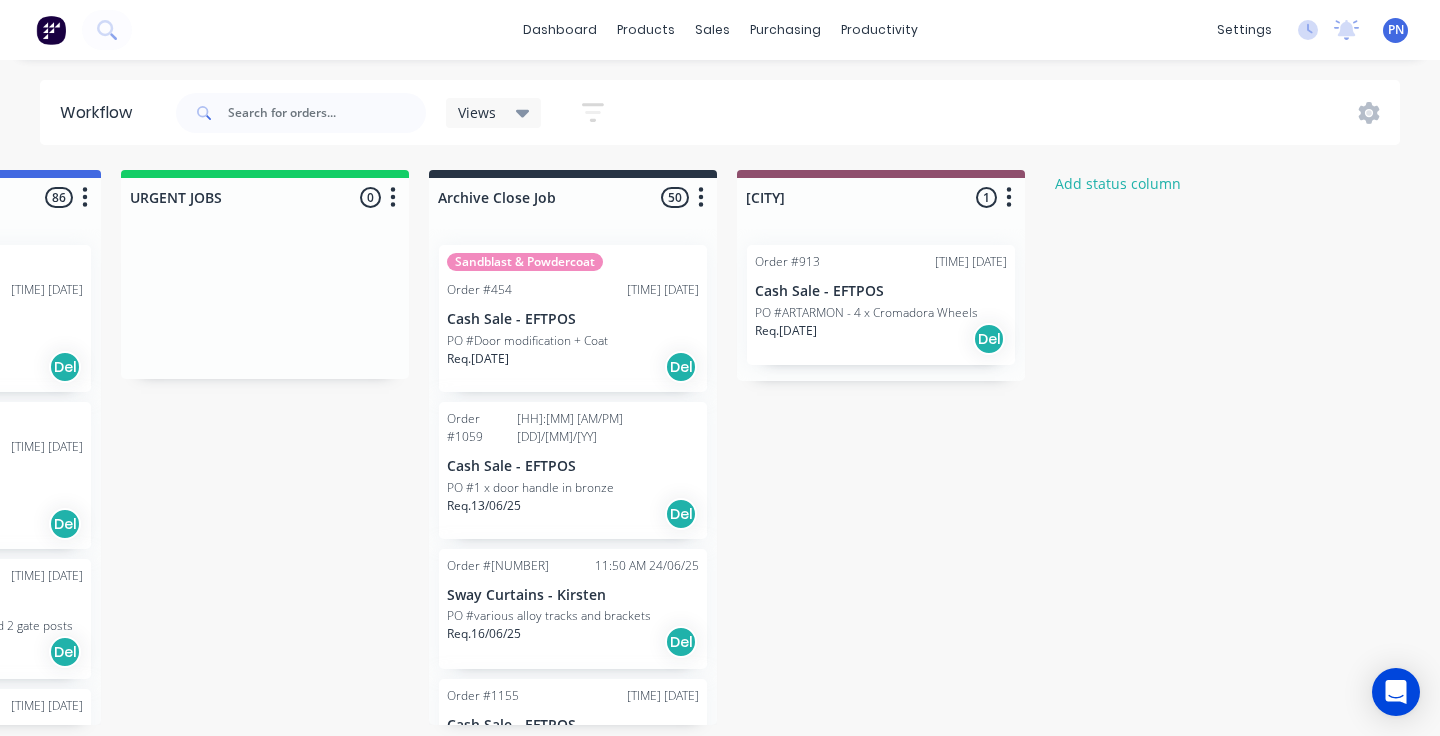 scroll, scrollTop: 0, scrollLeft: 2356, axis: horizontal 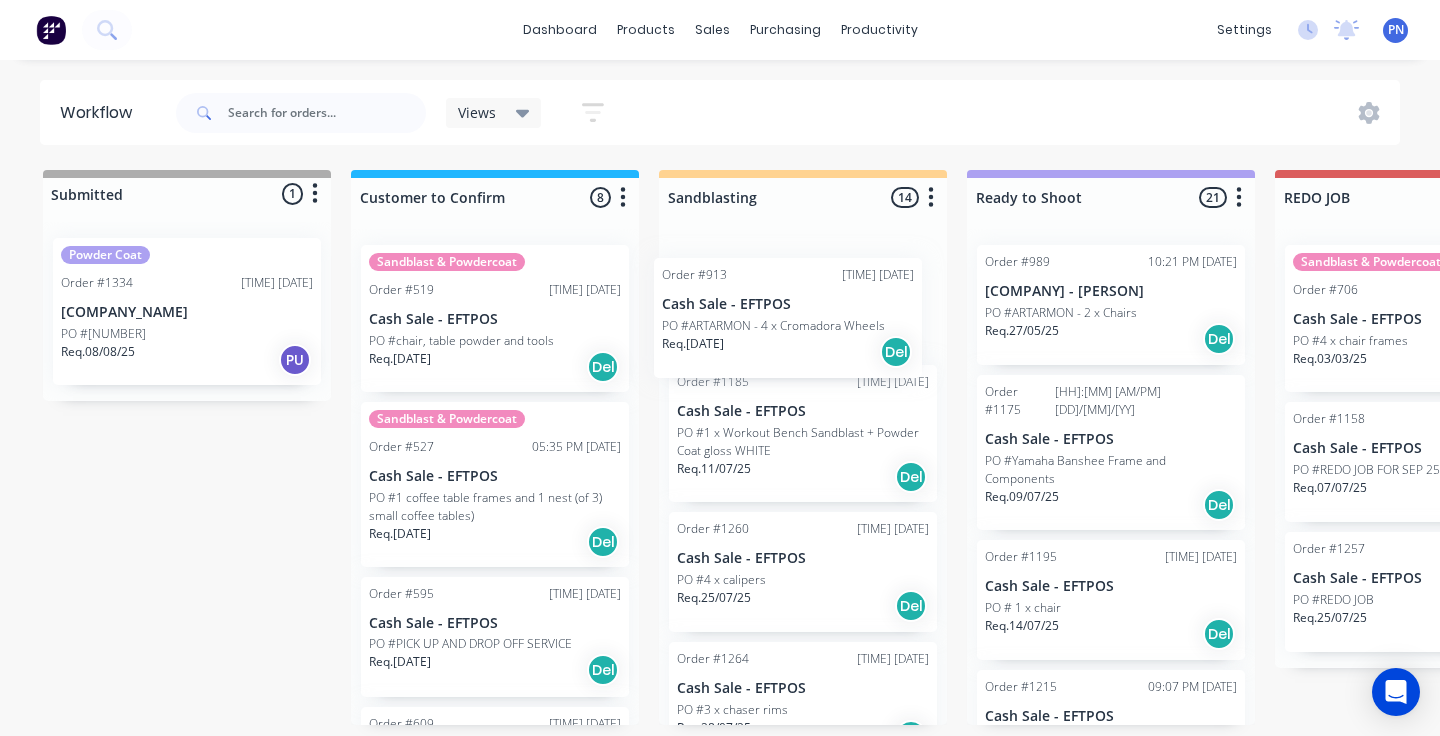 drag, startPoint x: 923, startPoint y: 333, endPoint x: 794, endPoint y: 352, distance: 130.39172 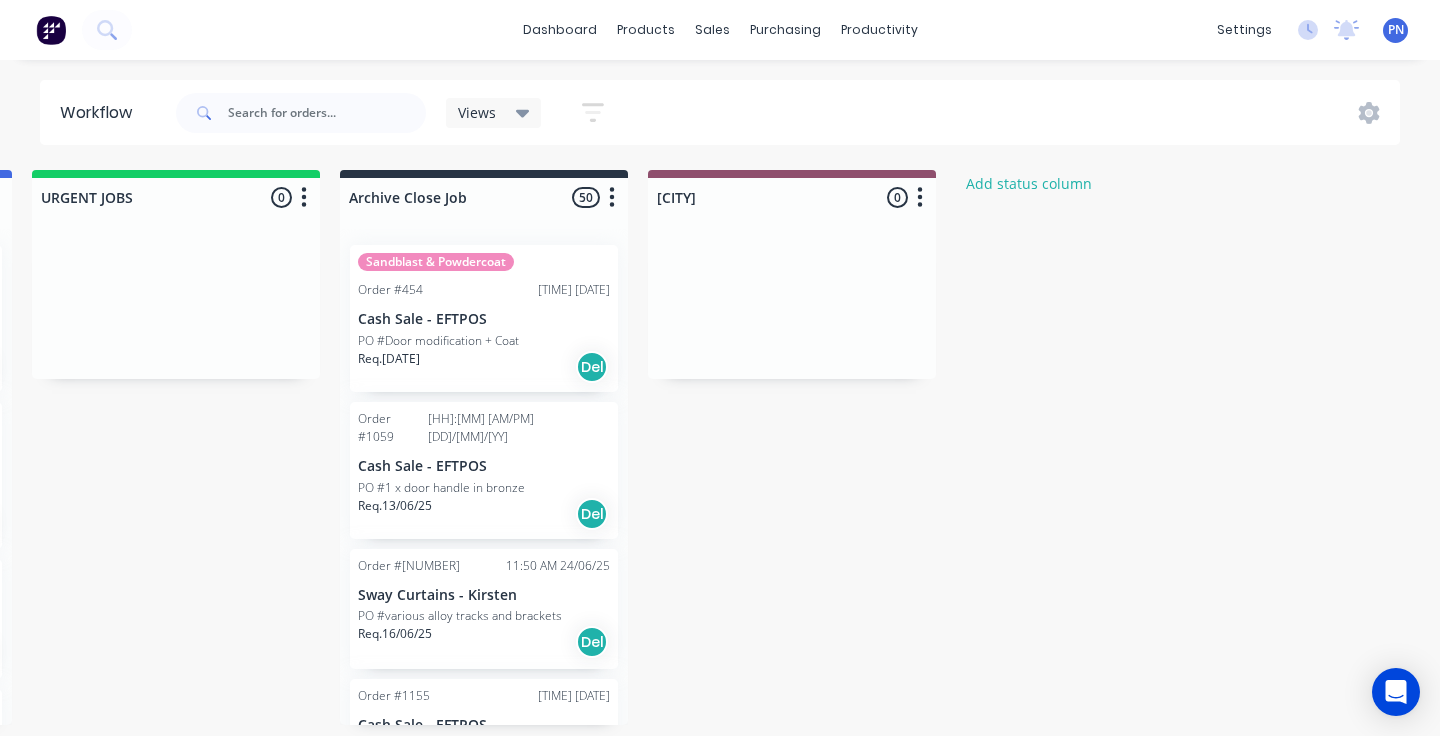 scroll, scrollTop: 0, scrollLeft: 2475, axis: horizontal 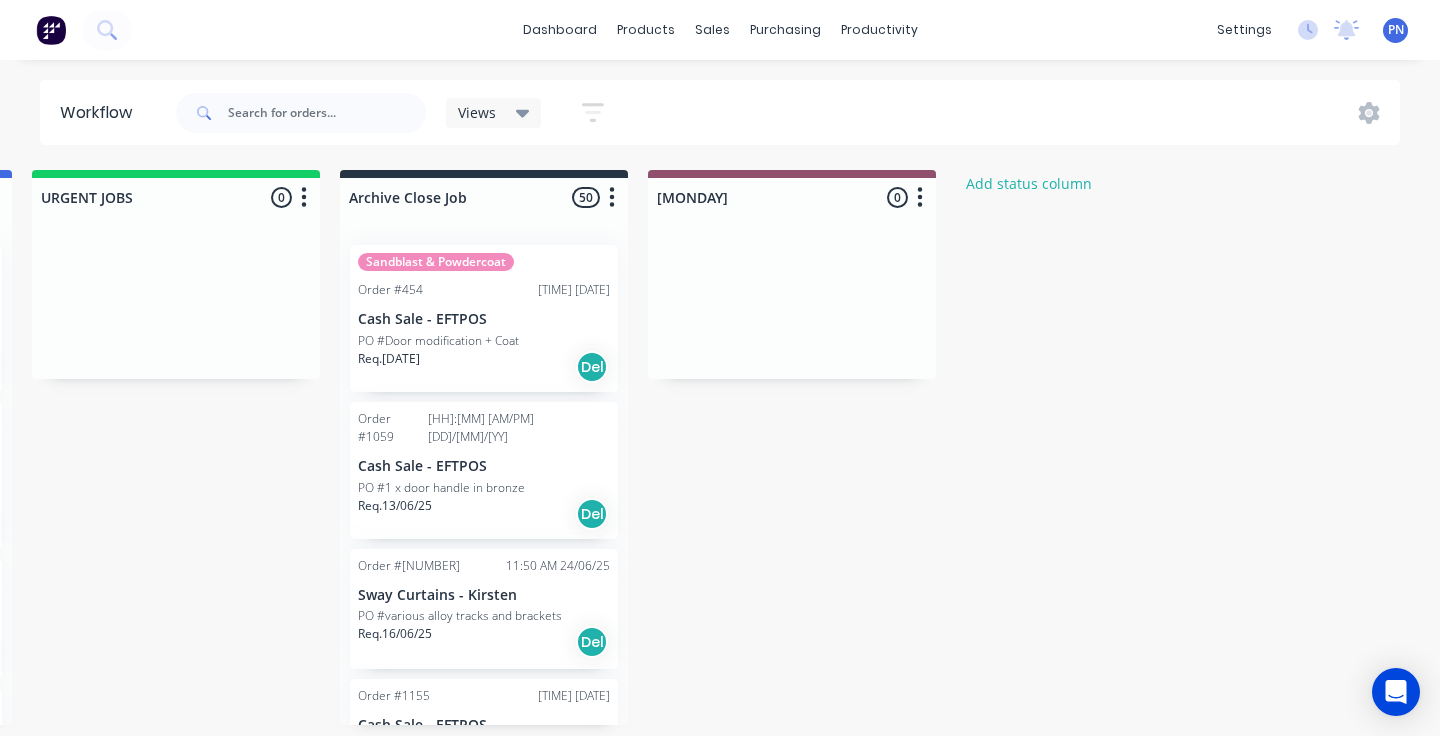 type on "[MONDAY]" 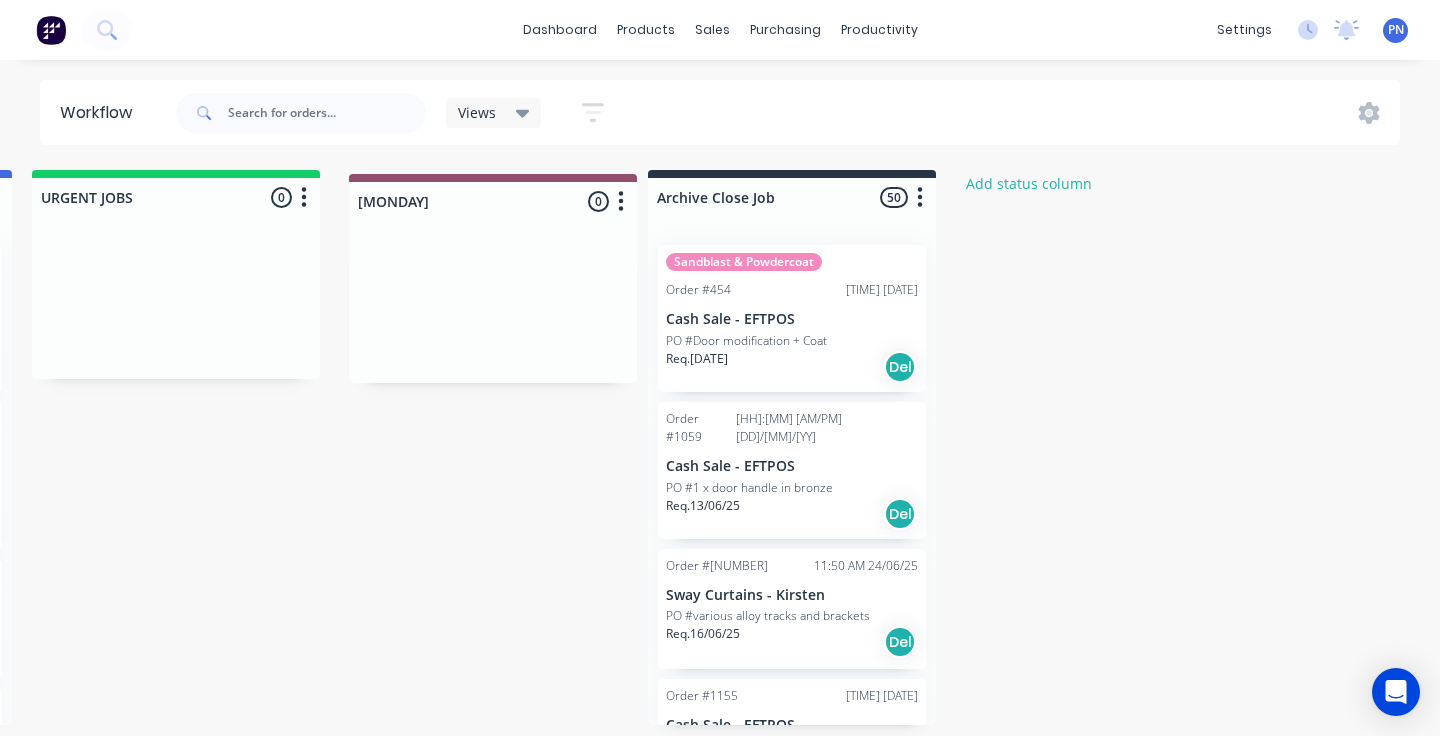 drag, startPoint x: 810, startPoint y: 207, endPoint x: 507, endPoint y: 212, distance: 303.04126 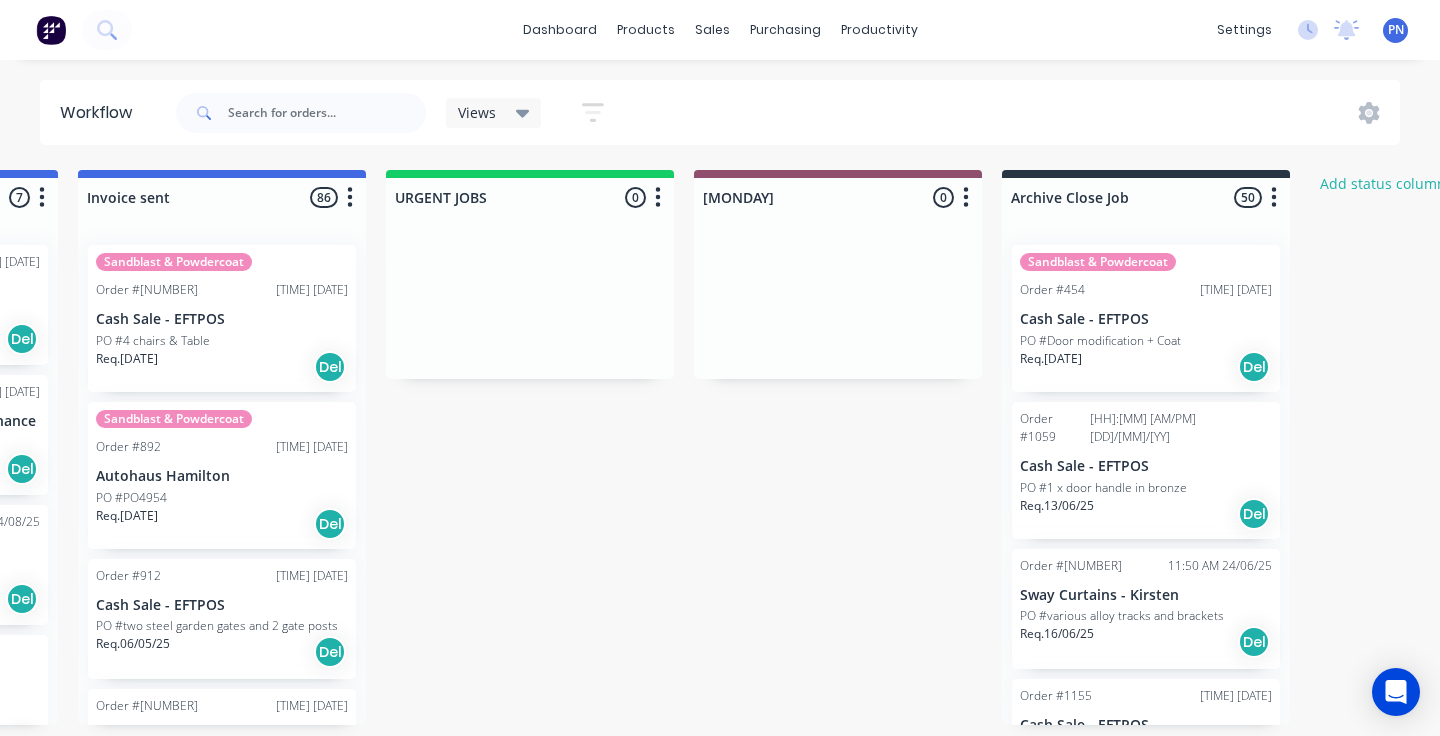 scroll, scrollTop: 0, scrollLeft: 2119, axis: horizontal 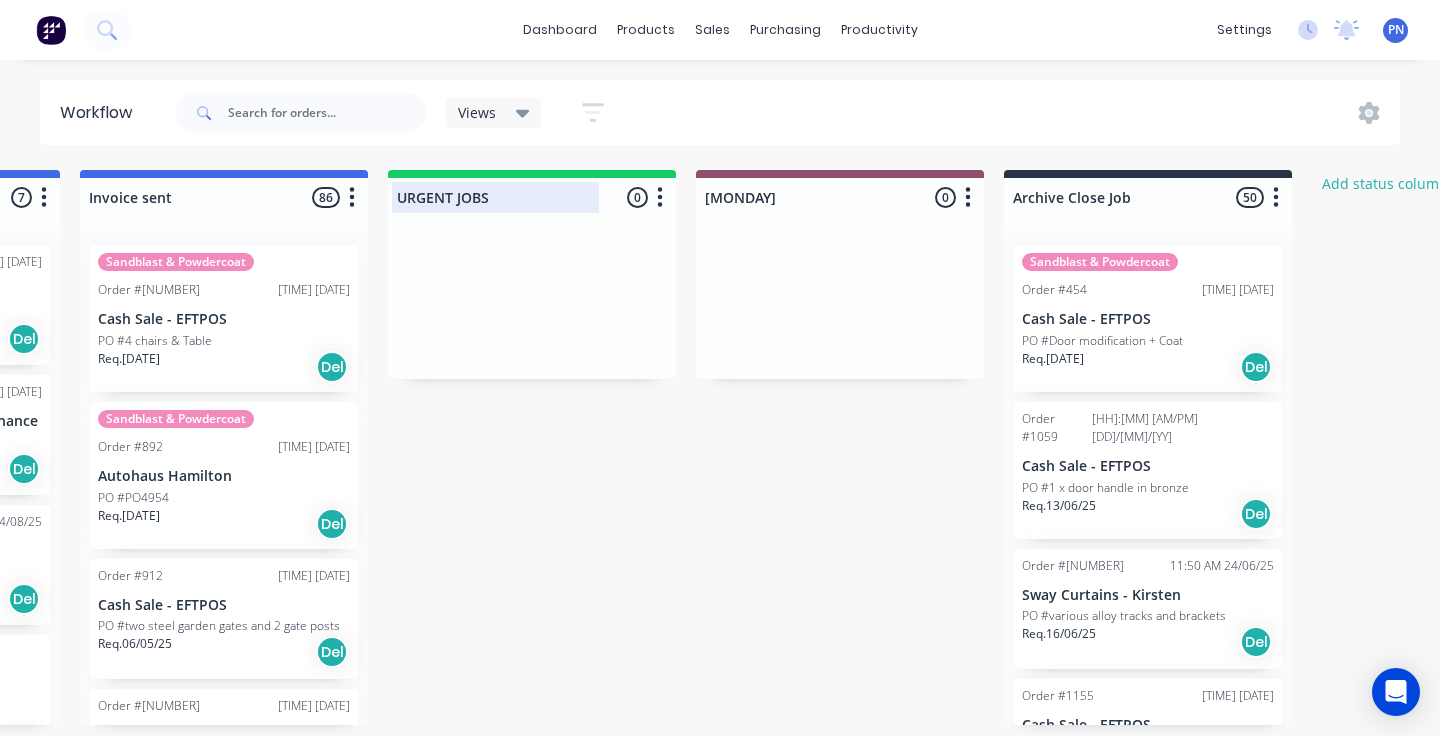 click at bounding box center (532, 197) 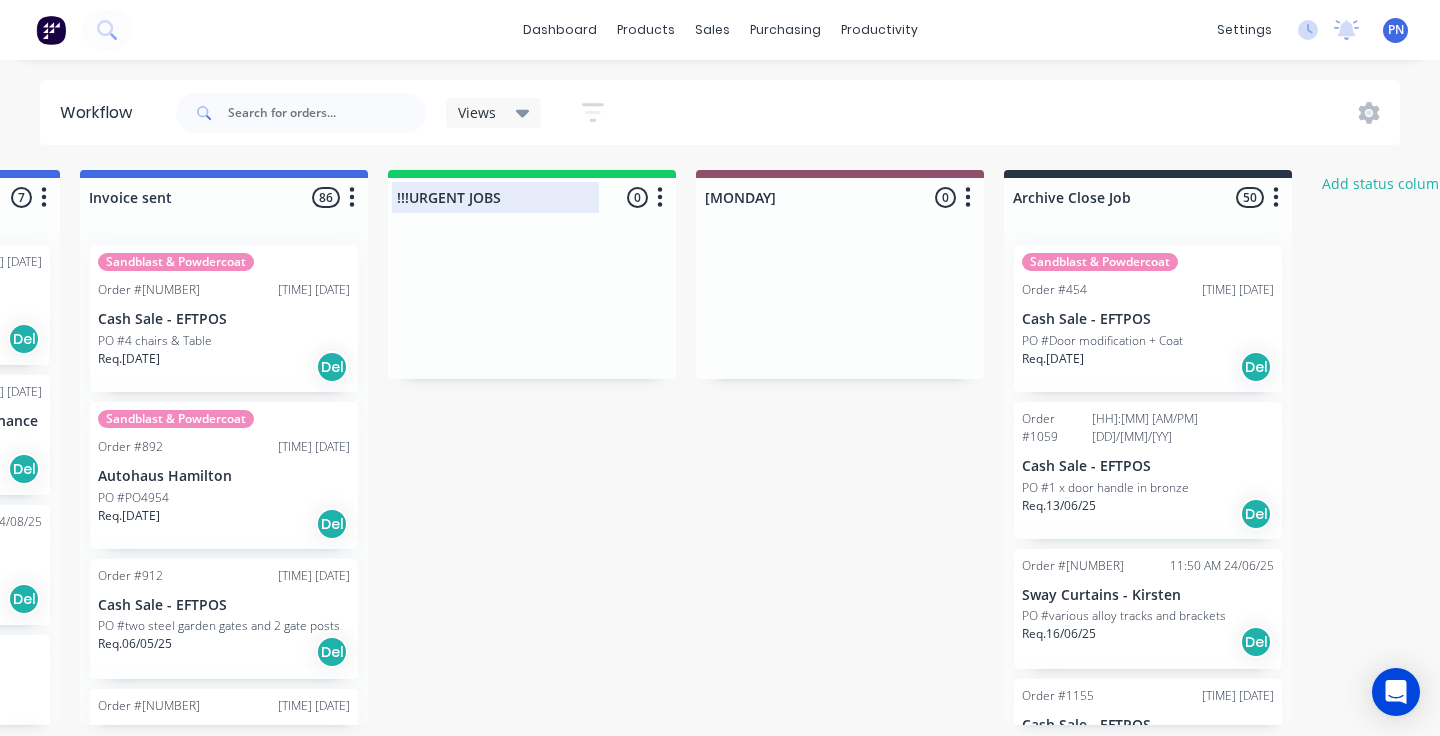 click on "!!!URGENT JOBS" at bounding box center [495, 197] 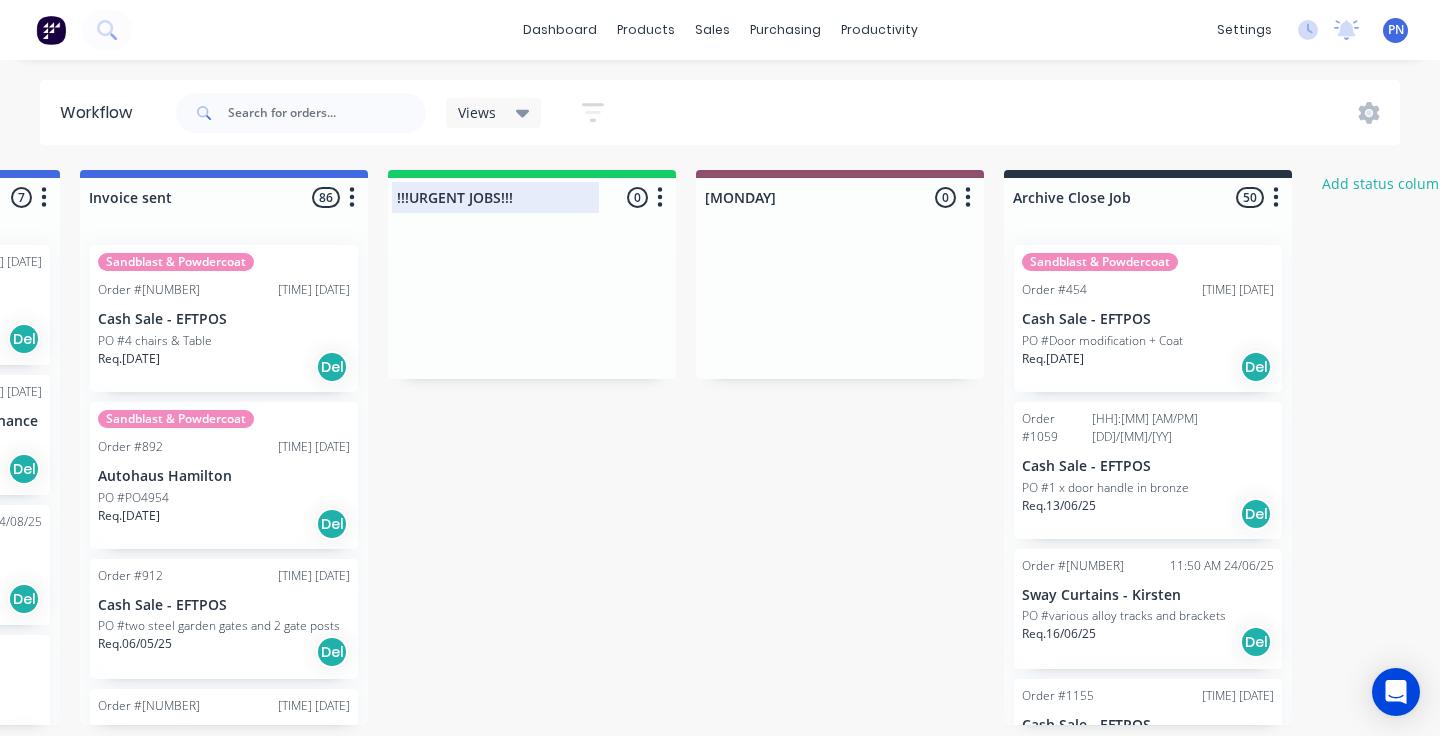 click on "!!!URGENT JOBS!!!" at bounding box center (495, 197) 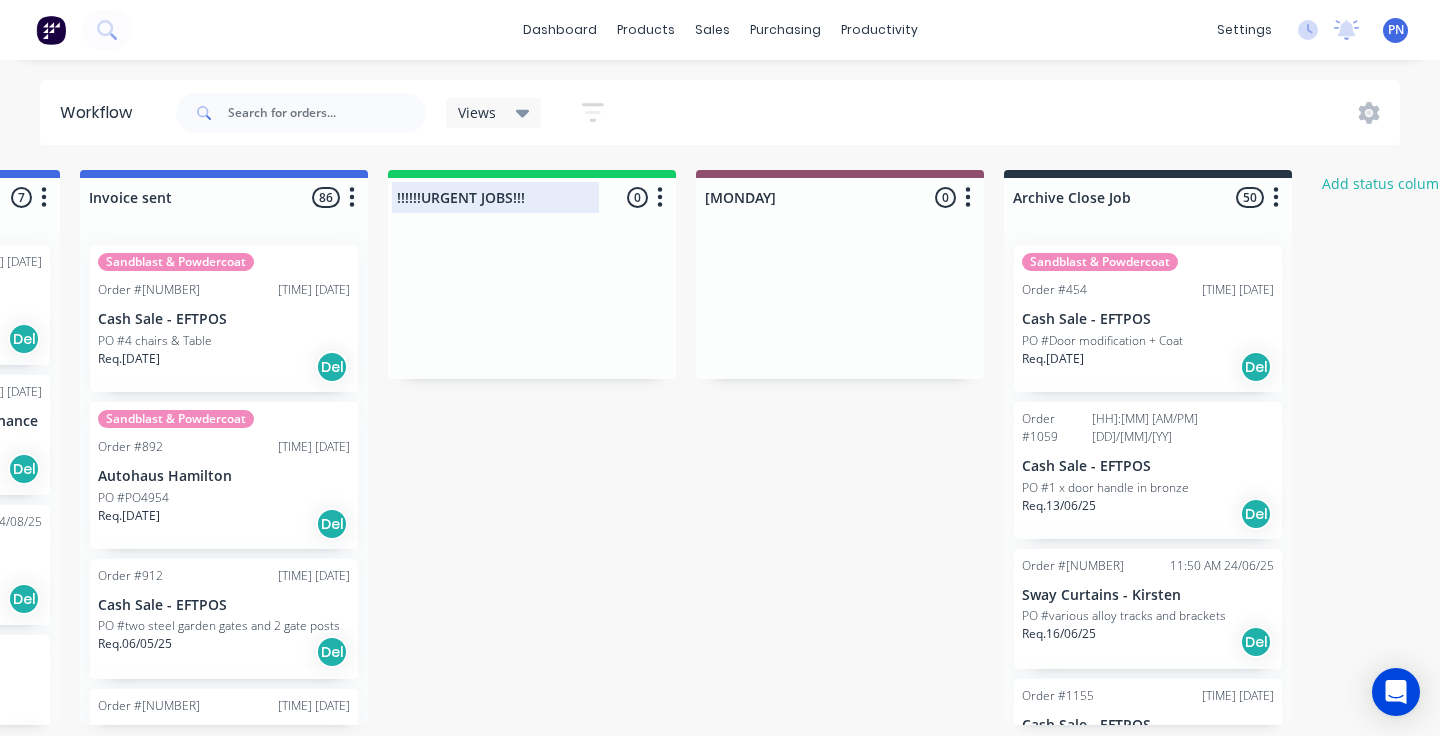 click on "!!!!!!URGENT JOBS!!!" at bounding box center (495, 197) 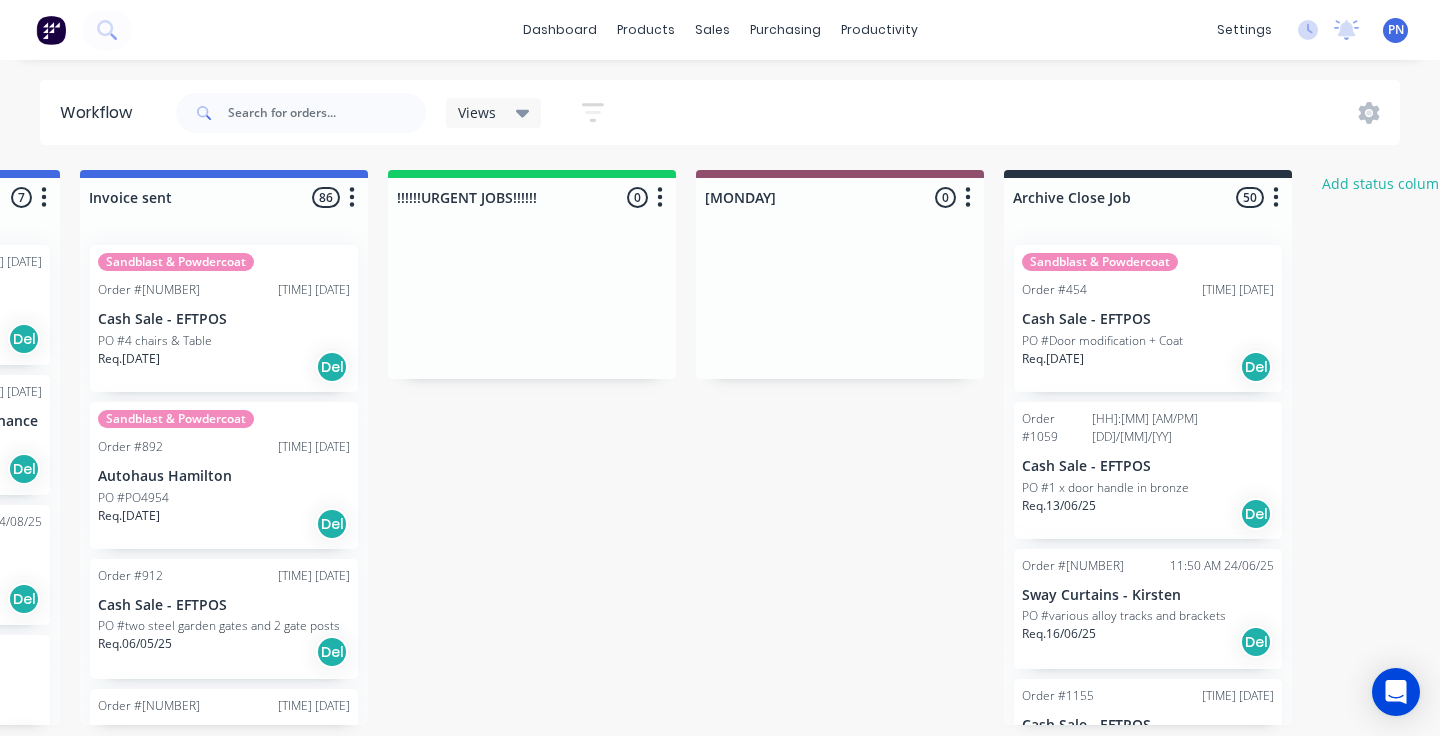 type on "!!!!!!URGENT JOBS!!!!!!" 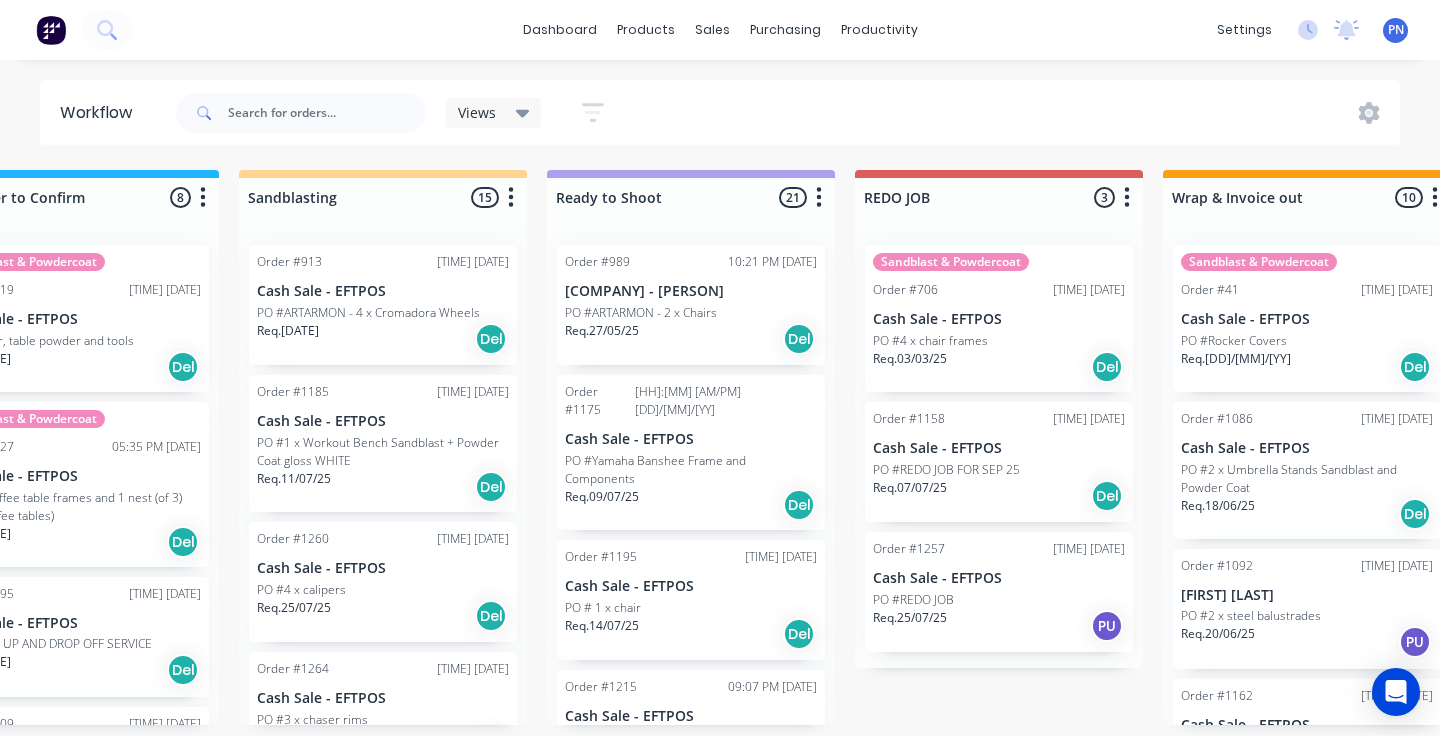 scroll, scrollTop: 0, scrollLeft: 0, axis: both 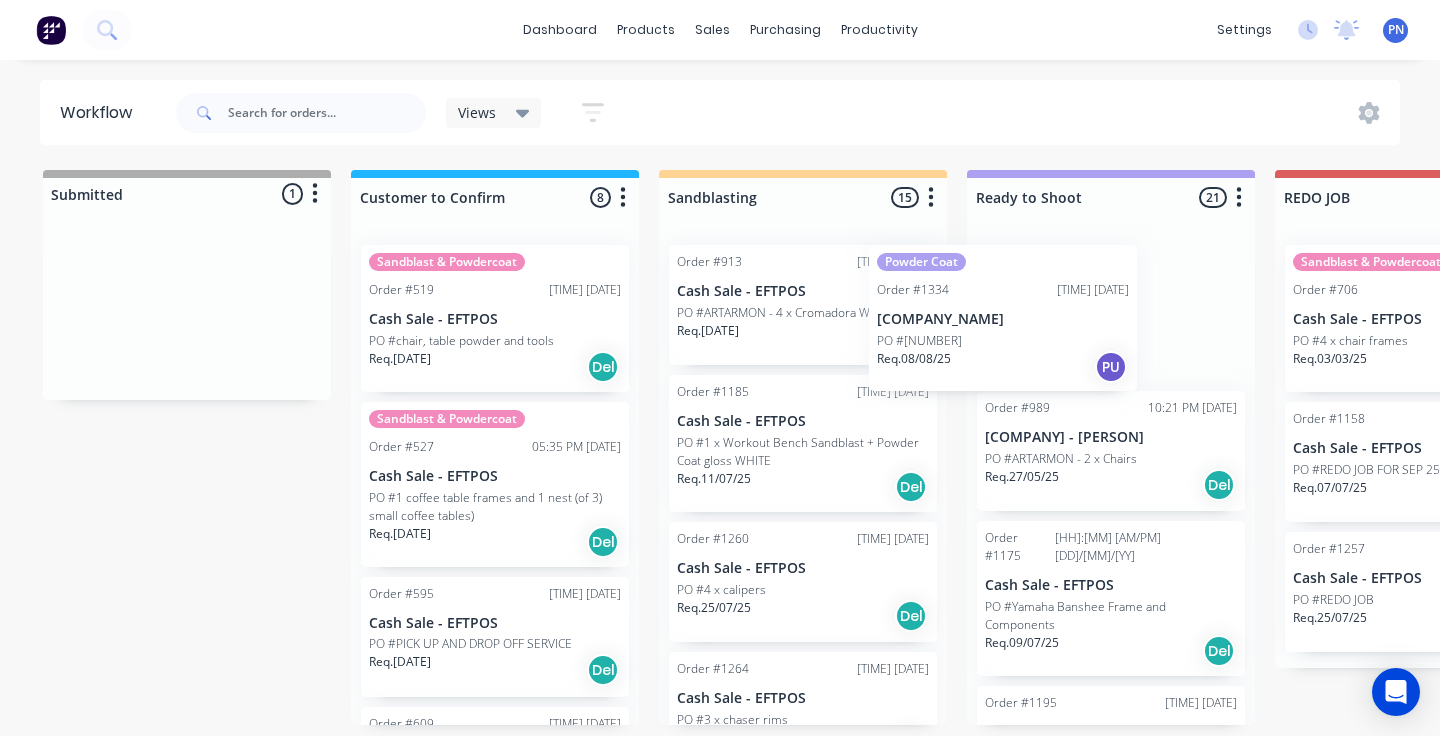 drag, startPoint x: 239, startPoint y: 340, endPoint x: 1126, endPoint y: 348, distance: 887.0361 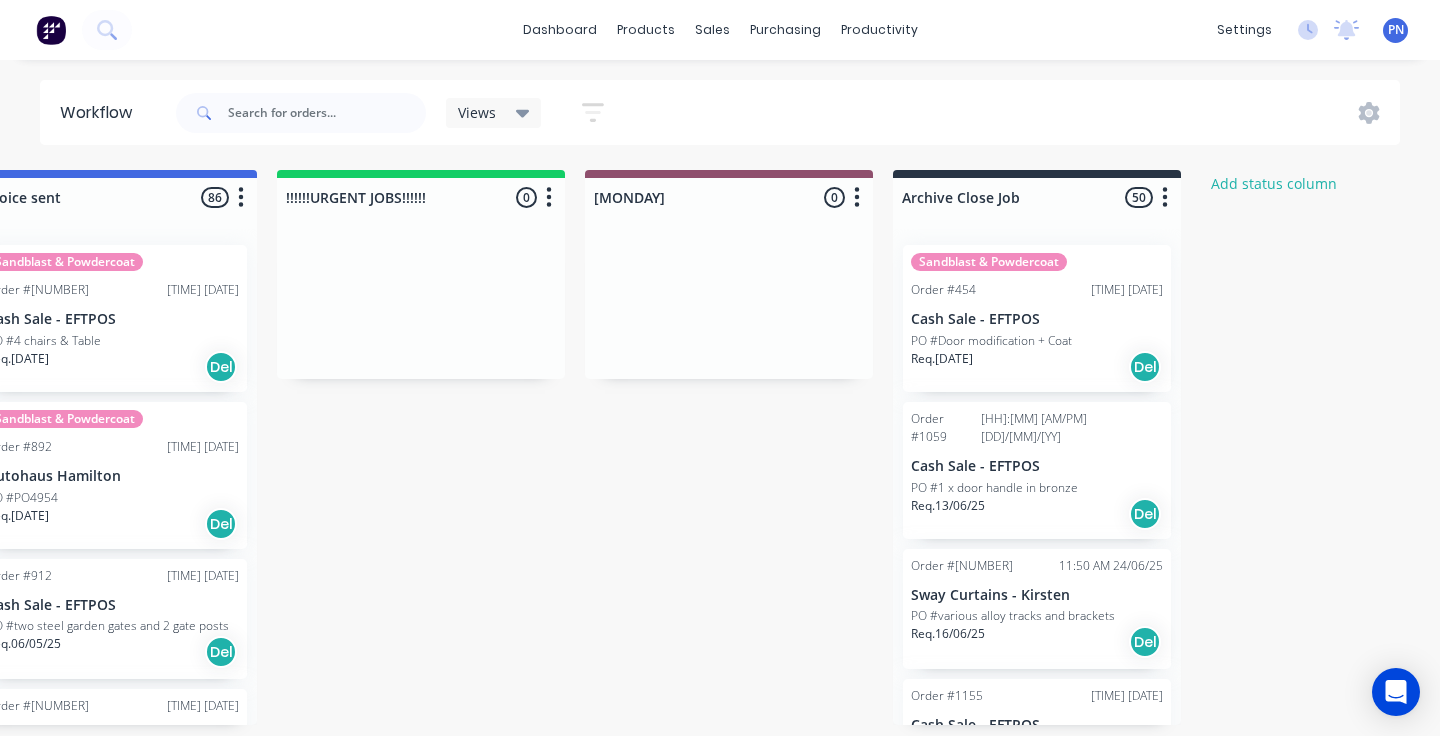 scroll, scrollTop: 0, scrollLeft: 2232, axis: horizontal 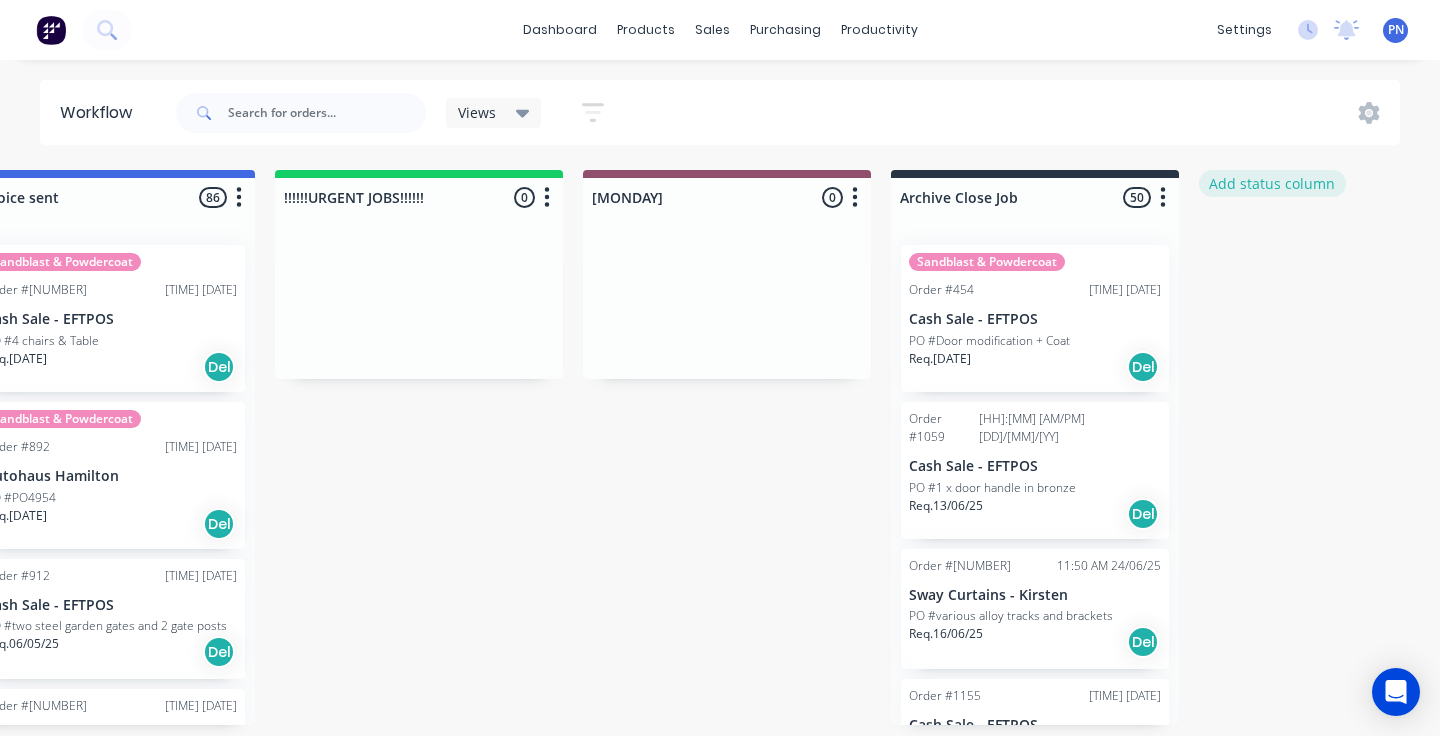 click on "Add status column" at bounding box center (1272, 183) 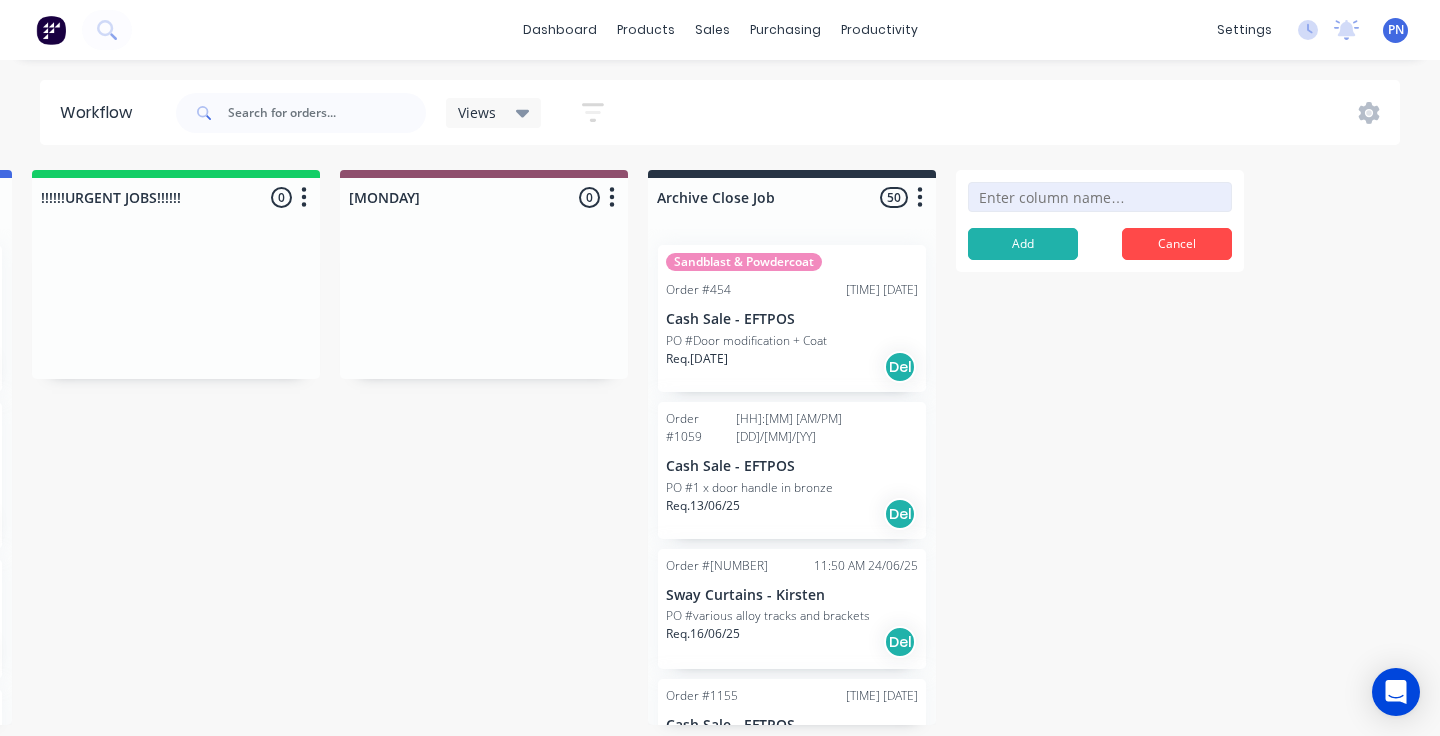 scroll, scrollTop: 0, scrollLeft: 2475, axis: horizontal 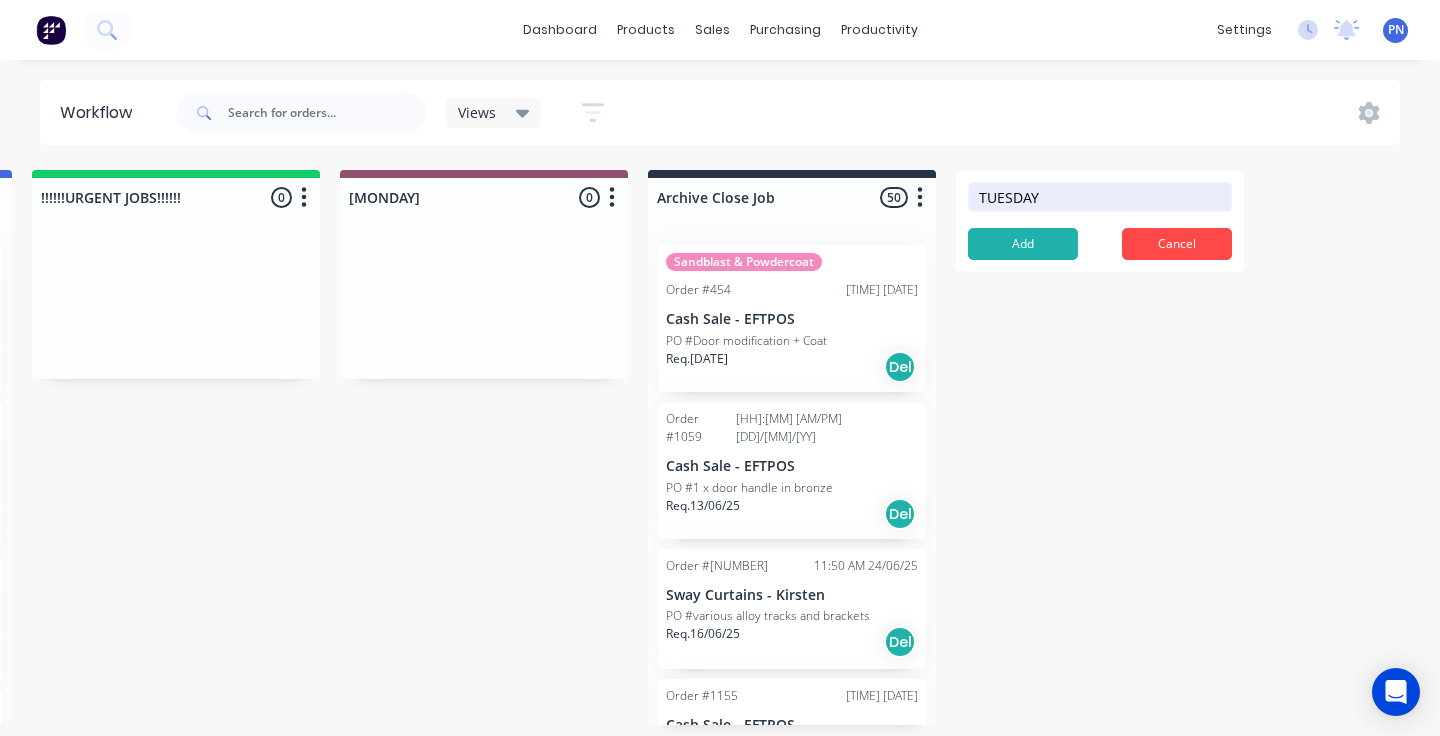 type on "TUESDAY" 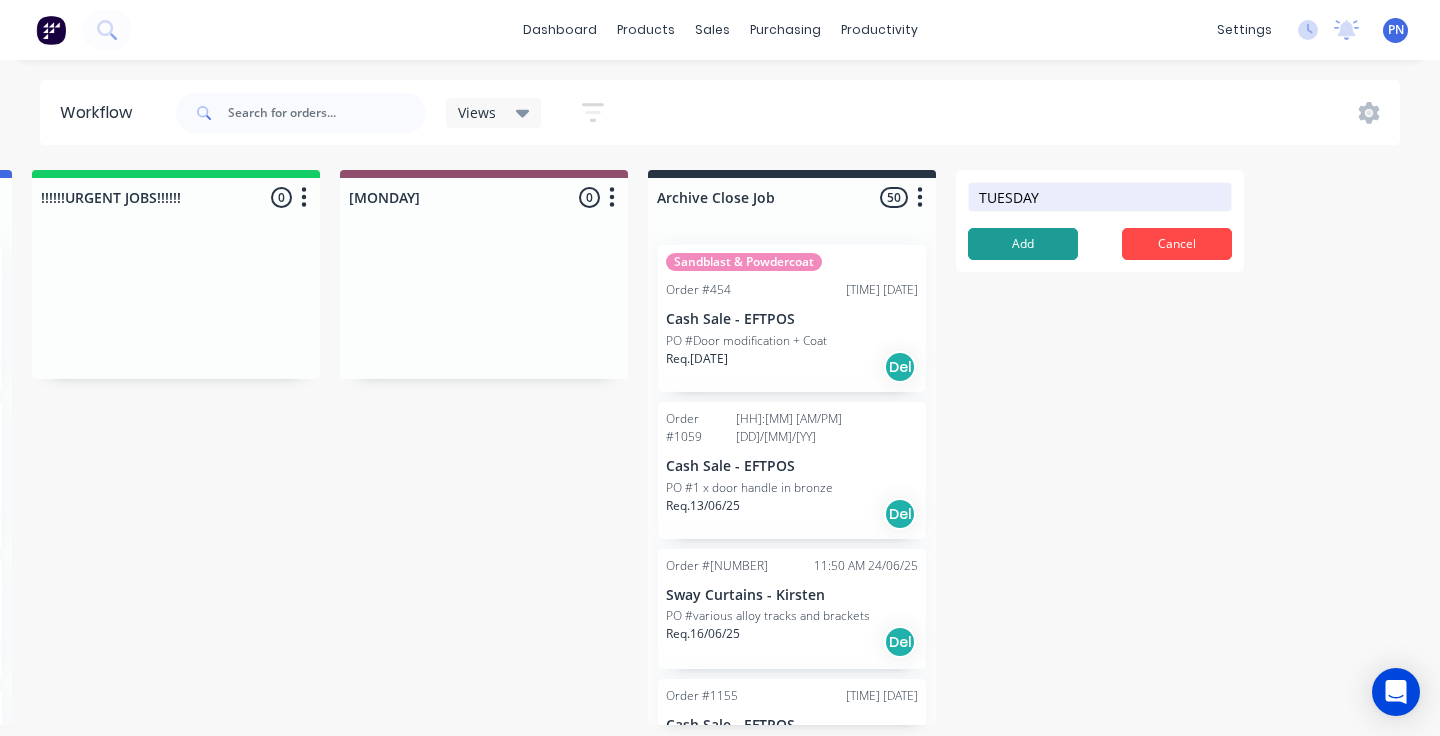 click on "Add" at bounding box center (1023, 244) 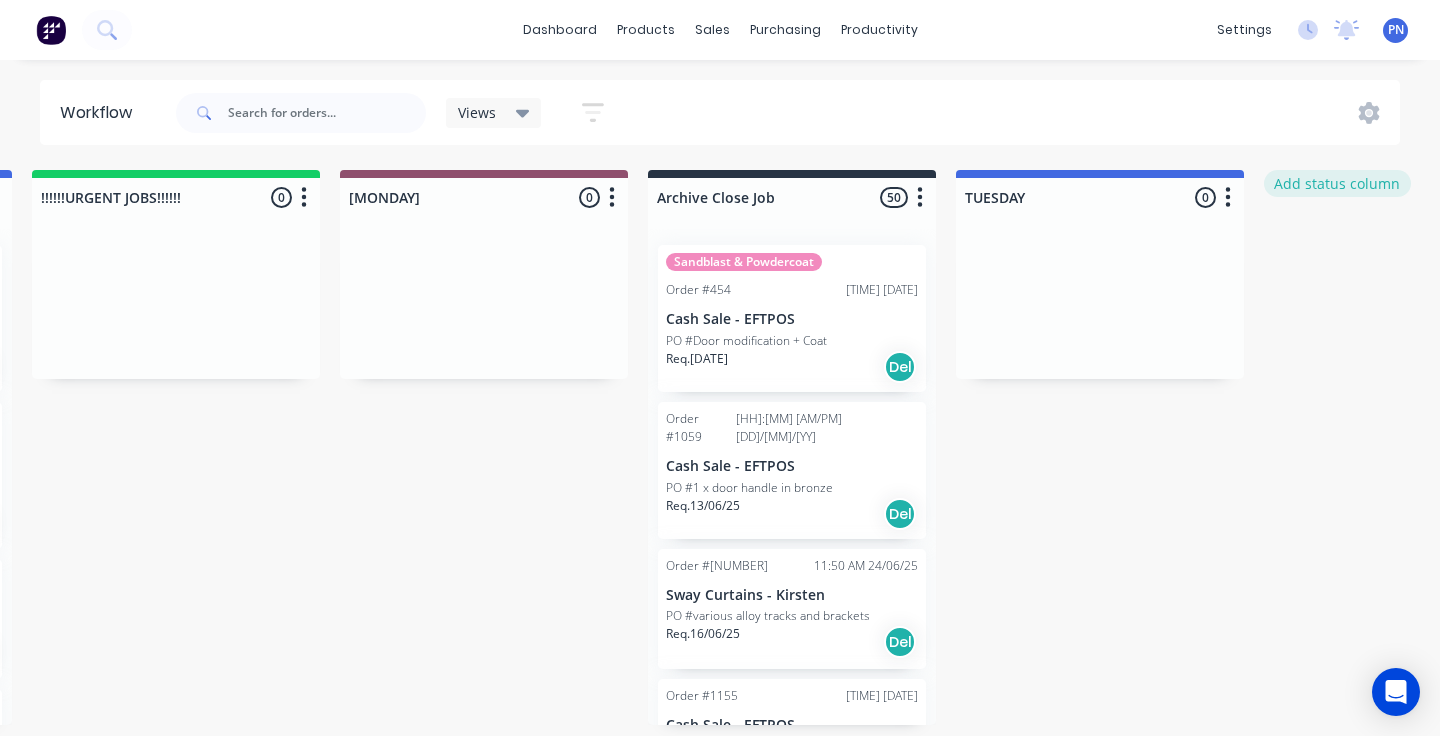click on "Add status column" at bounding box center (1337, 183) 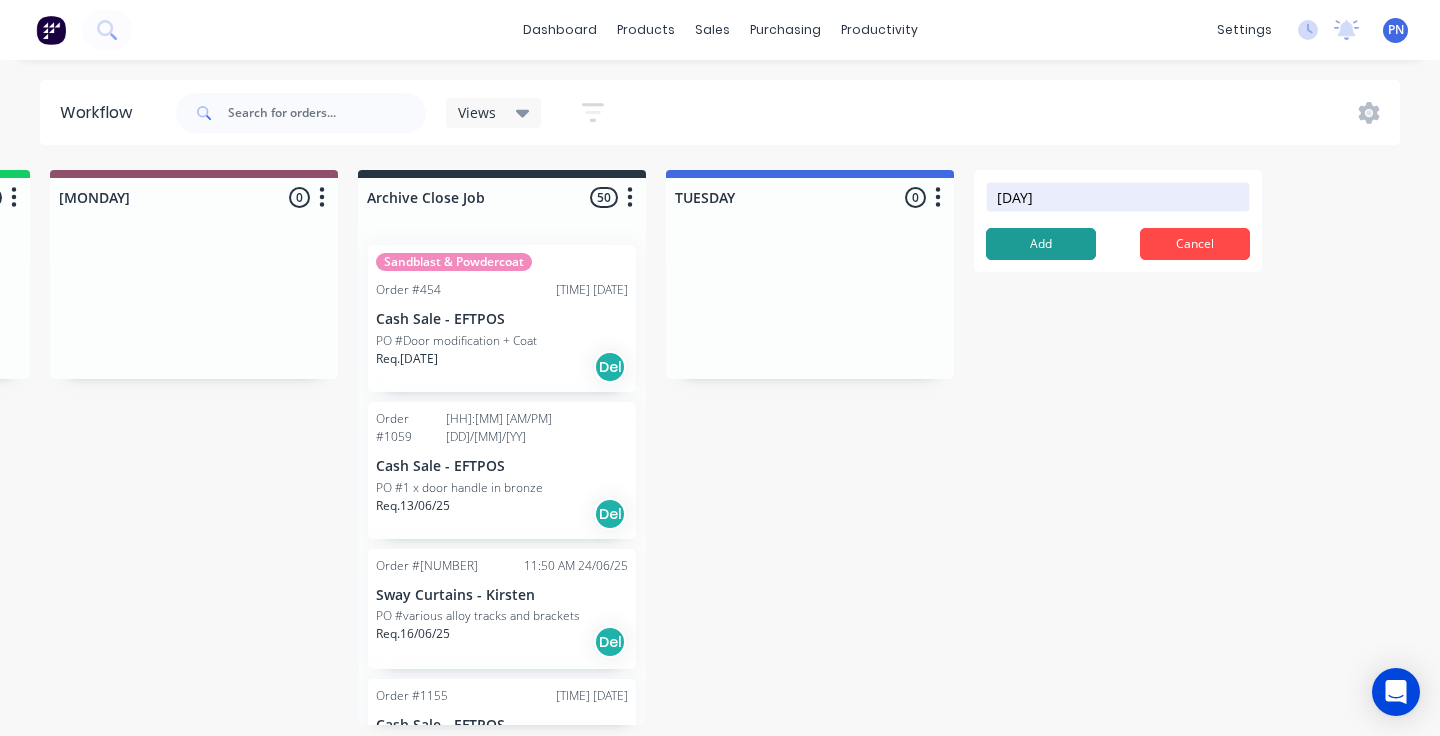 type on "[DAY]" 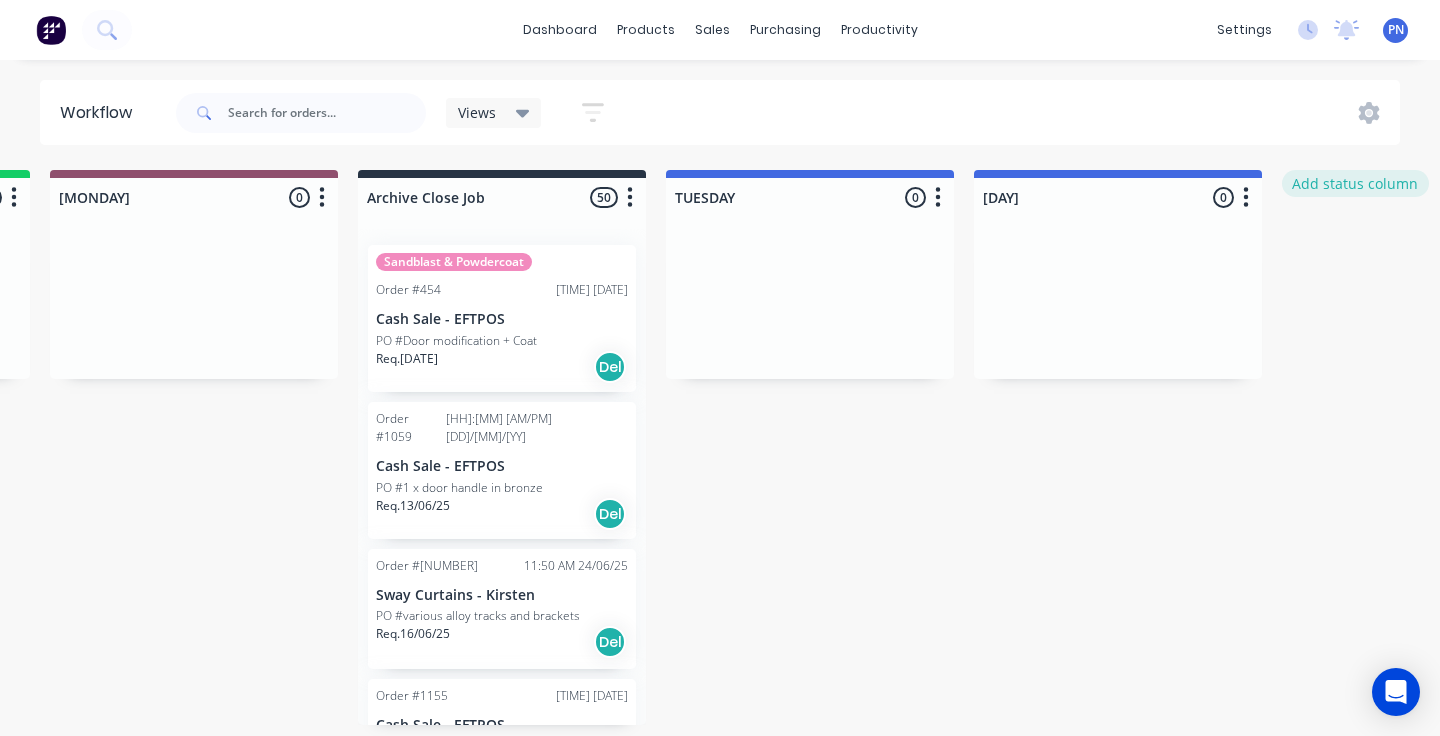 click on "Add status column" at bounding box center (1355, 183) 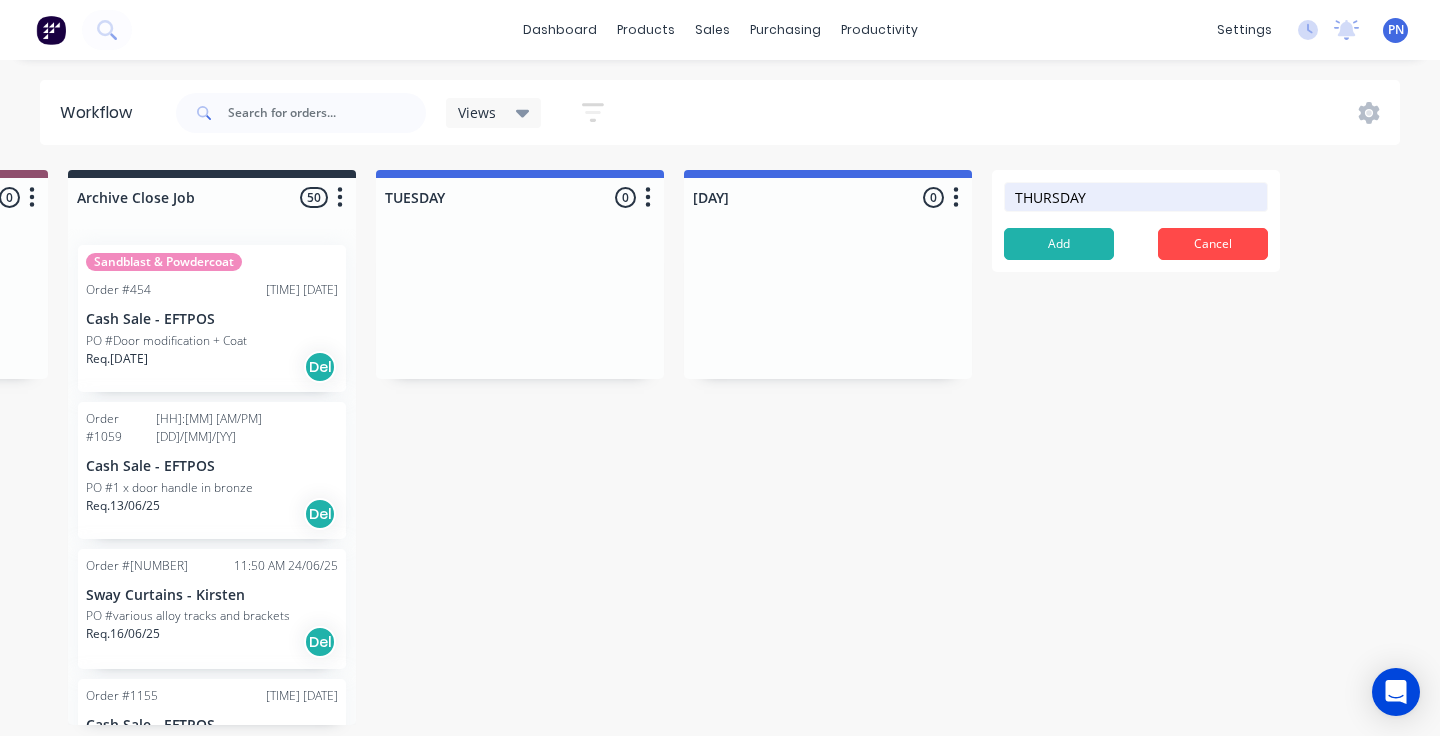 scroll, scrollTop: 0, scrollLeft: 3055, axis: horizontal 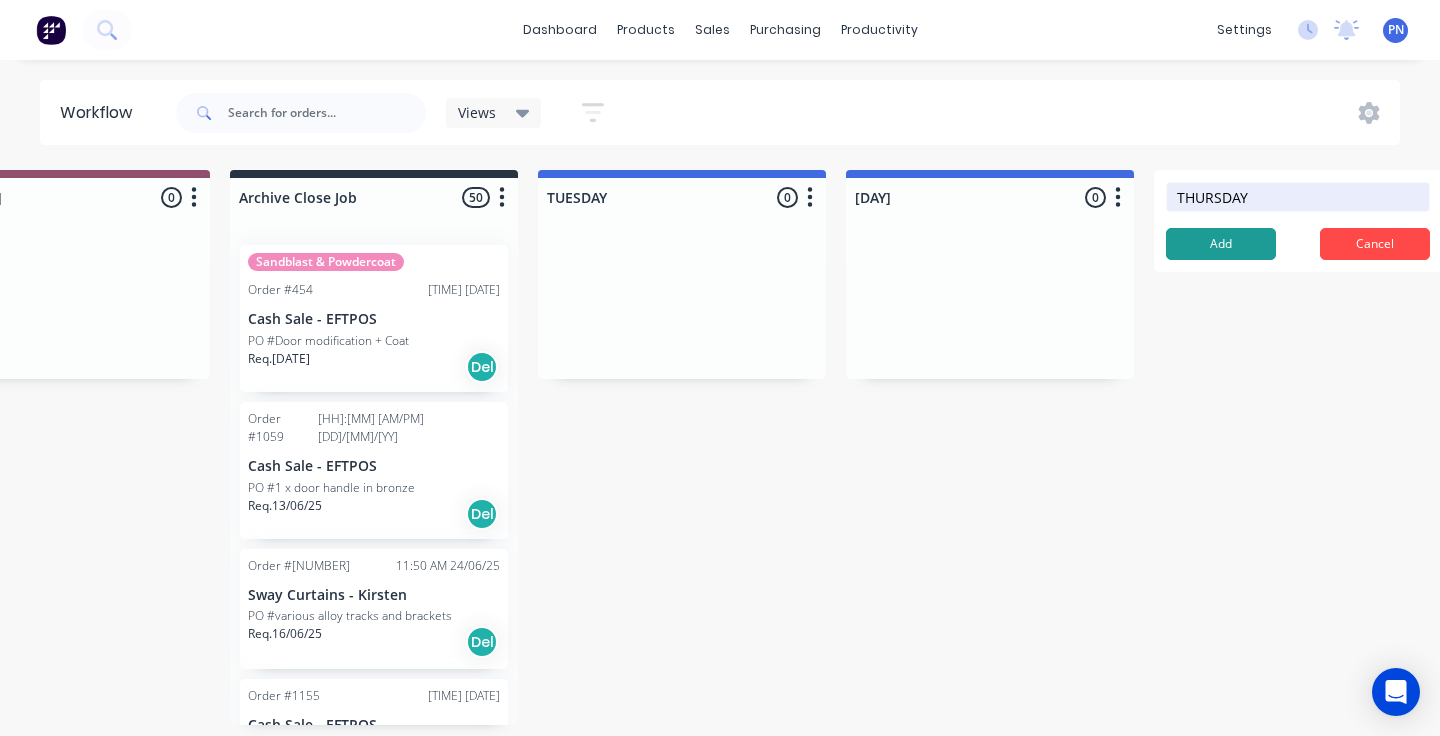 click on "Add" at bounding box center [1221, 244] 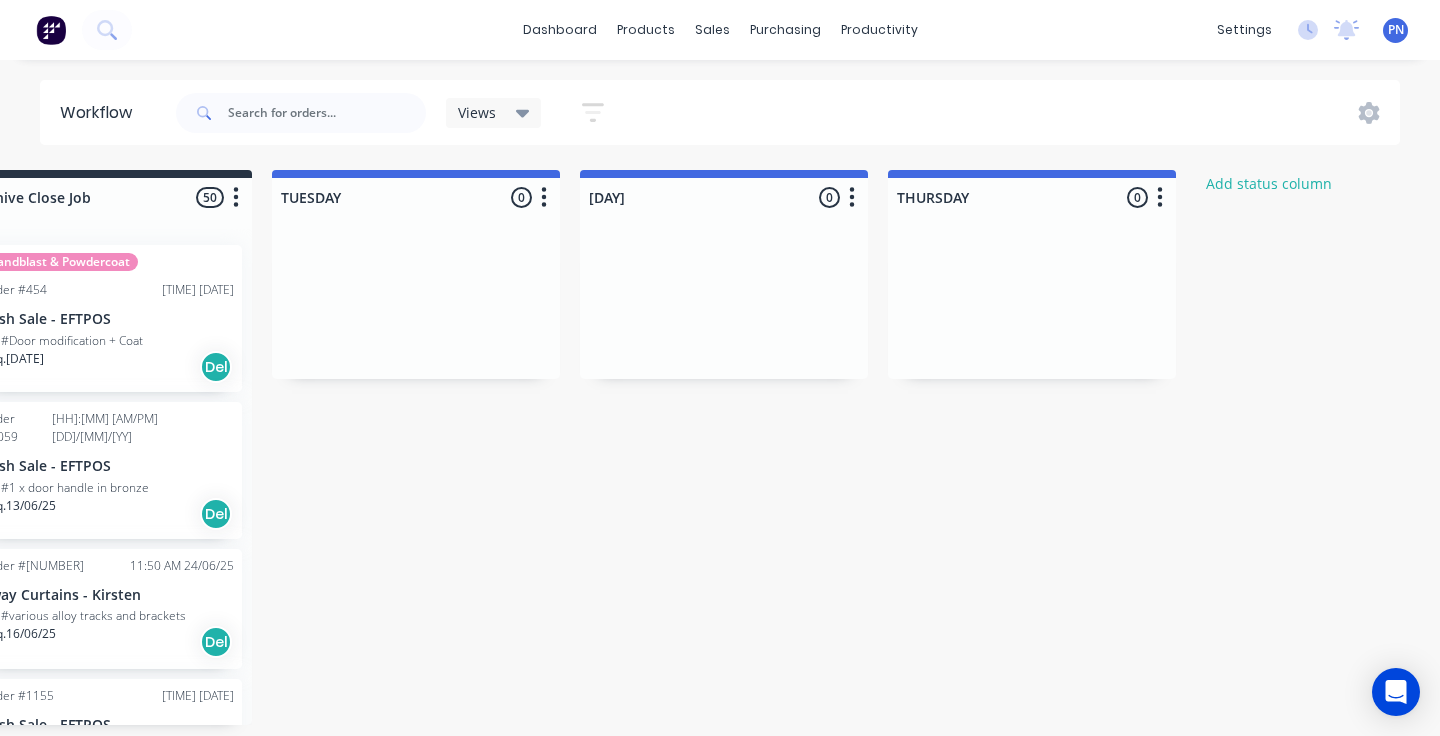 scroll, scrollTop: 0, scrollLeft: 3298, axis: horizontal 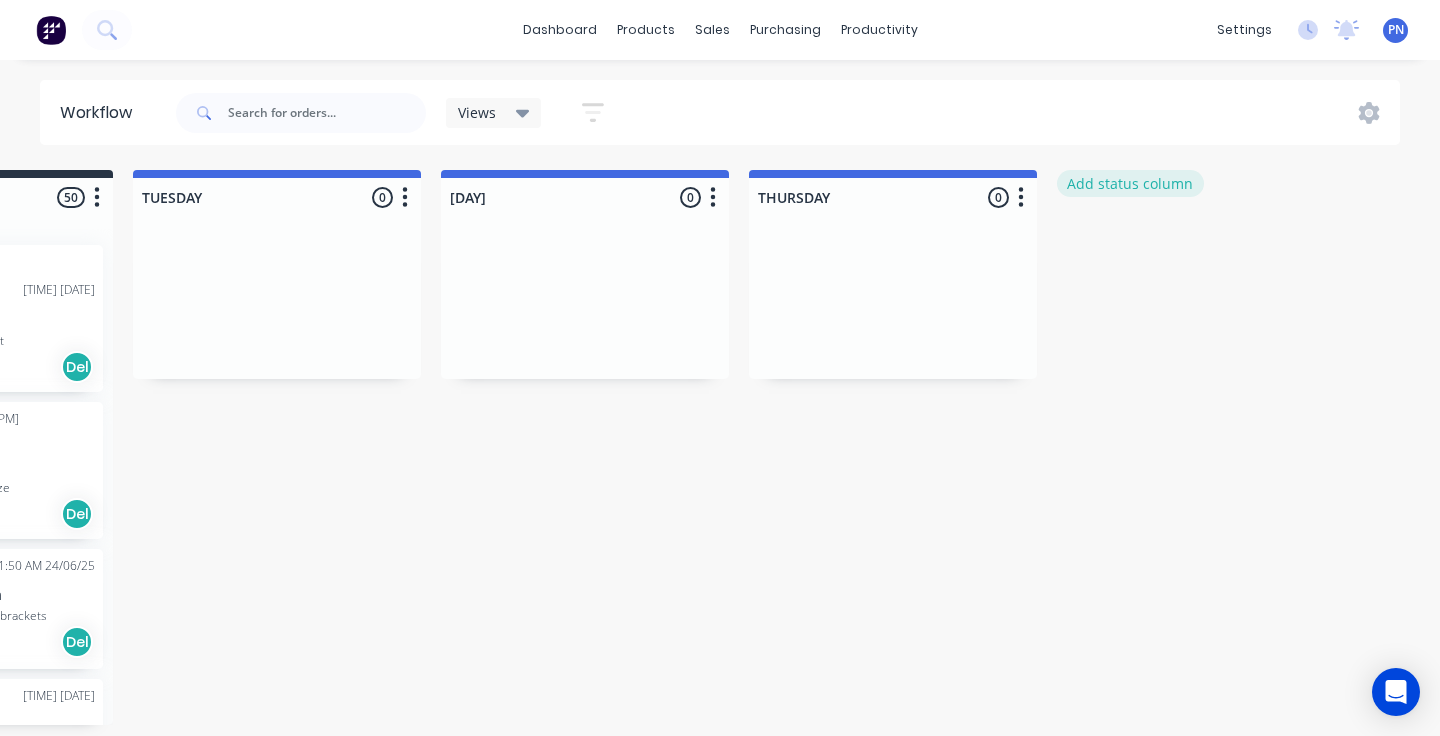 click on "Add status column" at bounding box center [1130, 183] 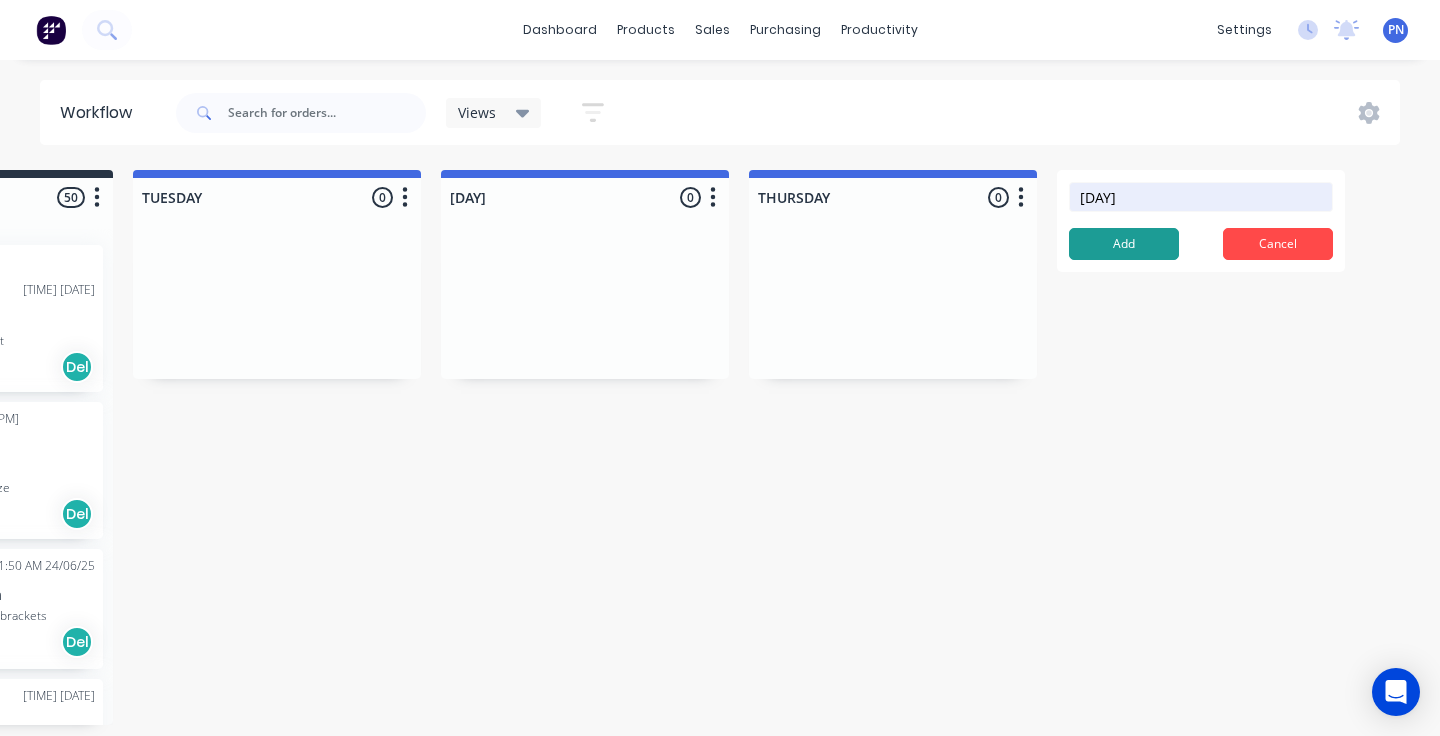 type on "[DAY]" 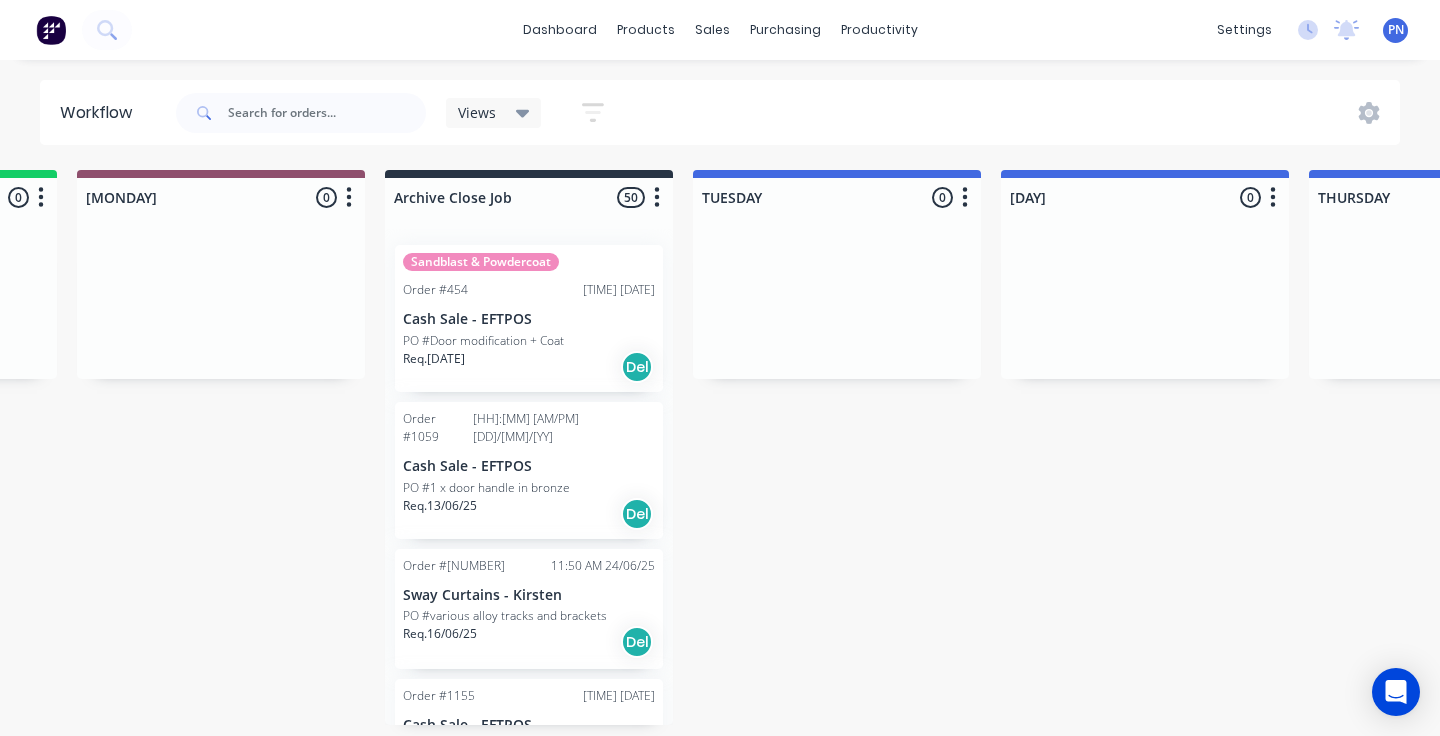 scroll, scrollTop: 0, scrollLeft: 2730, axis: horizontal 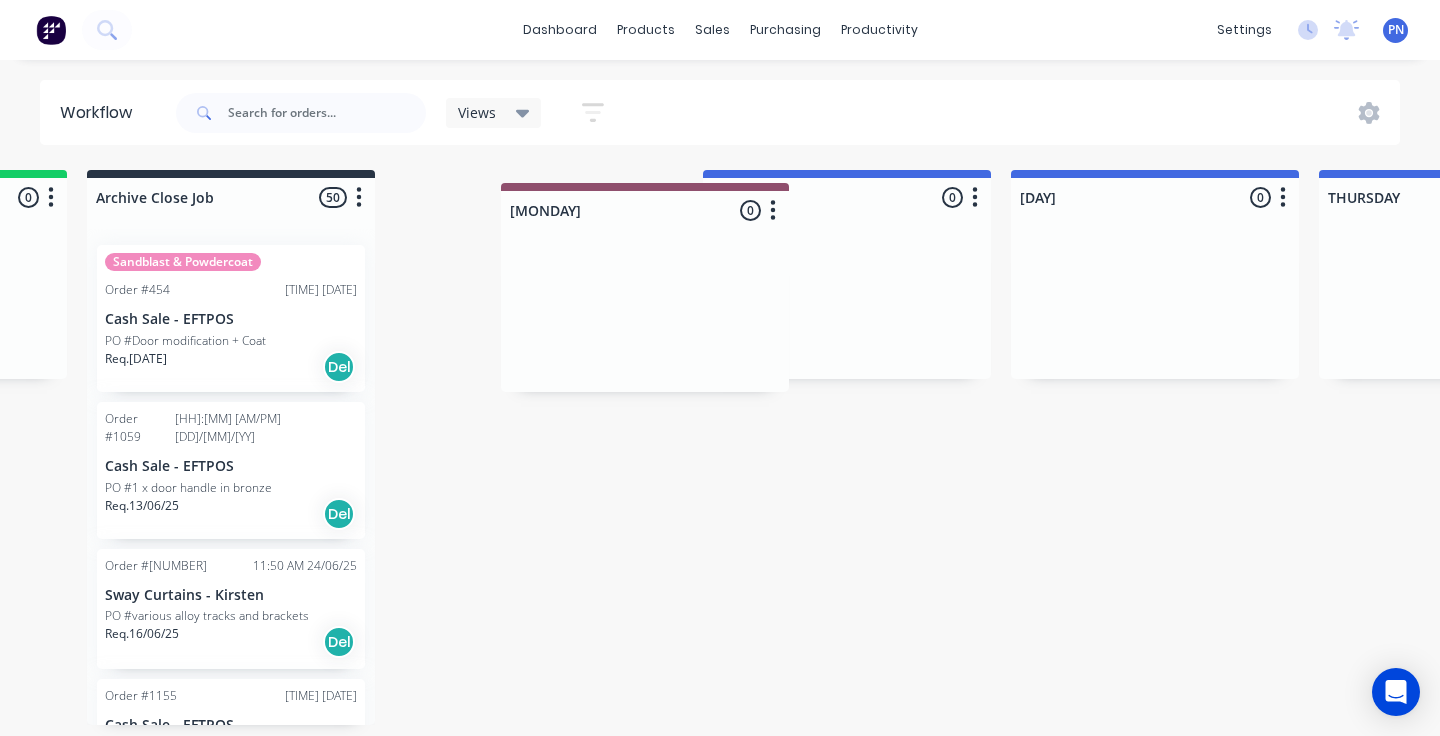 drag, startPoint x: 257, startPoint y: 182, endPoint x: 678, endPoint y: 195, distance: 421.20065 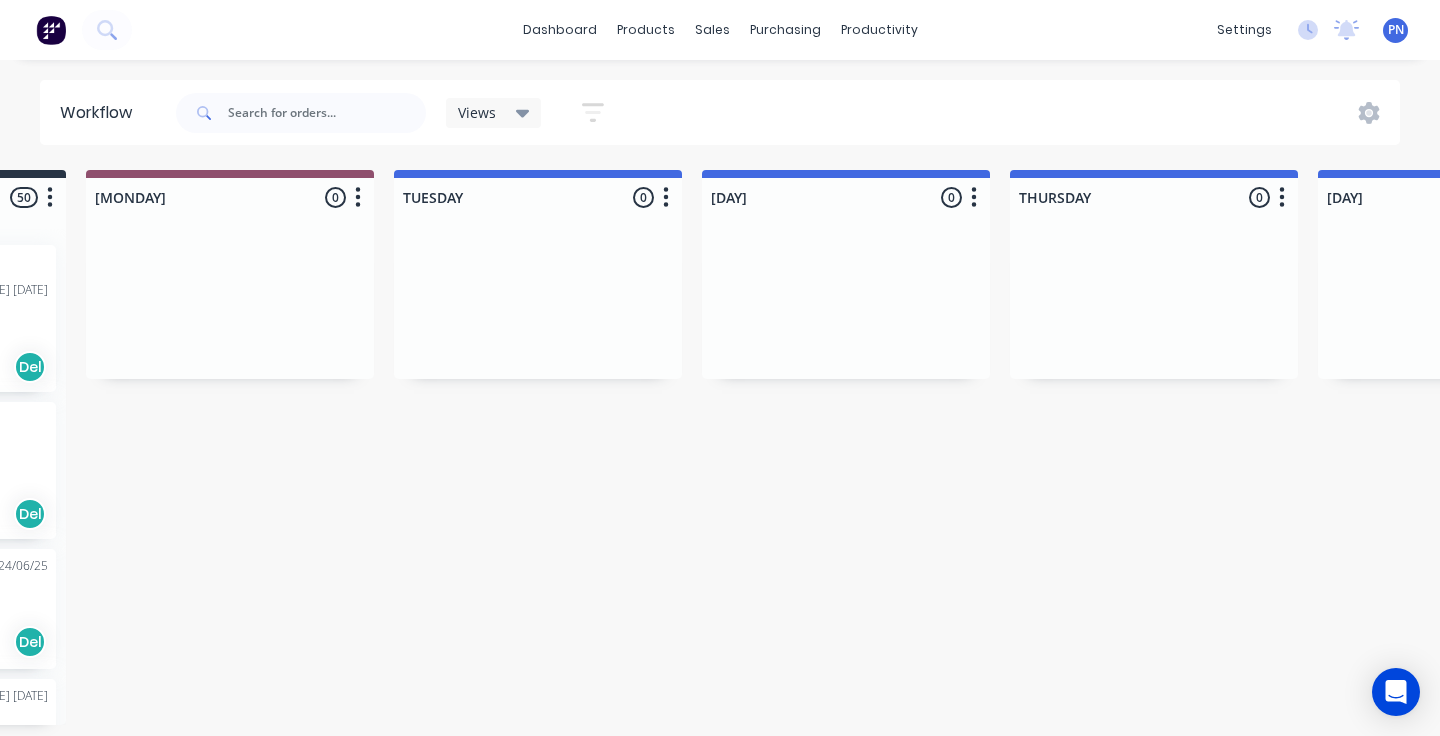 scroll, scrollTop: 0, scrollLeft: 3001, axis: horizontal 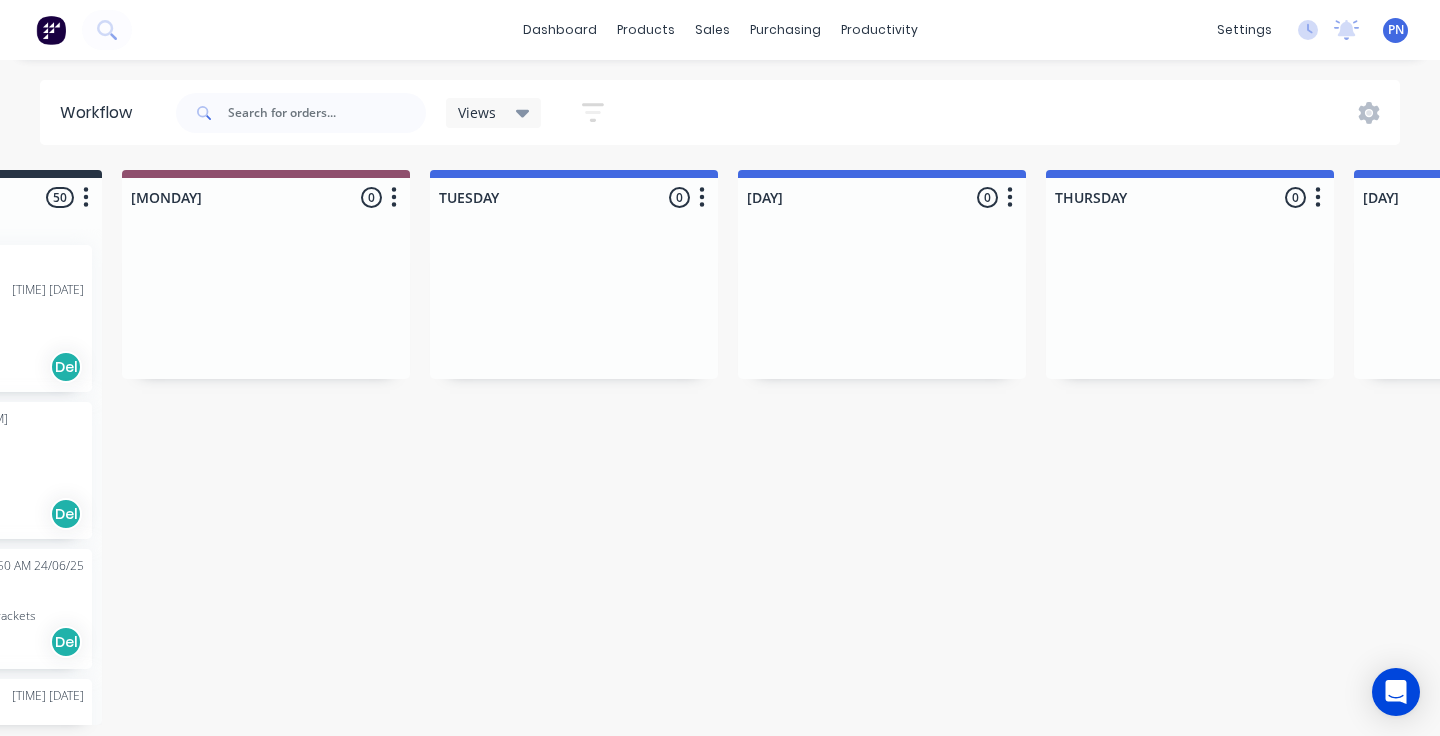 click on "Order #[NUMBER] [TUESDAY] [NUMBER] Status colour #[HEX] hex #[HEX] Save Cancel Notifications Email SMS Summaries Total order value Invoiced to date To be invoiced Sort By Created date Required date Order number Customer name Most recent Delete" at bounding box center (574, 193) 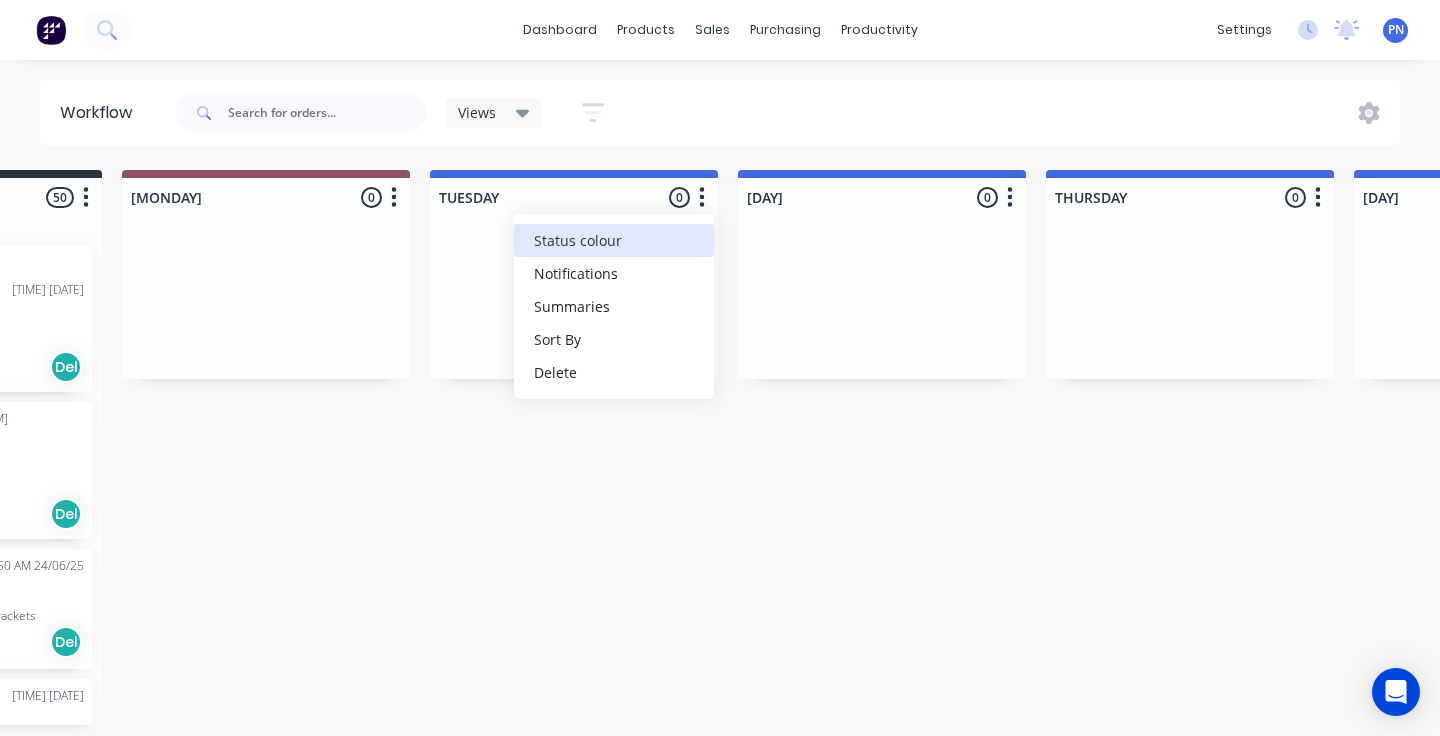 click on "Status colour" at bounding box center [614, 240] 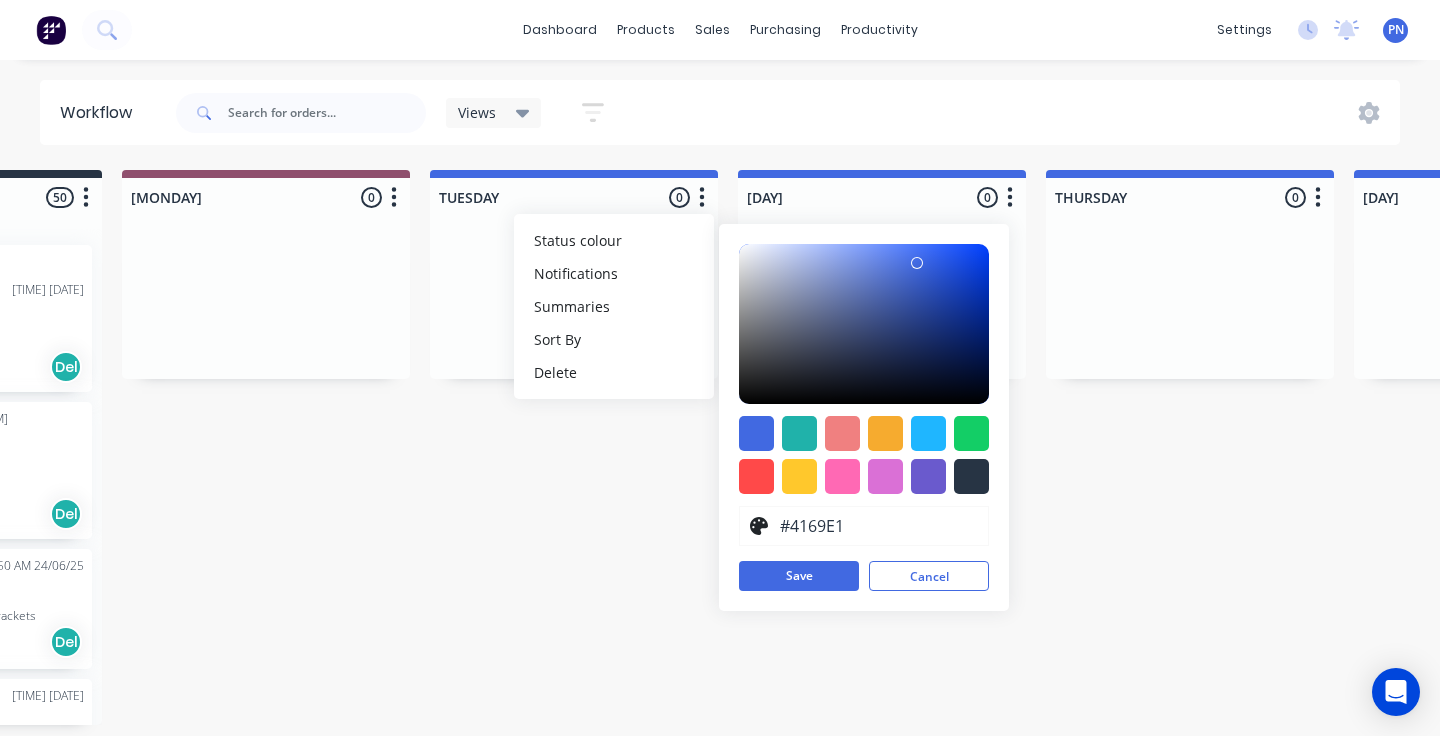 click on "05:35 PM 27/03/25 Cash Sale - EFTPOS PO #1 coffee table frames and 1 nest (of 3) small coffee tables) Req. 23/12/24 Del Order #595 12:35 PM 29/01/25 Cash Sale - EFTPOS PO #PICK UP AND DROP OFF SERVICE Req. 29/01/25 Del Order #609 01:50 PM 03/02/25 Cash Sale - EFTPOS PO #CONFIRM COLOURS WITH SUPPLIER Req. 03/02/25 Del Powder Coat Order #757 09:10 AM 17/03/25 North Shore Shutters PO #Shutter Pieces - Matt Black Req. 17/03/25 PU Req. Del 3" at bounding box center [-479, 447] 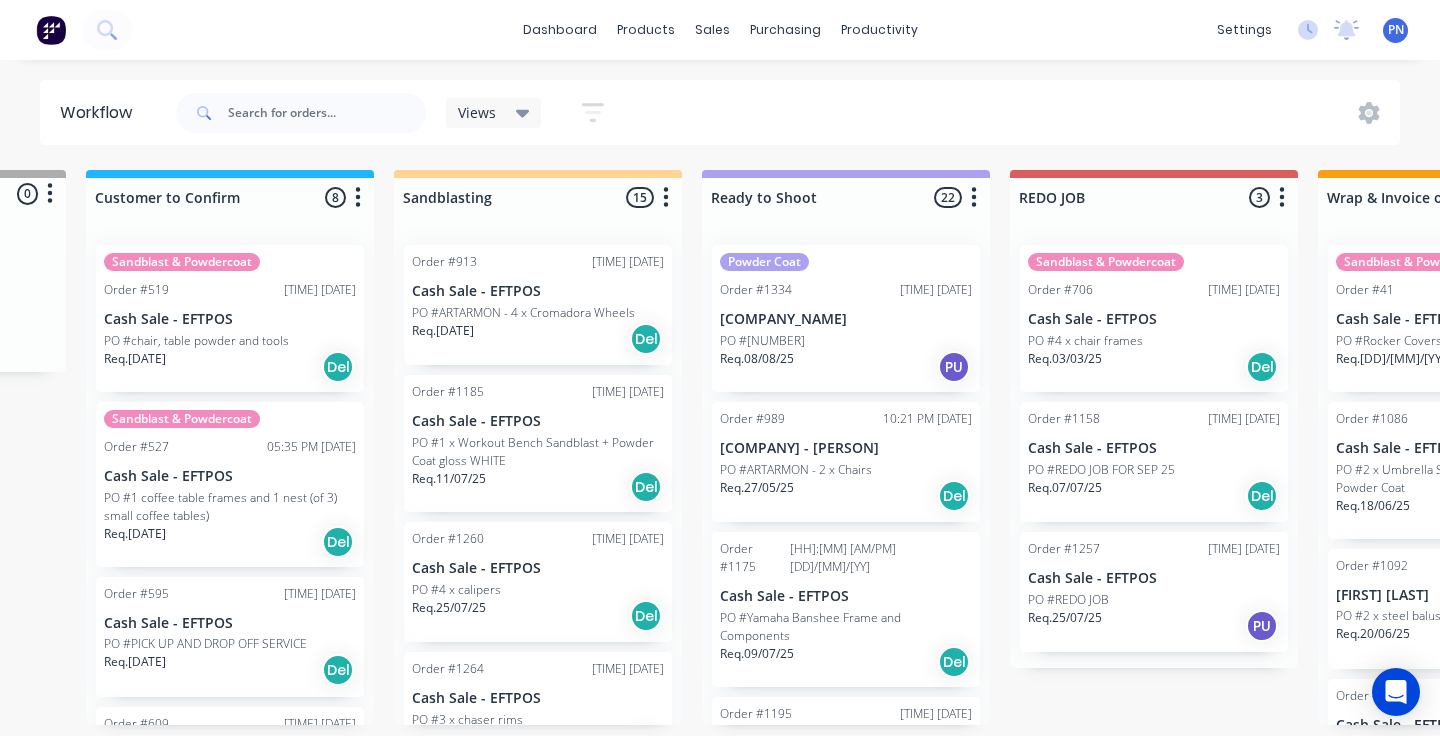 scroll, scrollTop: 0, scrollLeft: 0, axis: both 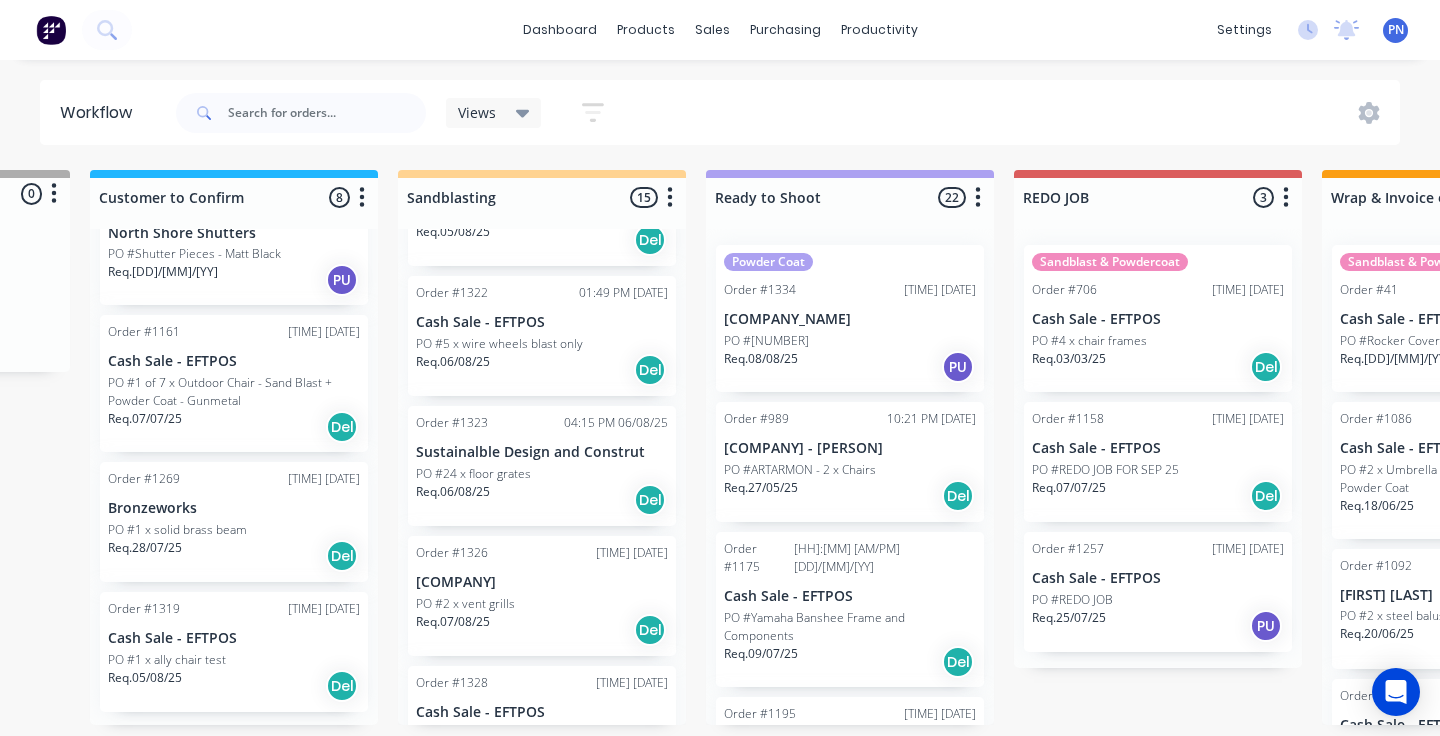 click on "Req. [DATE] Del" at bounding box center (542, 370) 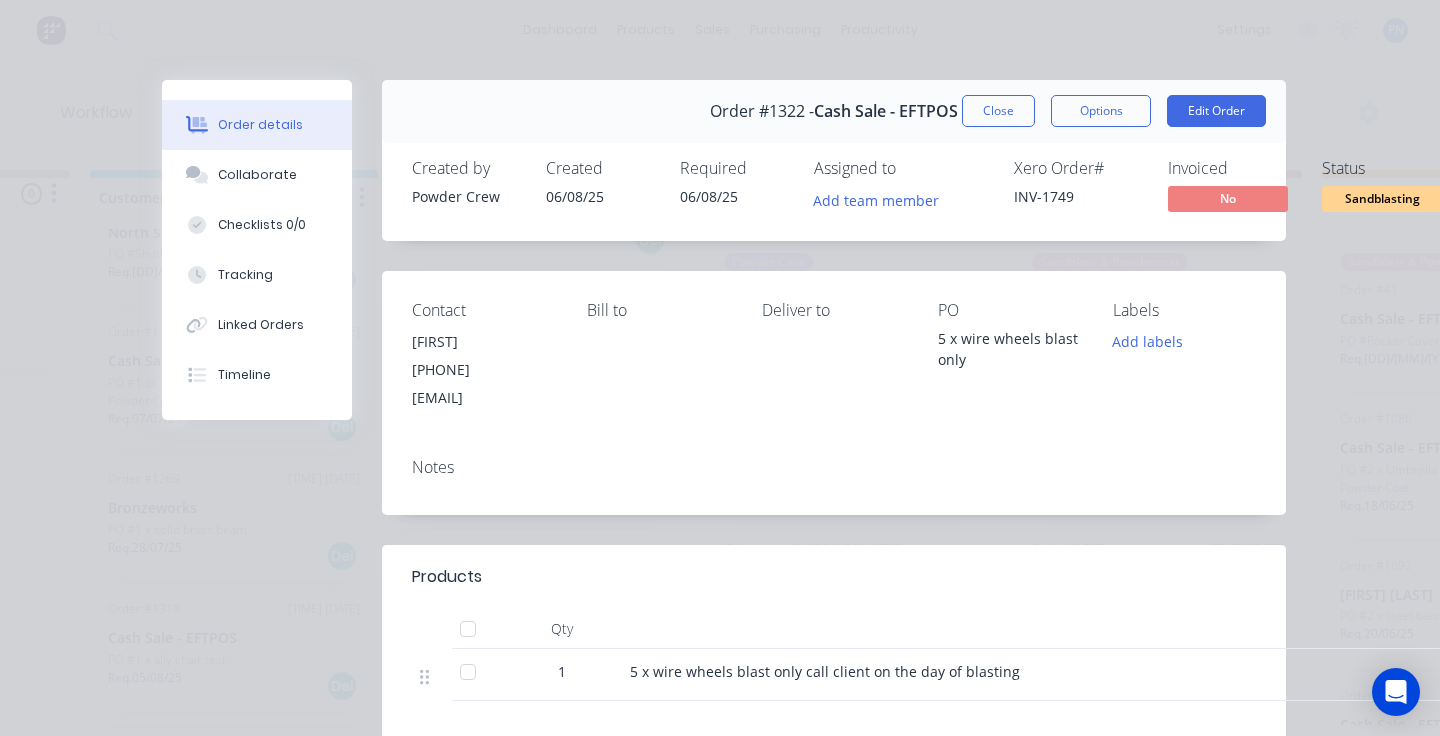 scroll, scrollTop: 0, scrollLeft: 0, axis: both 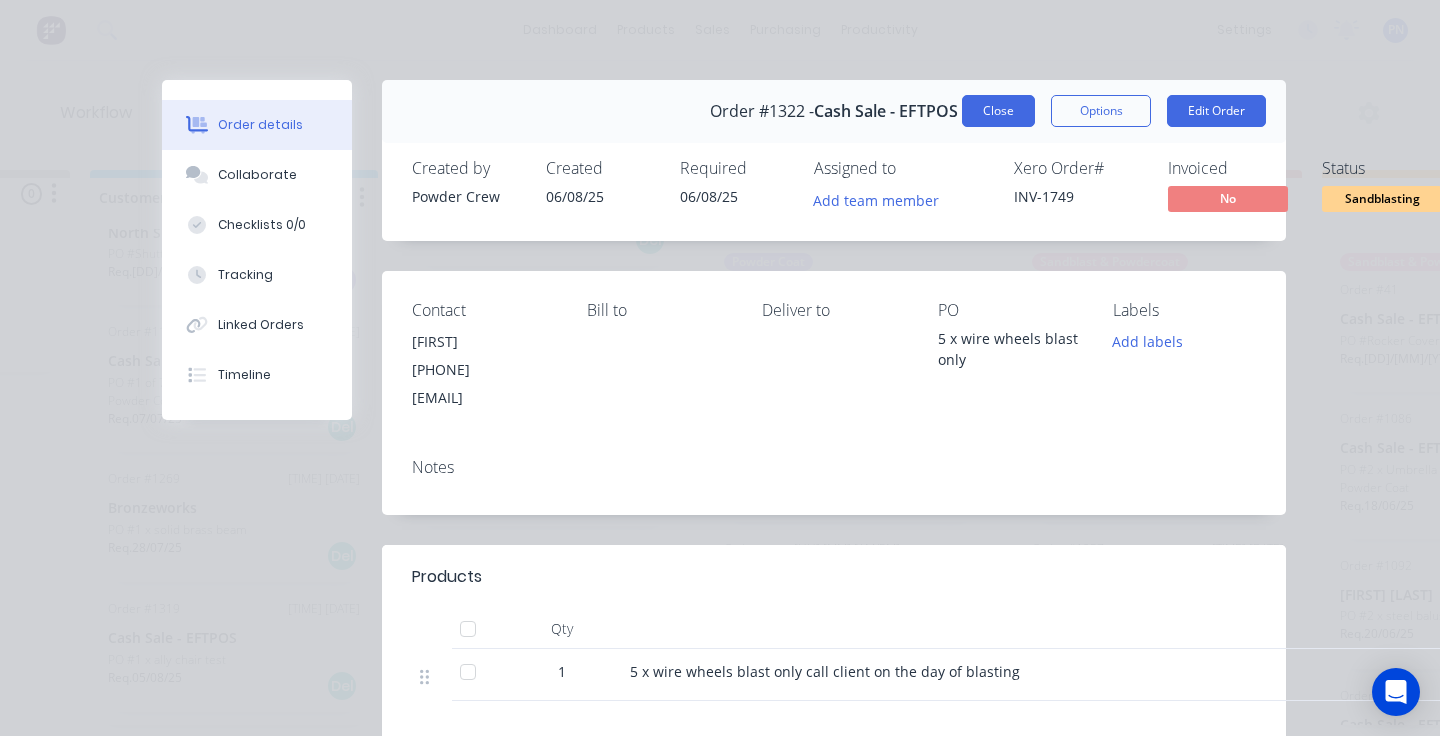 click on "Close" at bounding box center (998, 111) 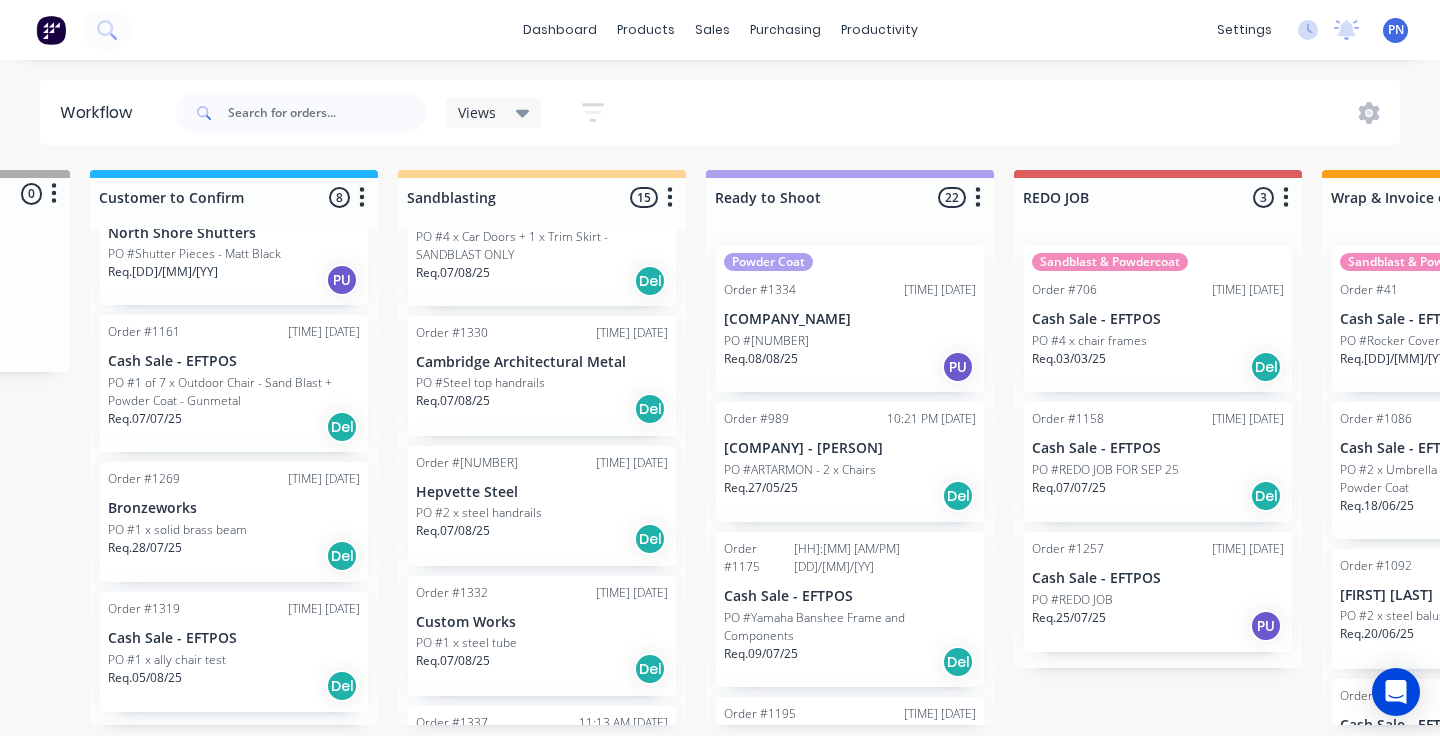 scroll, scrollTop: 1142, scrollLeft: 0, axis: vertical 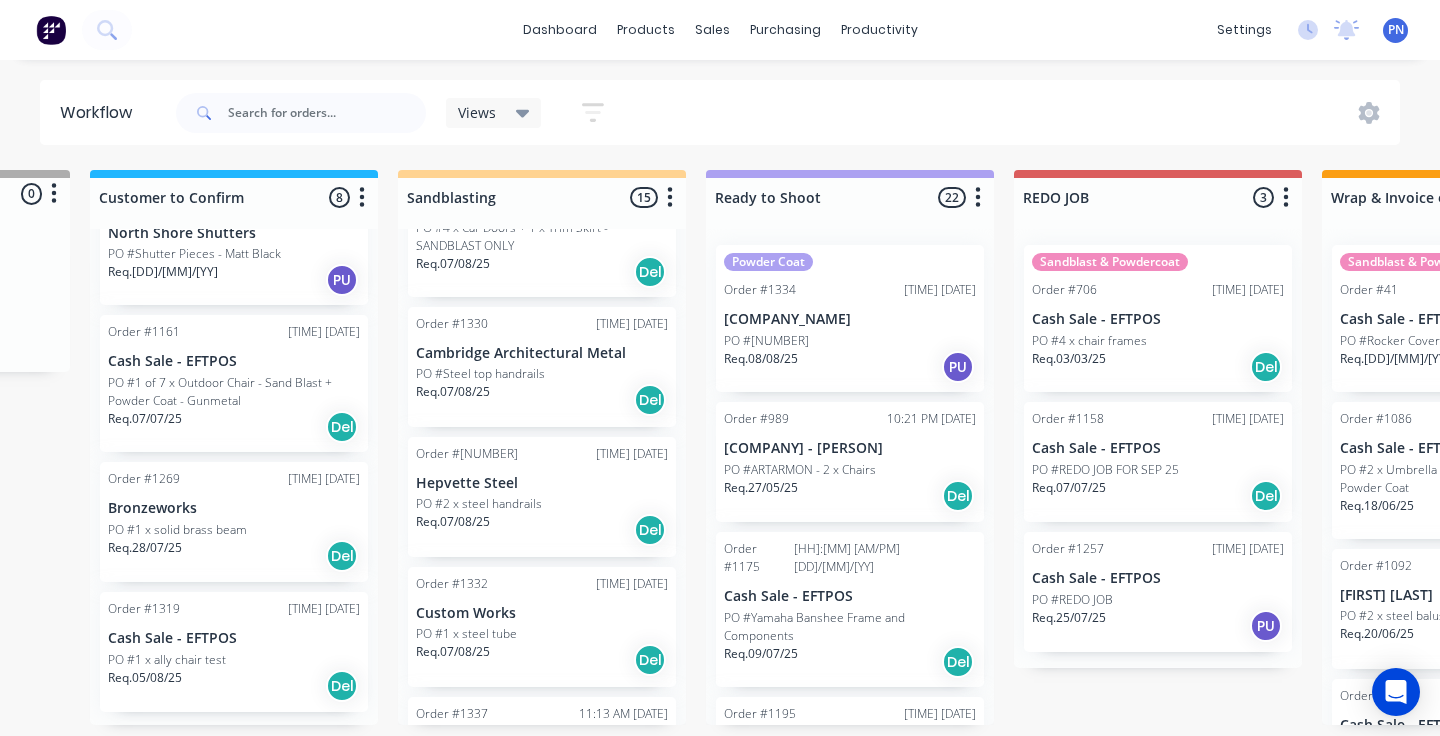 click on "Req. 07/08/25 Del" at bounding box center (542, 530) 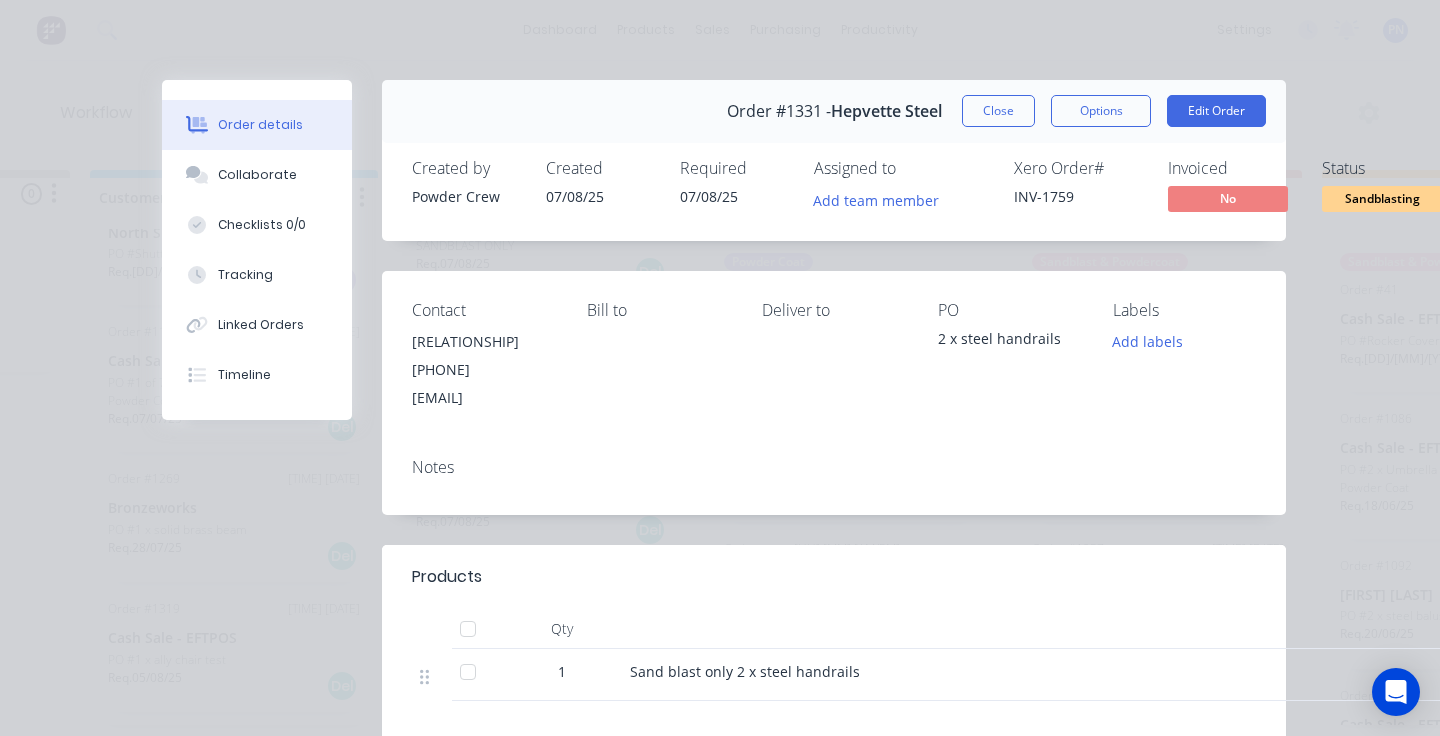 click on "Sandblasting" at bounding box center (1382, 198) 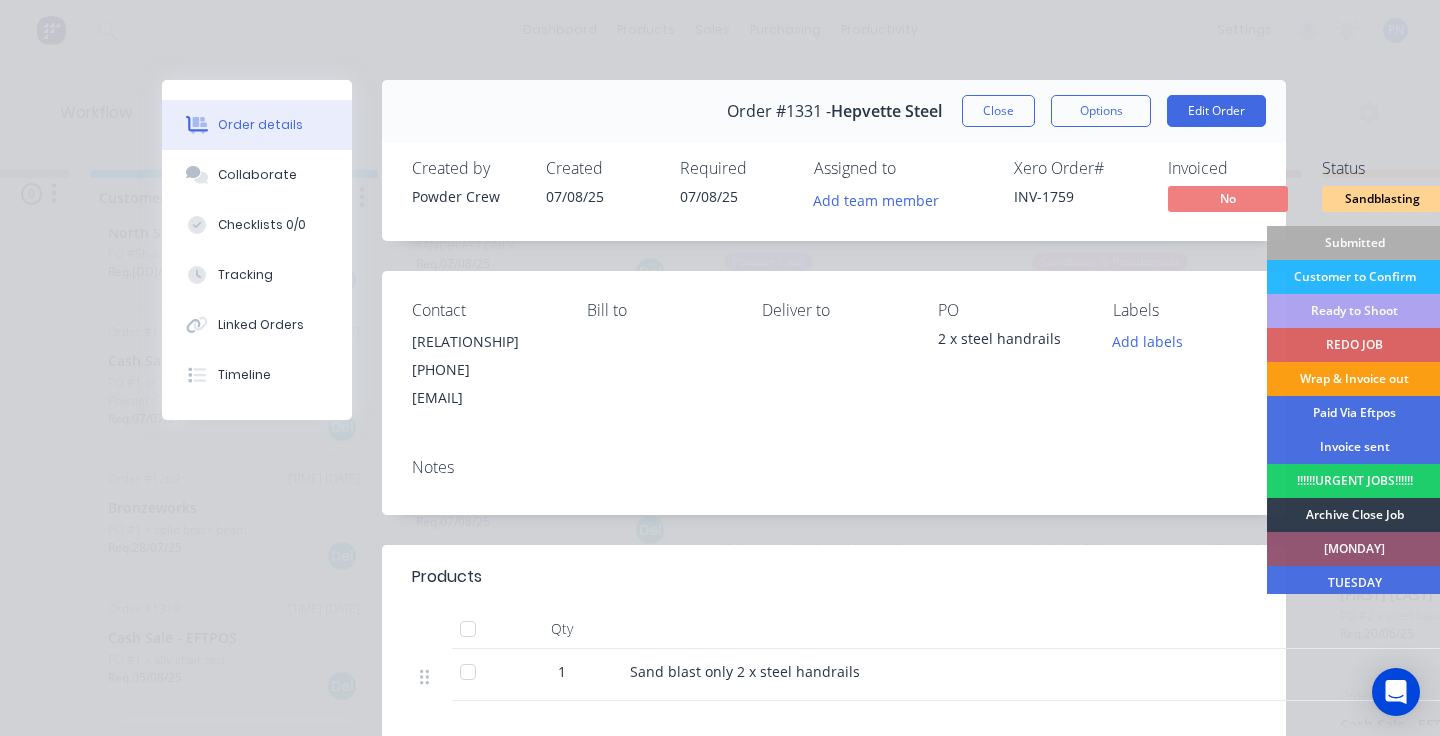 click on "Wrap & Invoice out" at bounding box center (1354, 379) 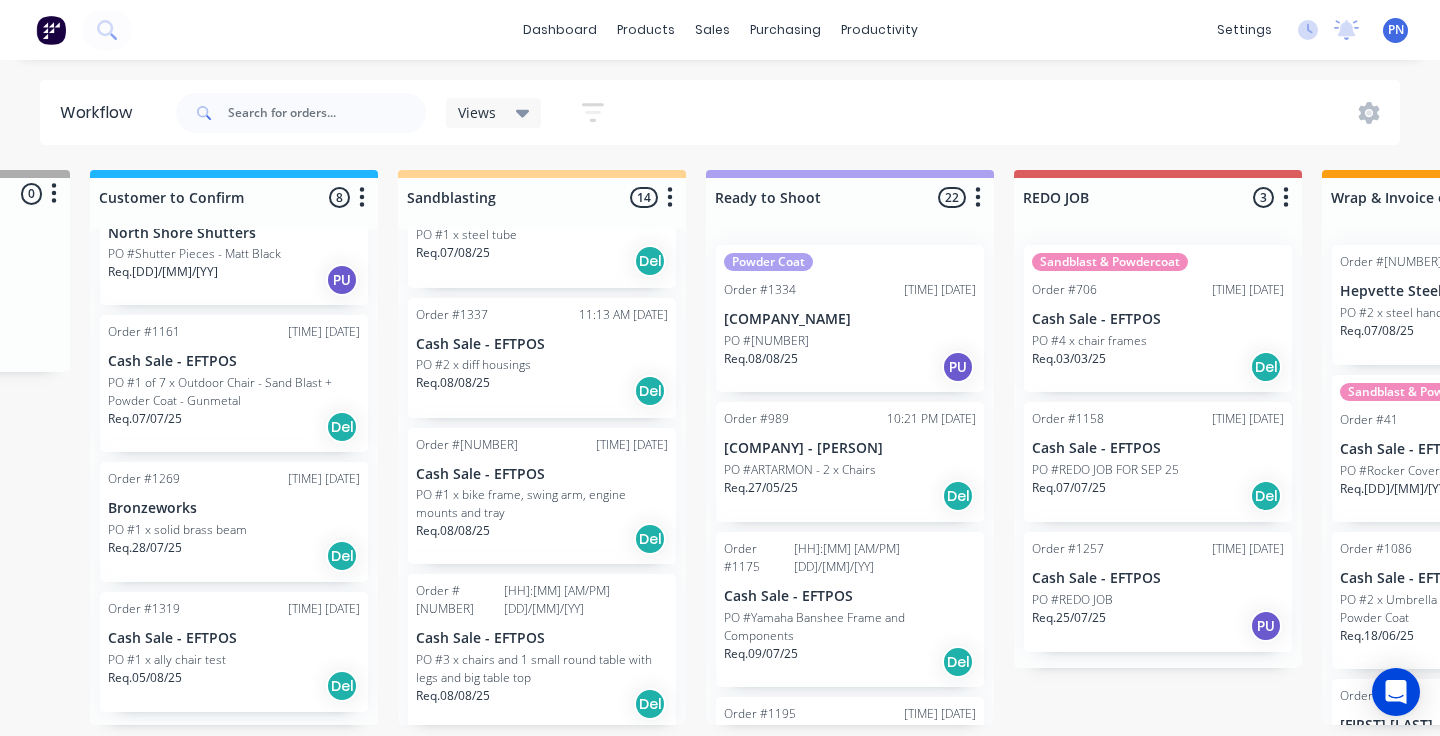 scroll, scrollTop: 1410, scrollLeft: 0, axis: vertical 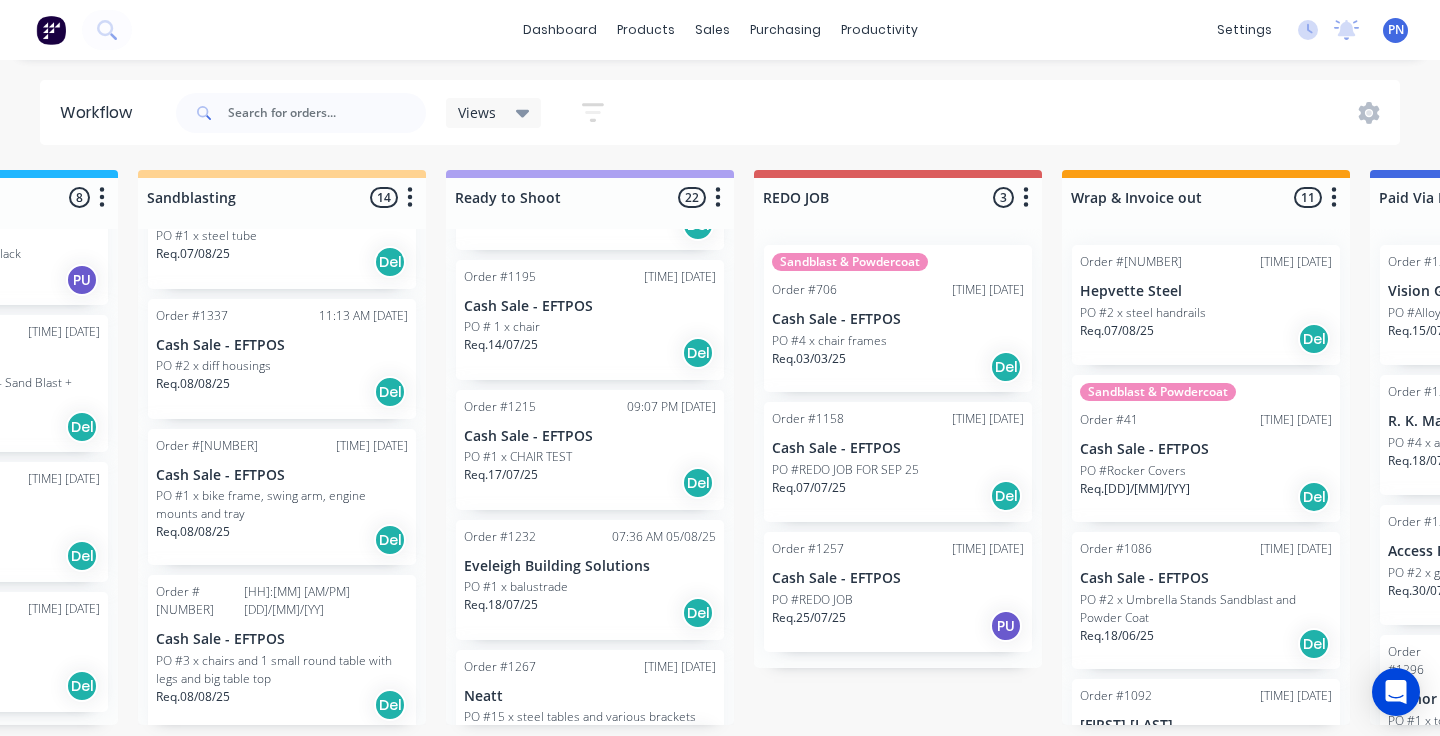 click on "Req. [DD]/[MM]/[YY] Del" at bounding box center (590, 353) 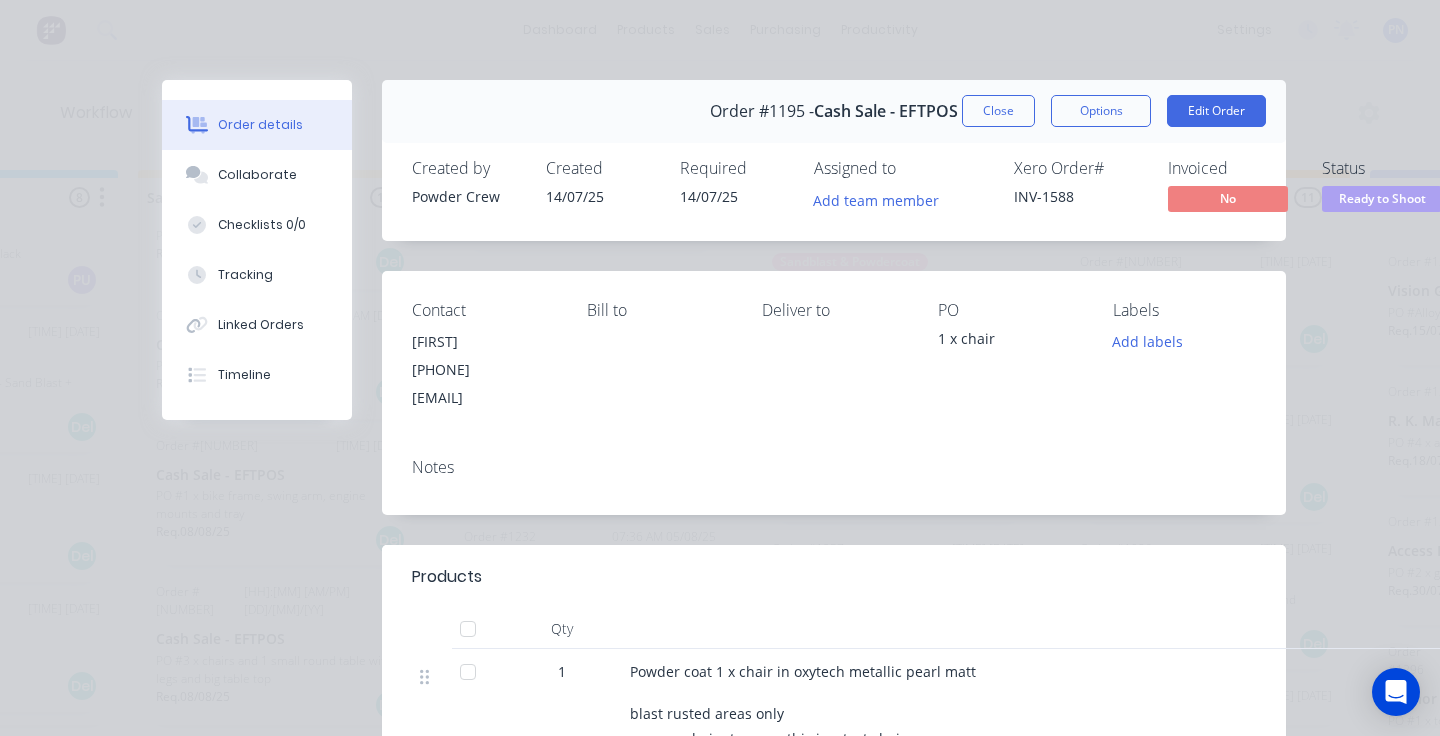 scroll, scrollTop: 0, scrollLeft: 0, axis: both 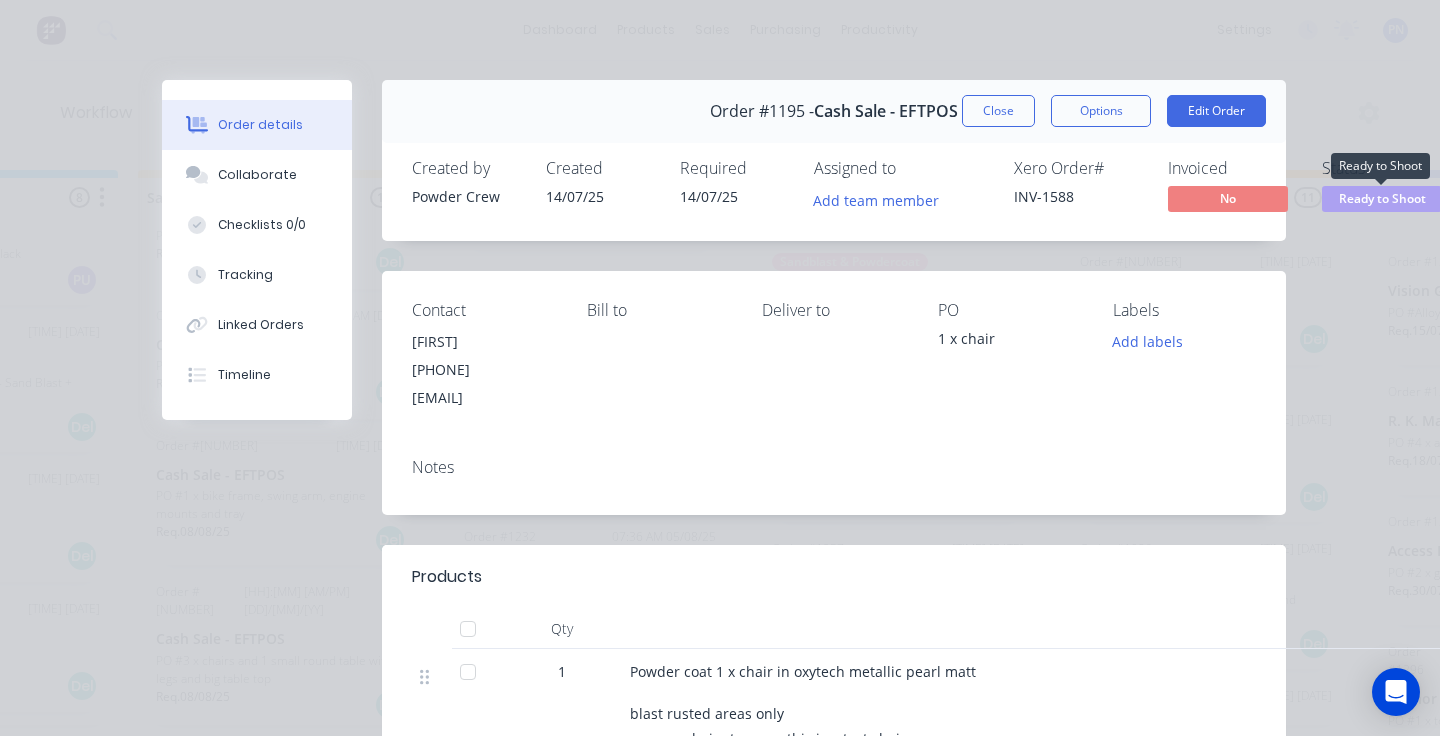 click on "Ready to Shoot" at bounding box center (1382, 198) 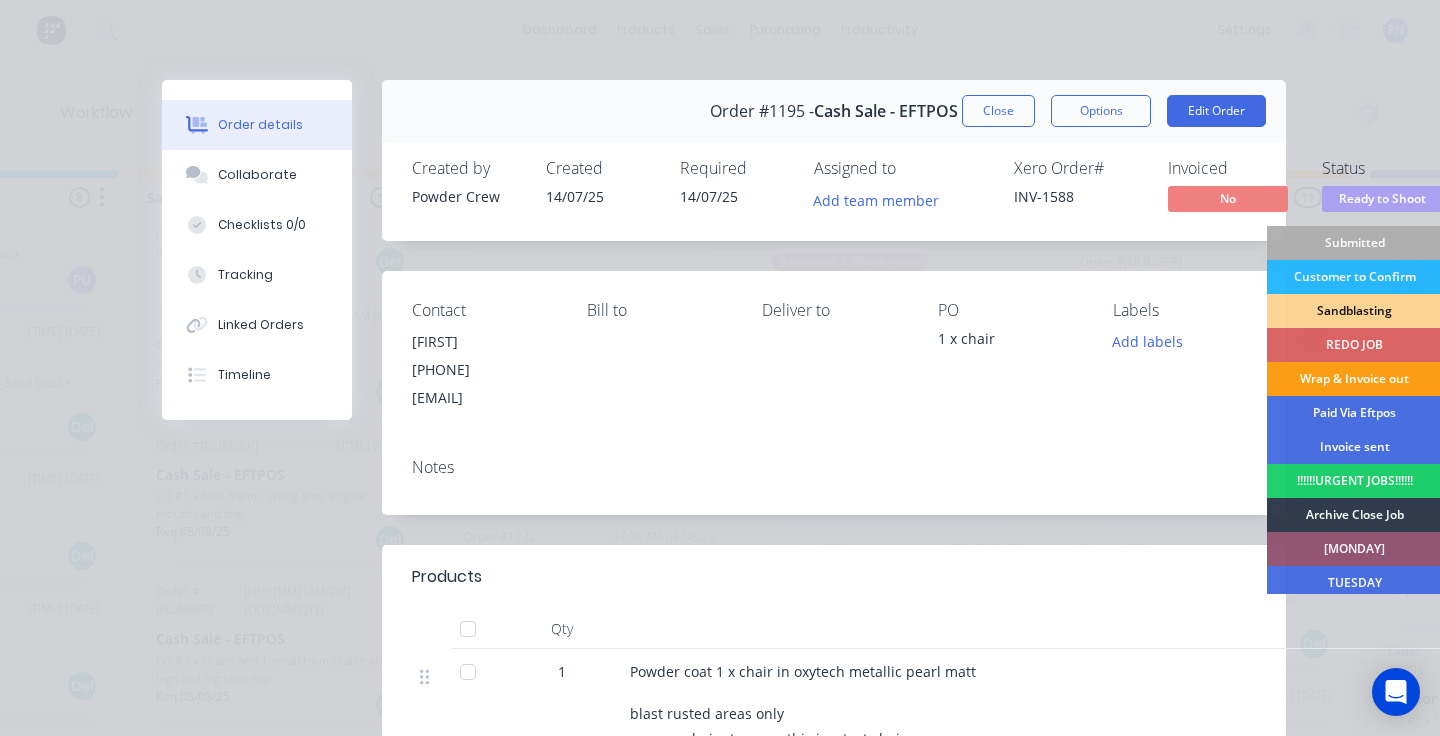 click on "Wrap & Invoice out" at bounding box center [1354, 379] 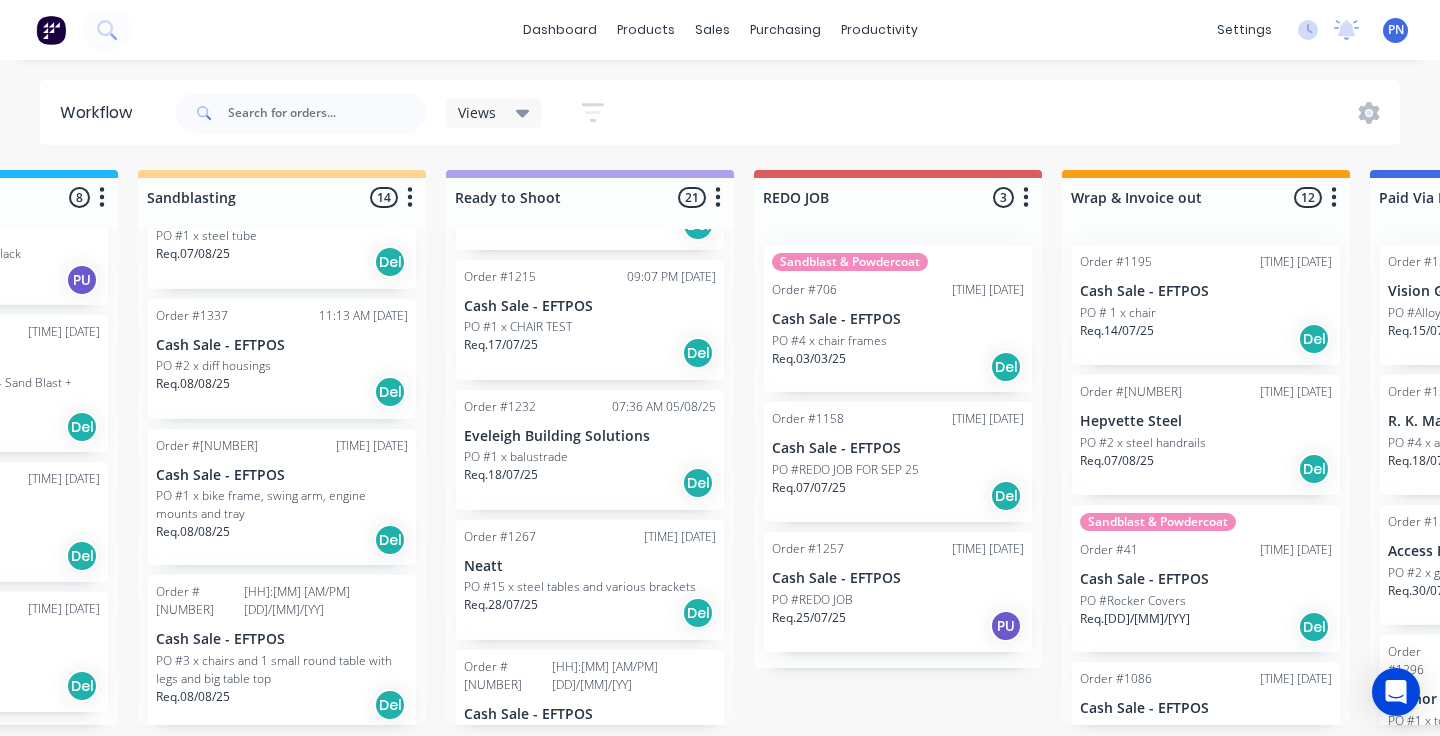 click on "Req. [DATE] Del" at bounding box center [590, 353] 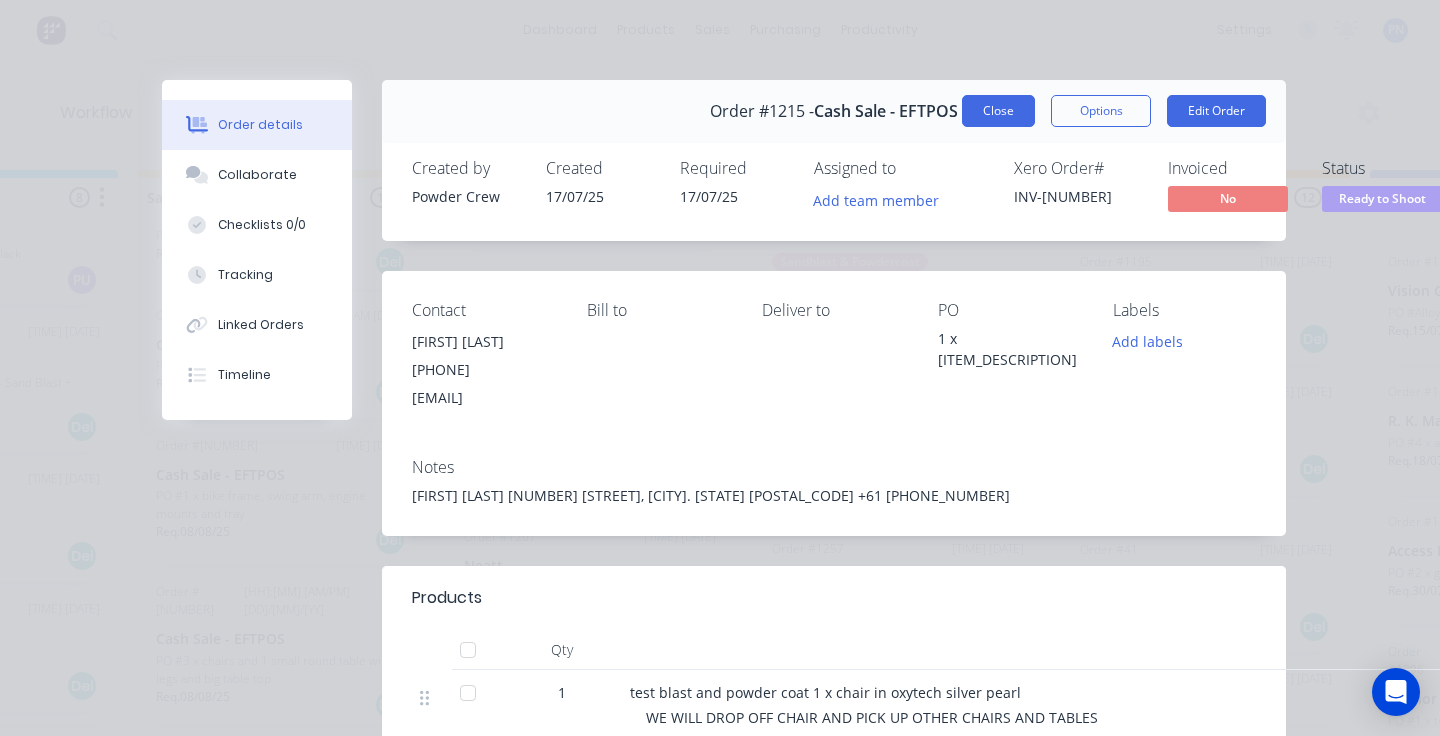 click on "Close" at bounding box center (998, 111) 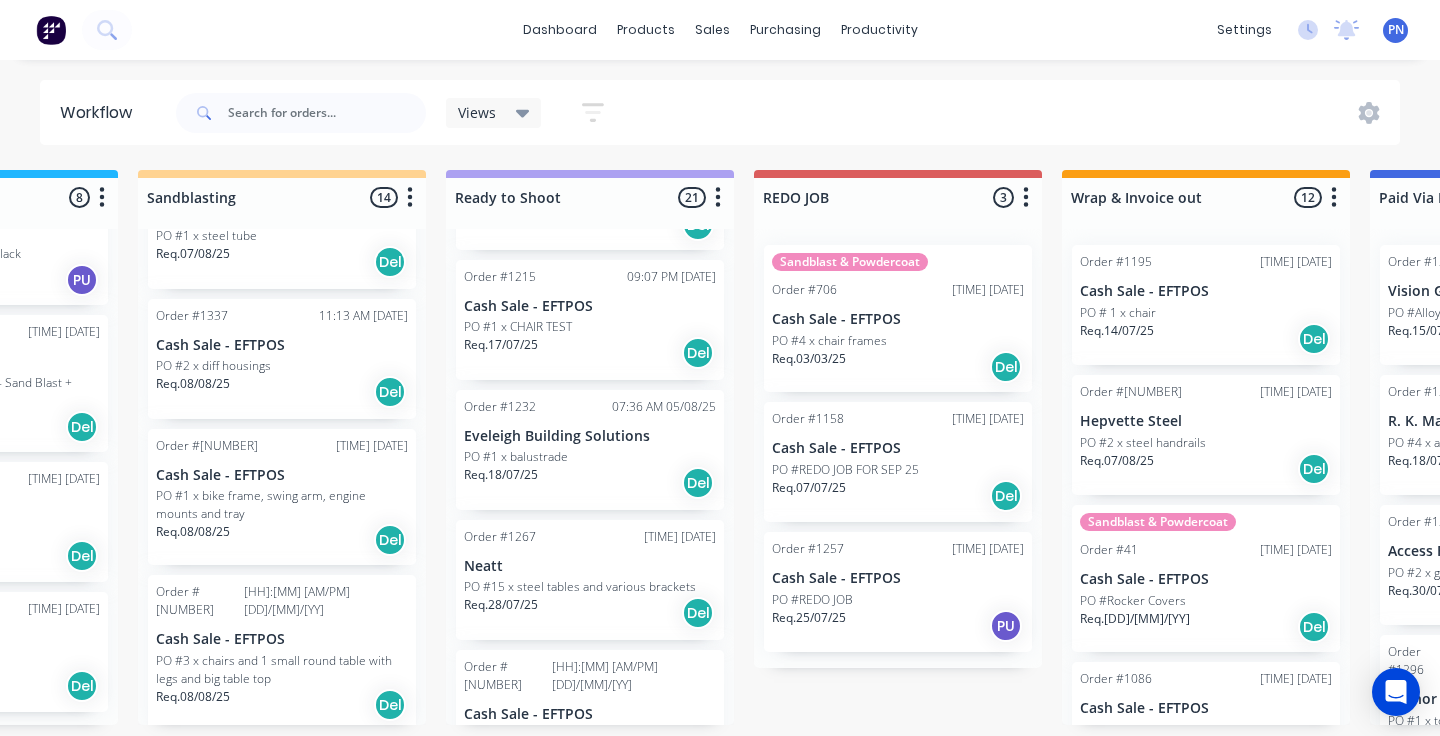 scroll, scrollTop: 445, scrollLeft: 0, axis: vertical 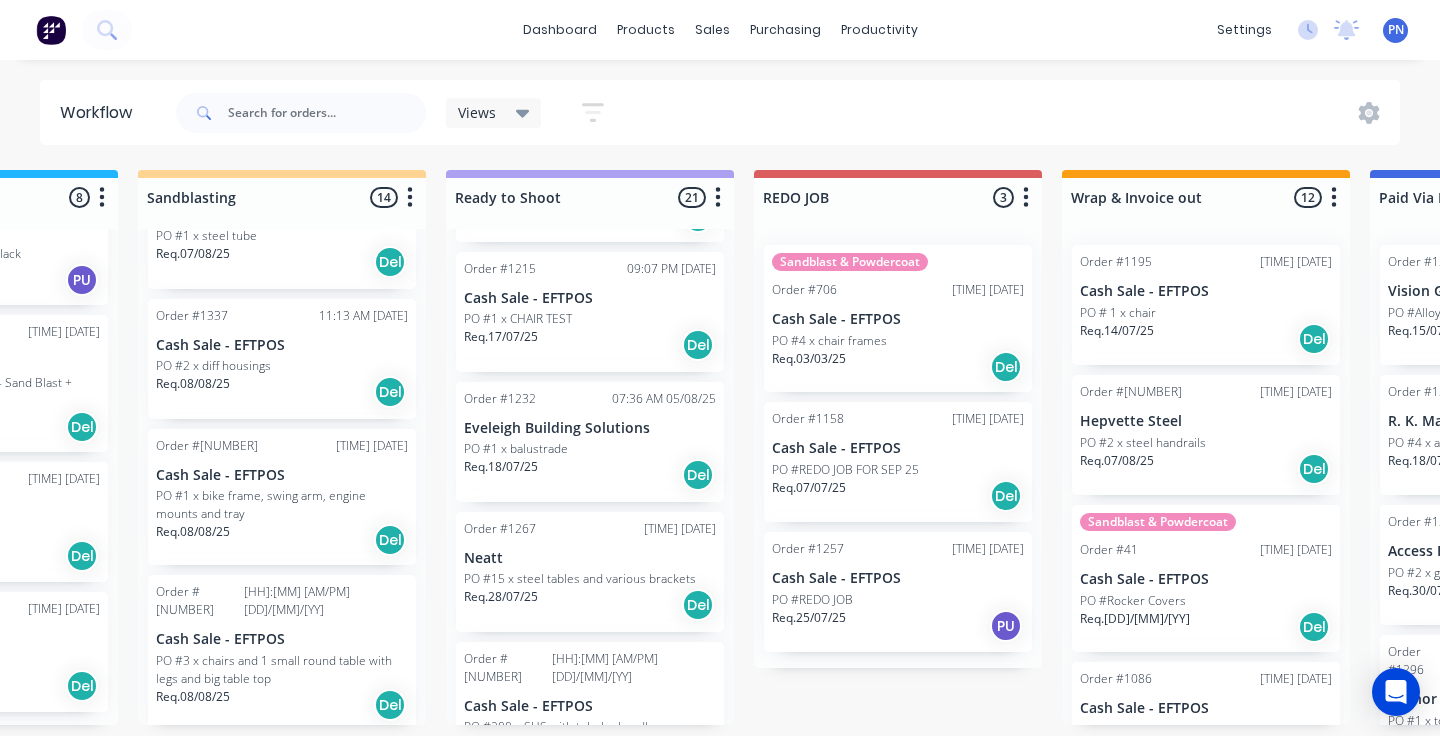 click on "Req. [DATE] Del" at bounding box center [590, 345] 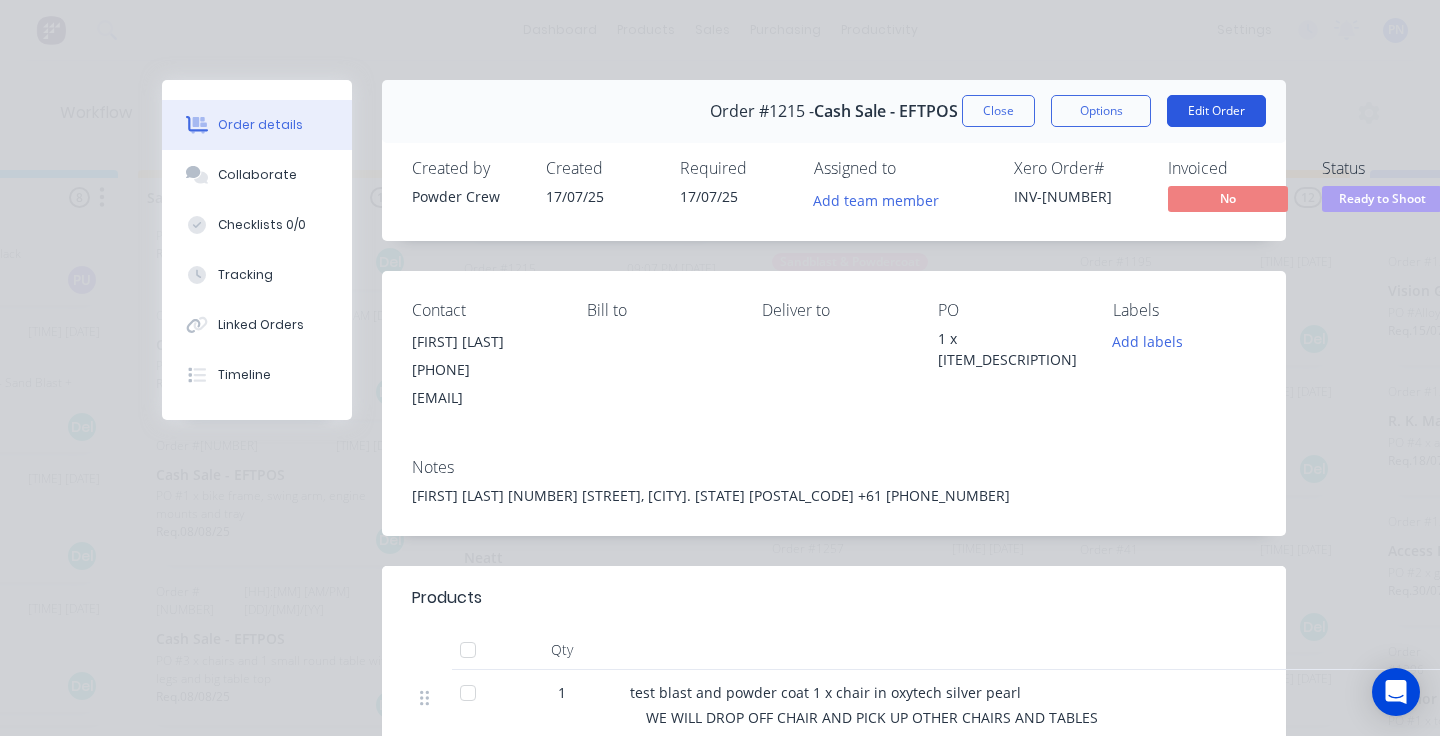 click on "Edit Order" at bounding box center (1216, 111) 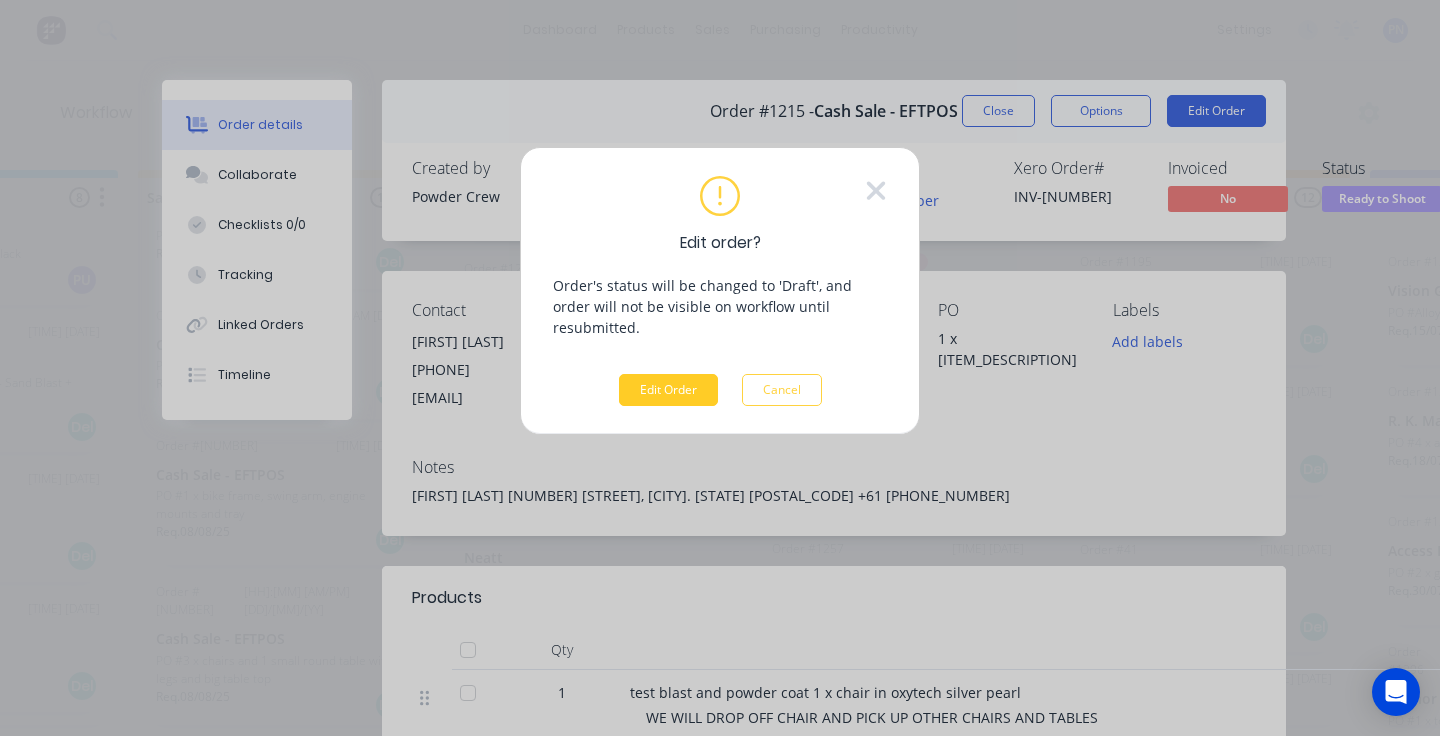 click on "Edit Order" at bounding box center [668, 390] 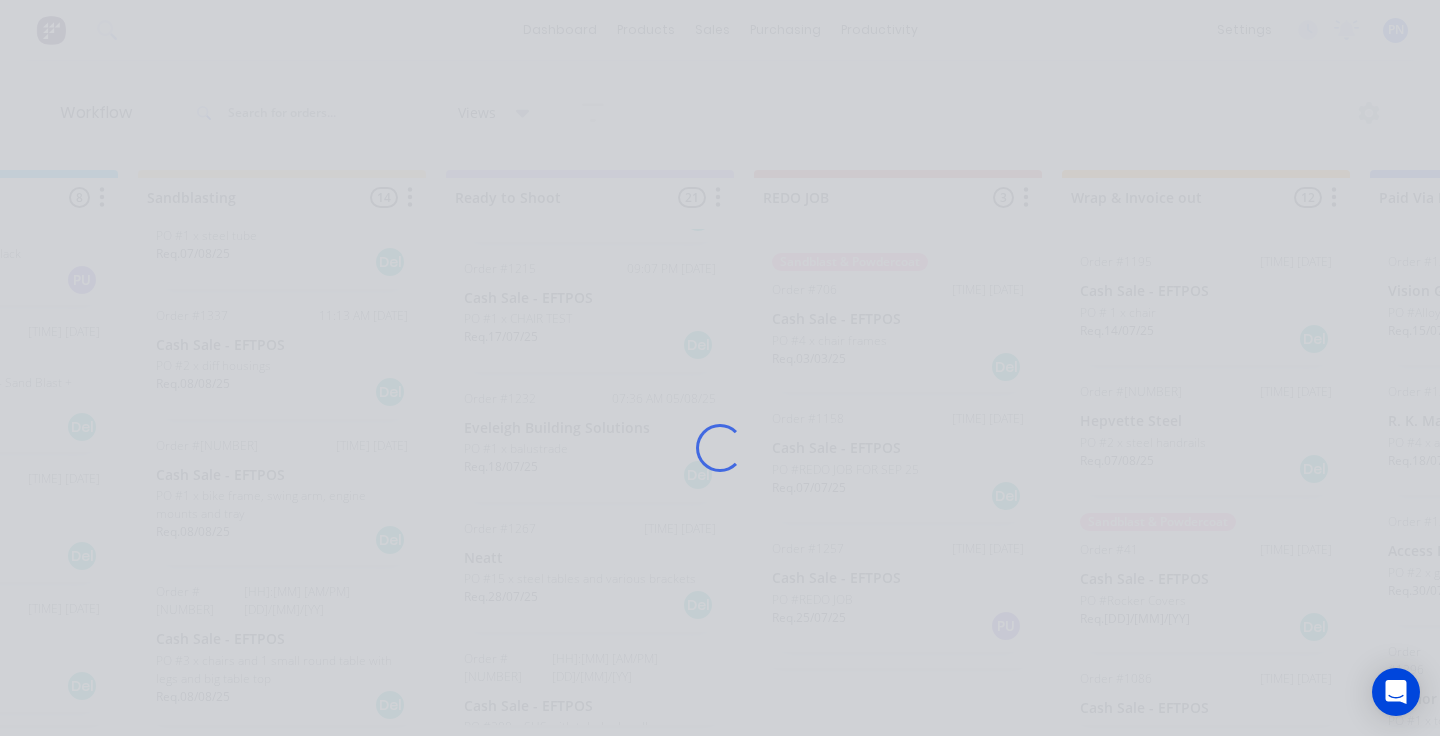 scroll, scrollTop: 0, scrollLeft: 0, axis: both 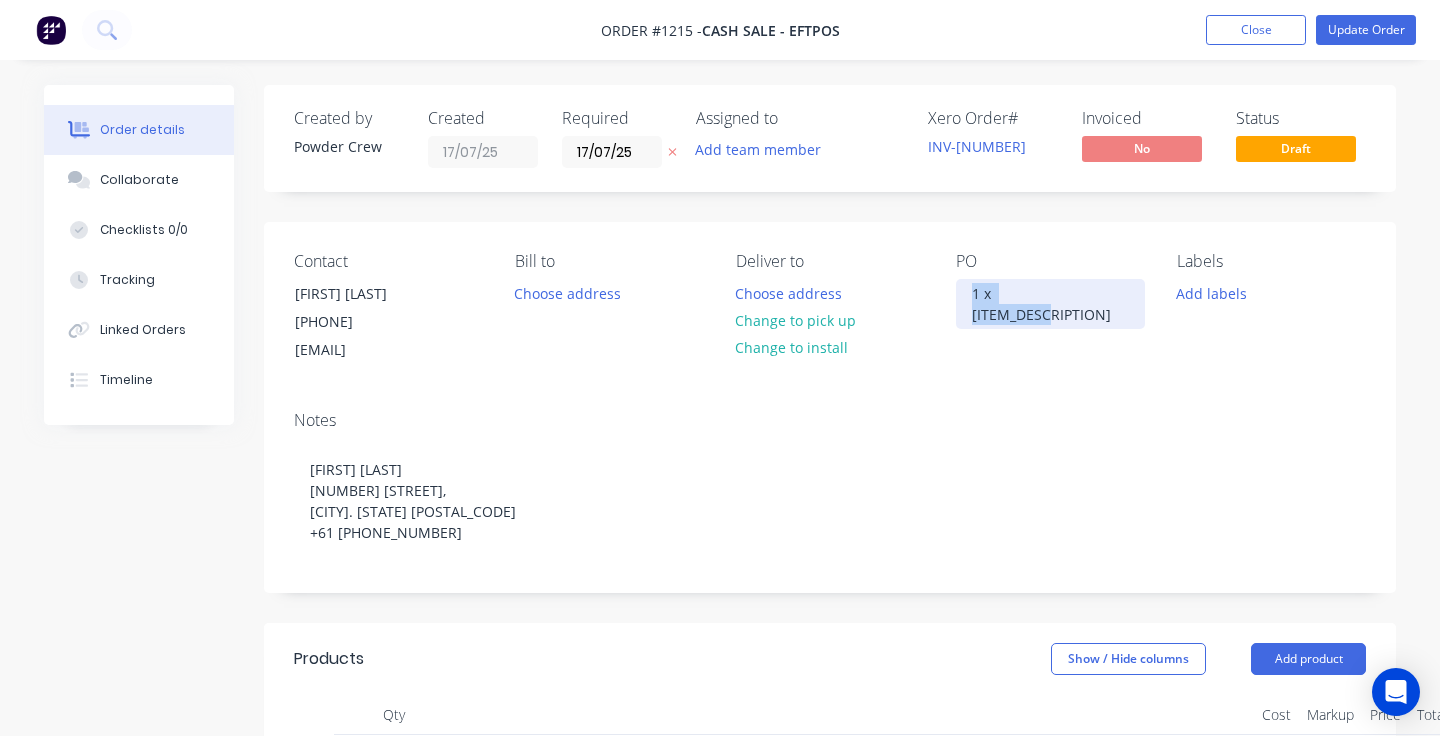 drag, startPoint x: 1073, startPoint y: 293, endPoint x: 948, endPoint y: 293, distance: 125 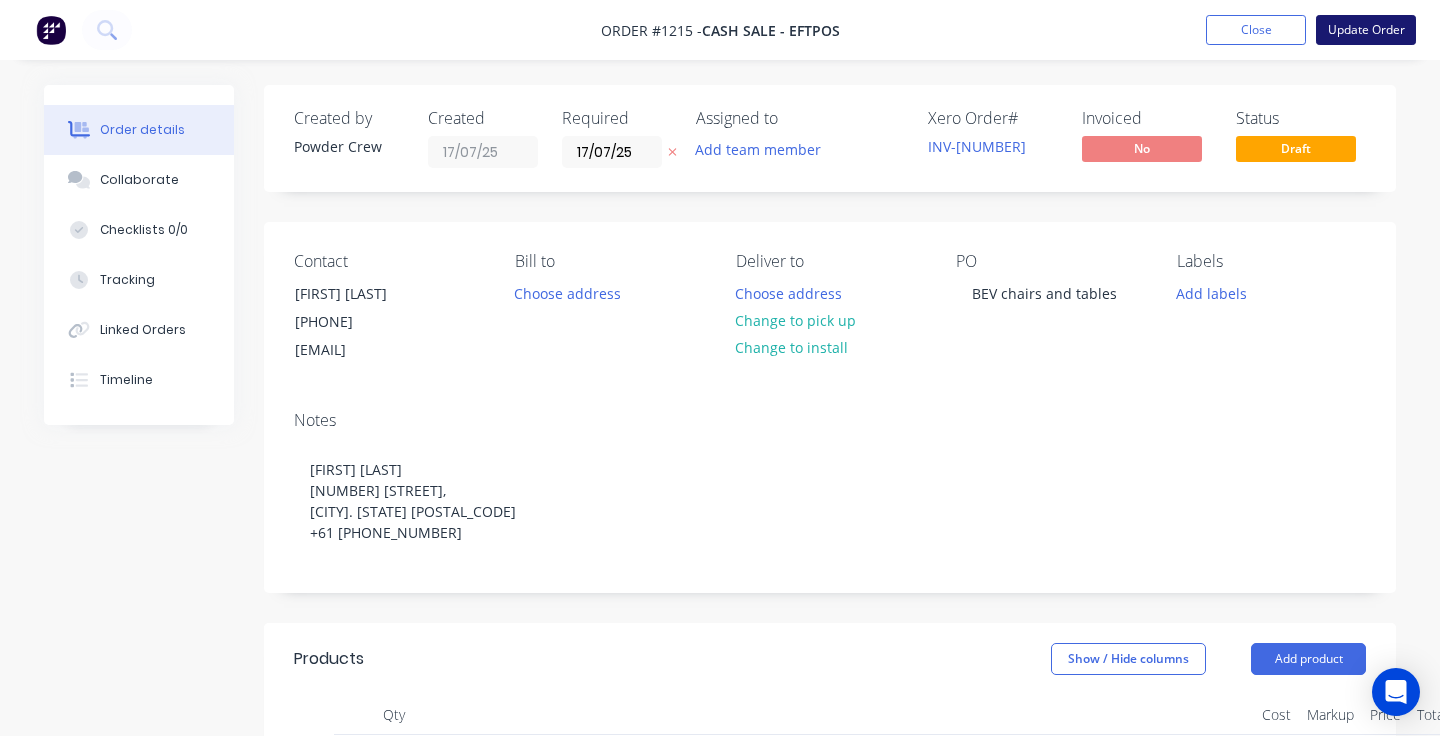 click on "Update Order" at bounding box center (1366, 30) 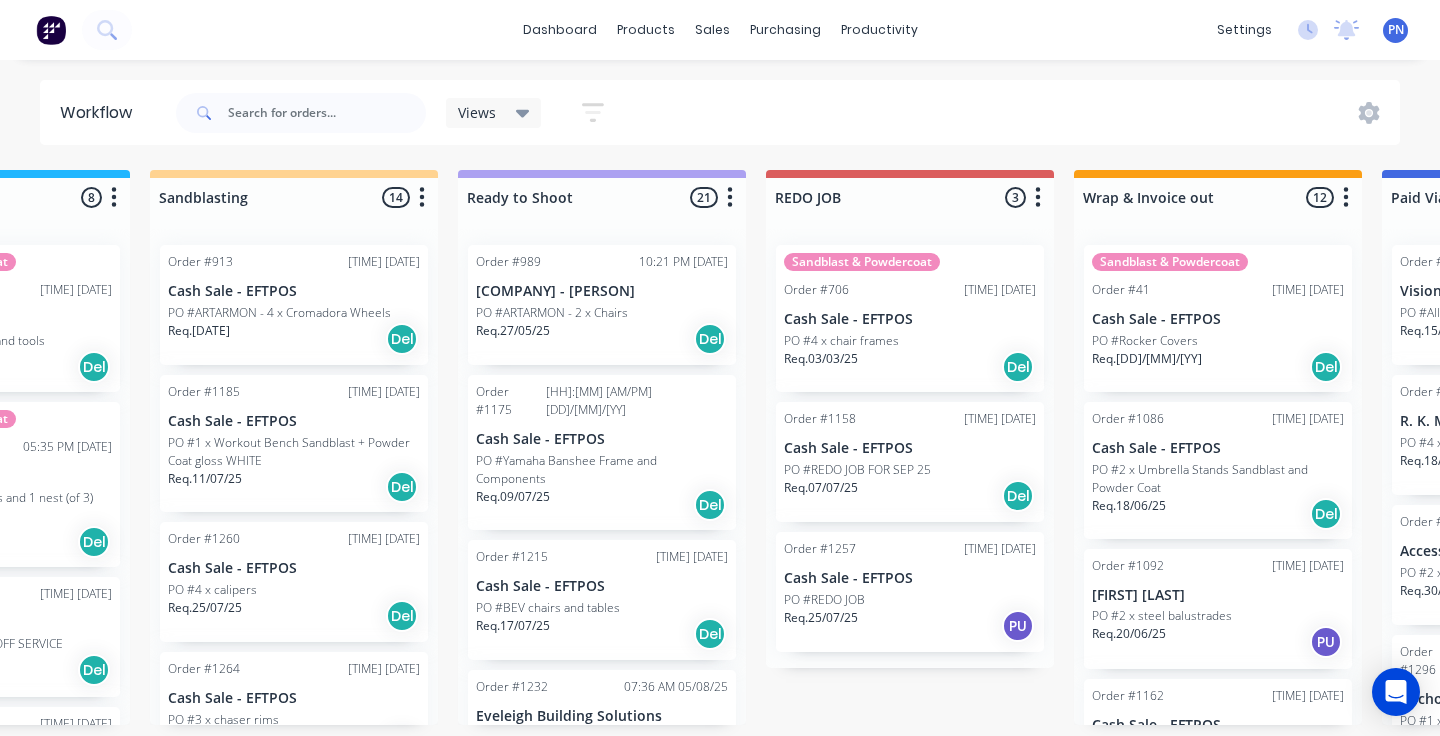 scroll, scrollTop: 0, scrollLeft: 512, axis: horizontal 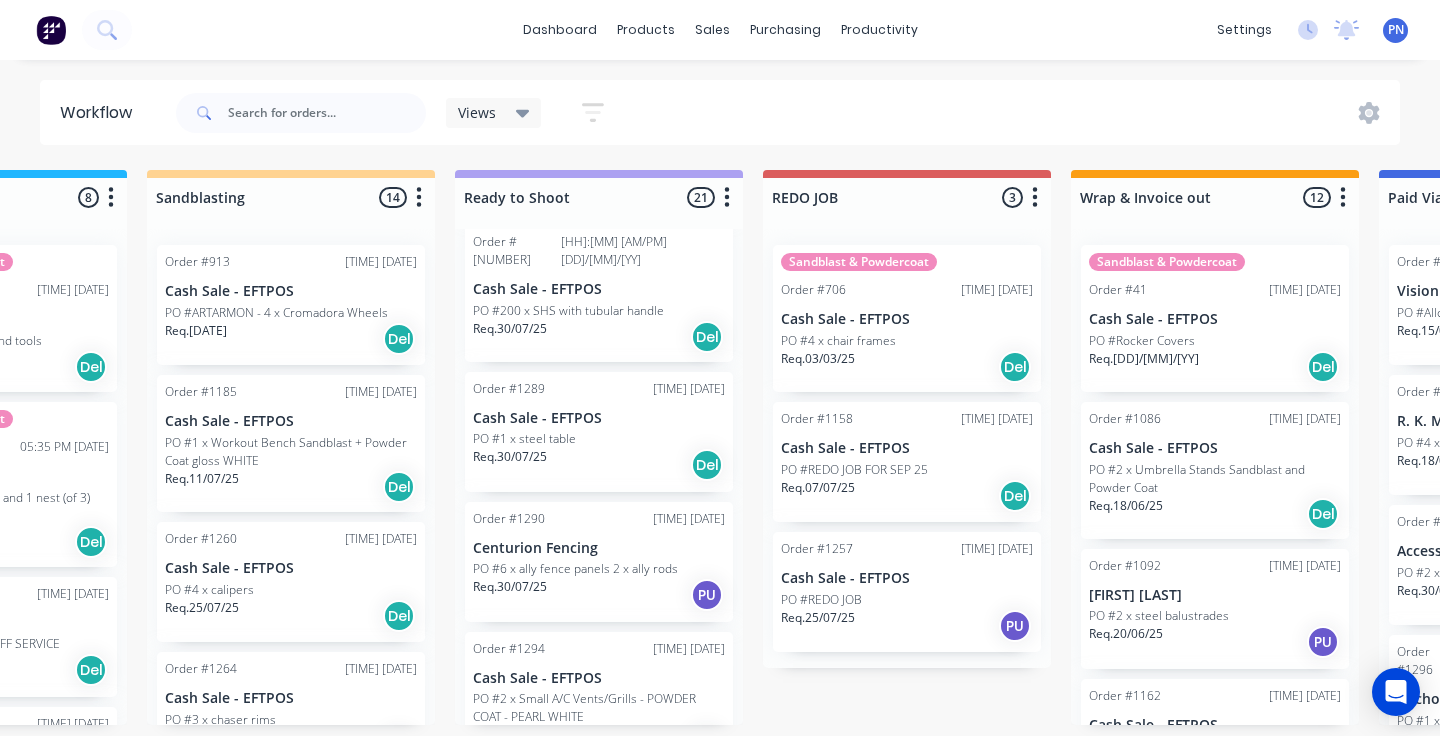 click on "Req. [DD]/[MM]/[YY] Del" at bounding box center (599, 465) 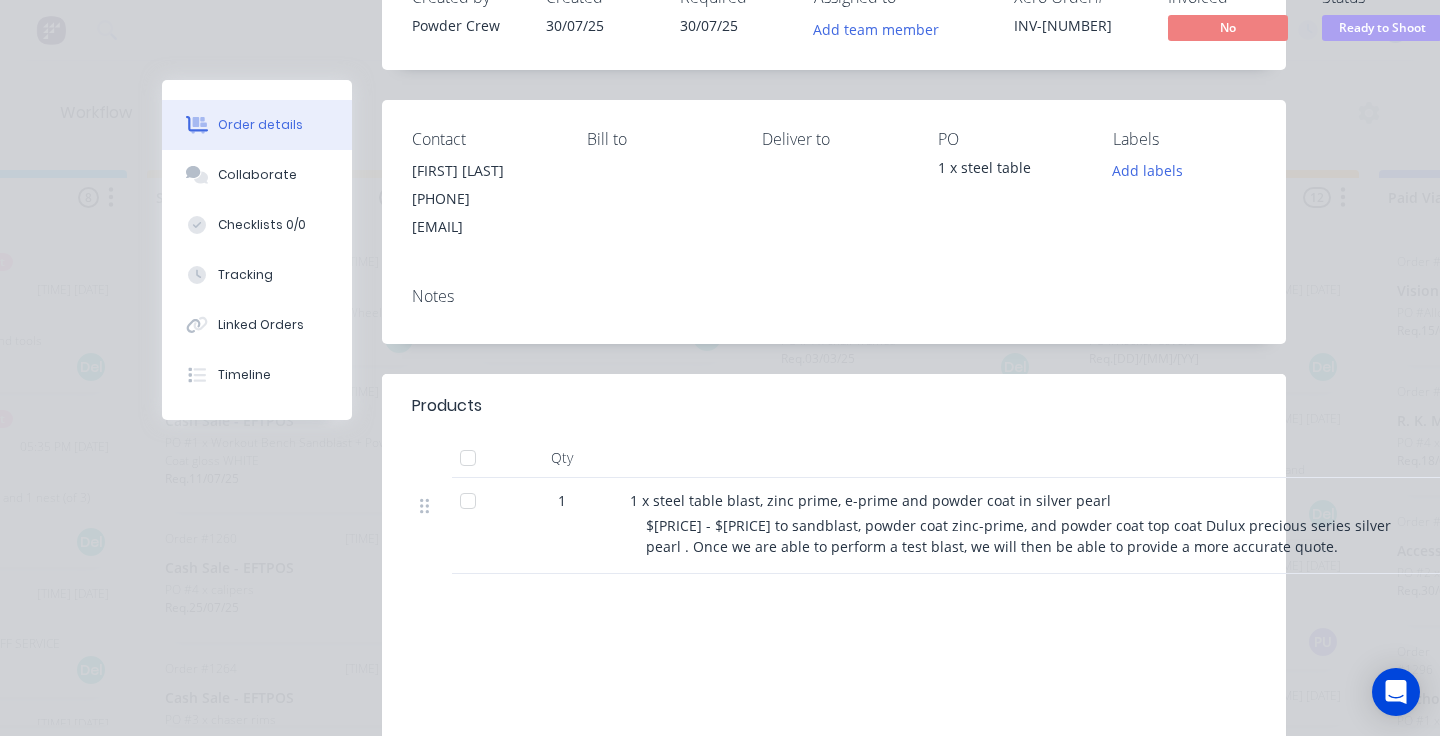 scroll, scrollTop: 148, scrollLeft: 0, axis: vertical 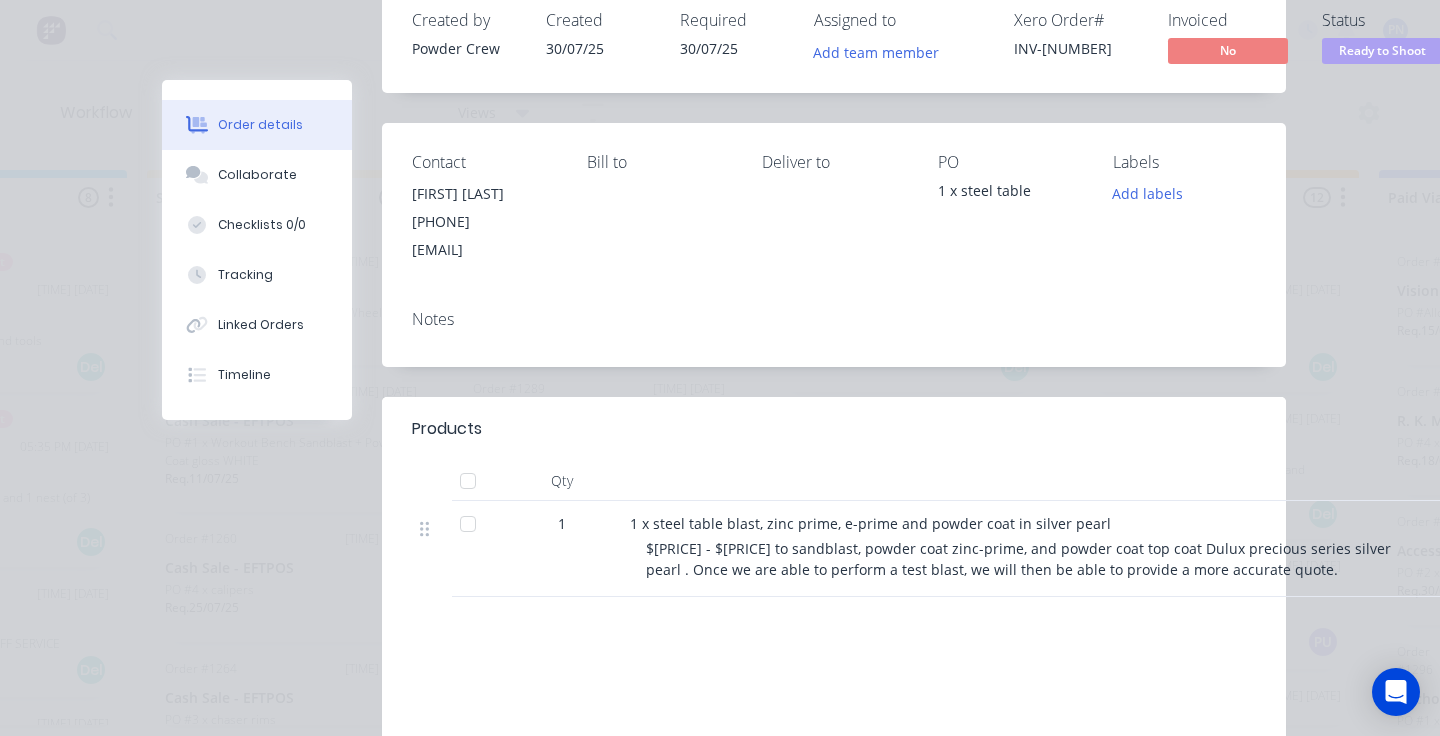 drag, startPoint x: 591, startPoint y: 250, endPoint x: 410, endPoint y: 250, distance: 181 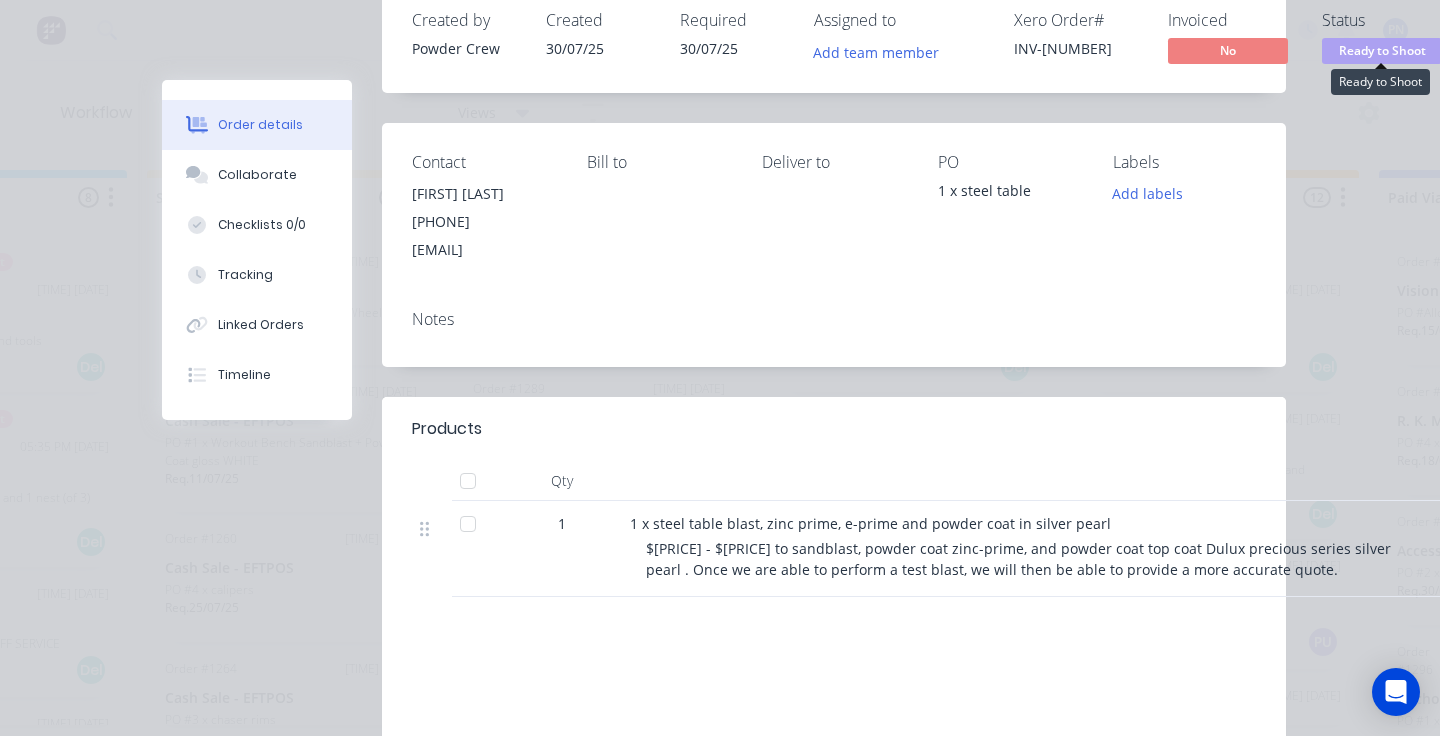 click on "Ready to Shoot" at bounding box center (1382, 50) 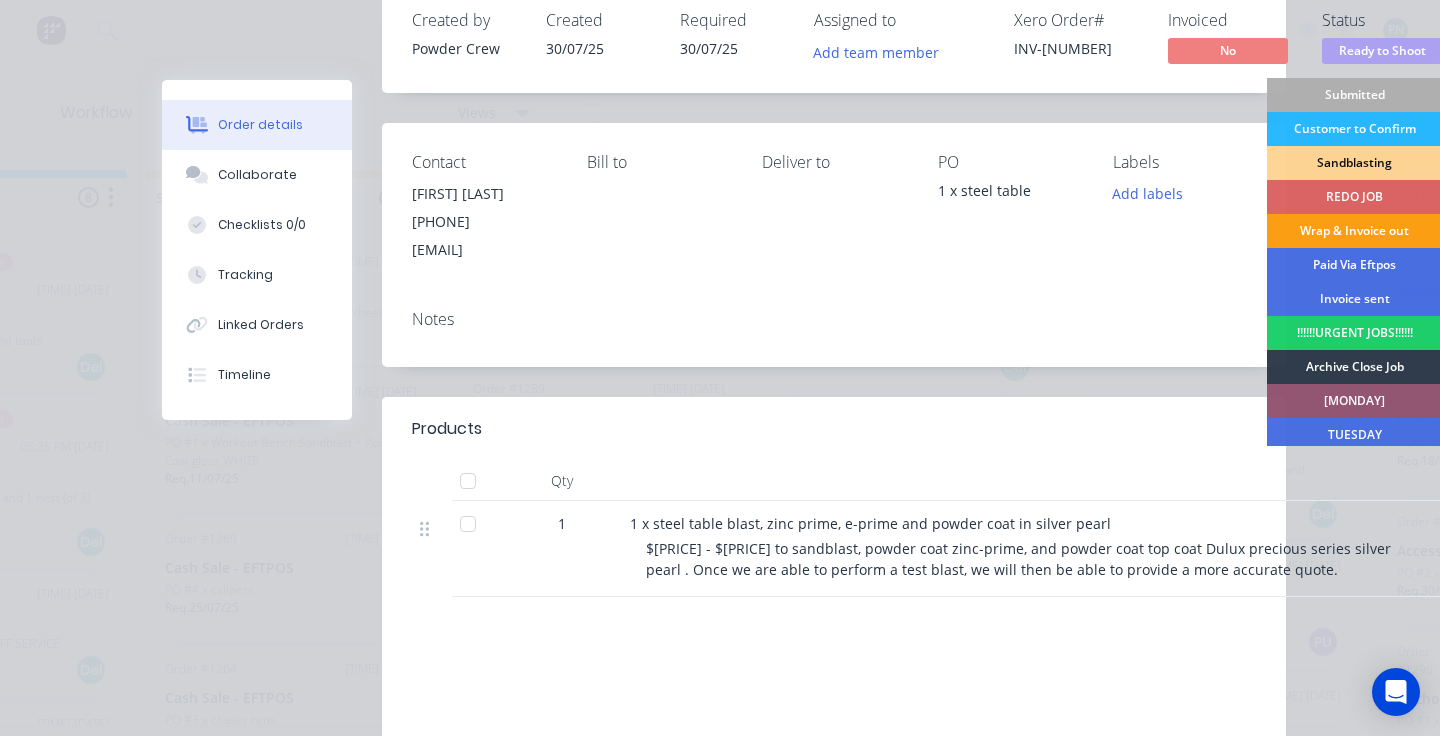 click on "Wrap & Invoice out" at bounding box center [1354, 231] 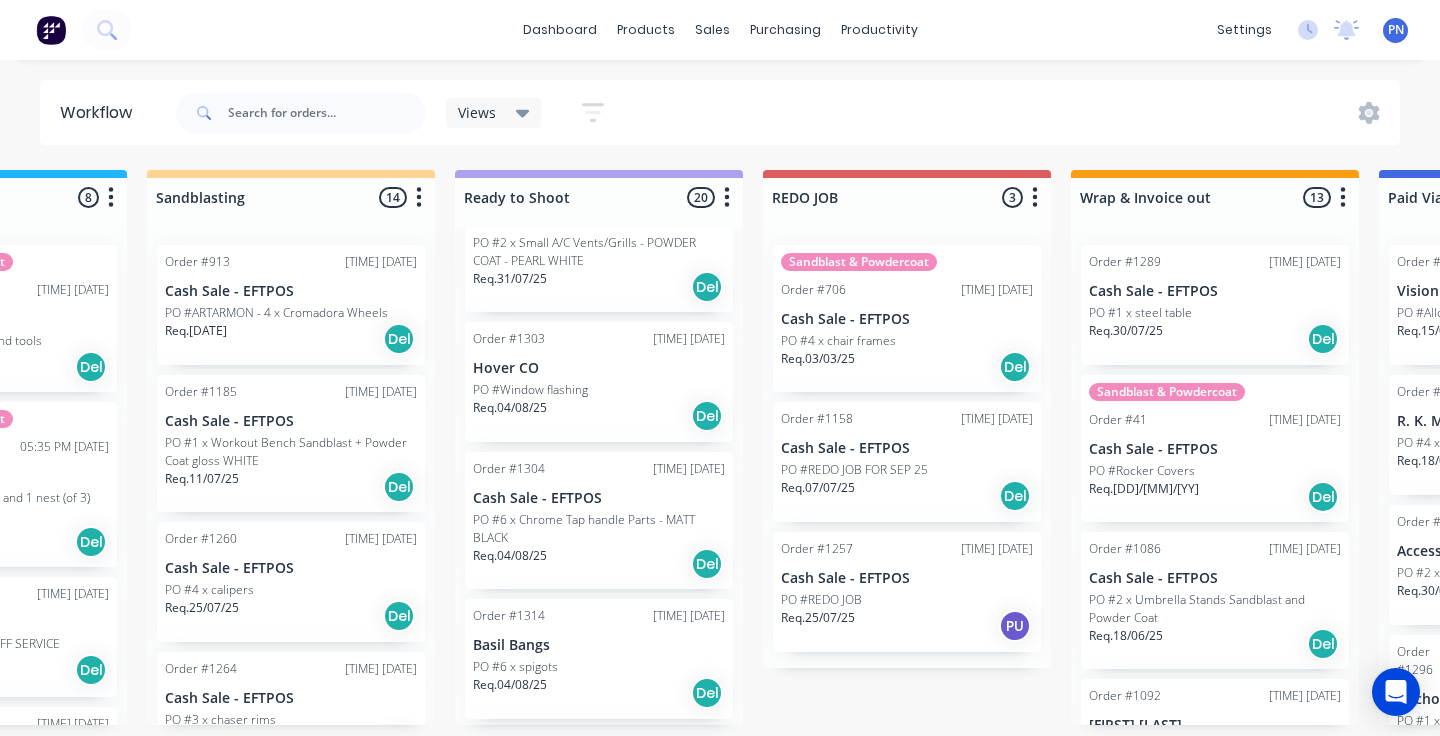 scroll, scrollTop: 1032, scrollLeft: 0, axis: vertical 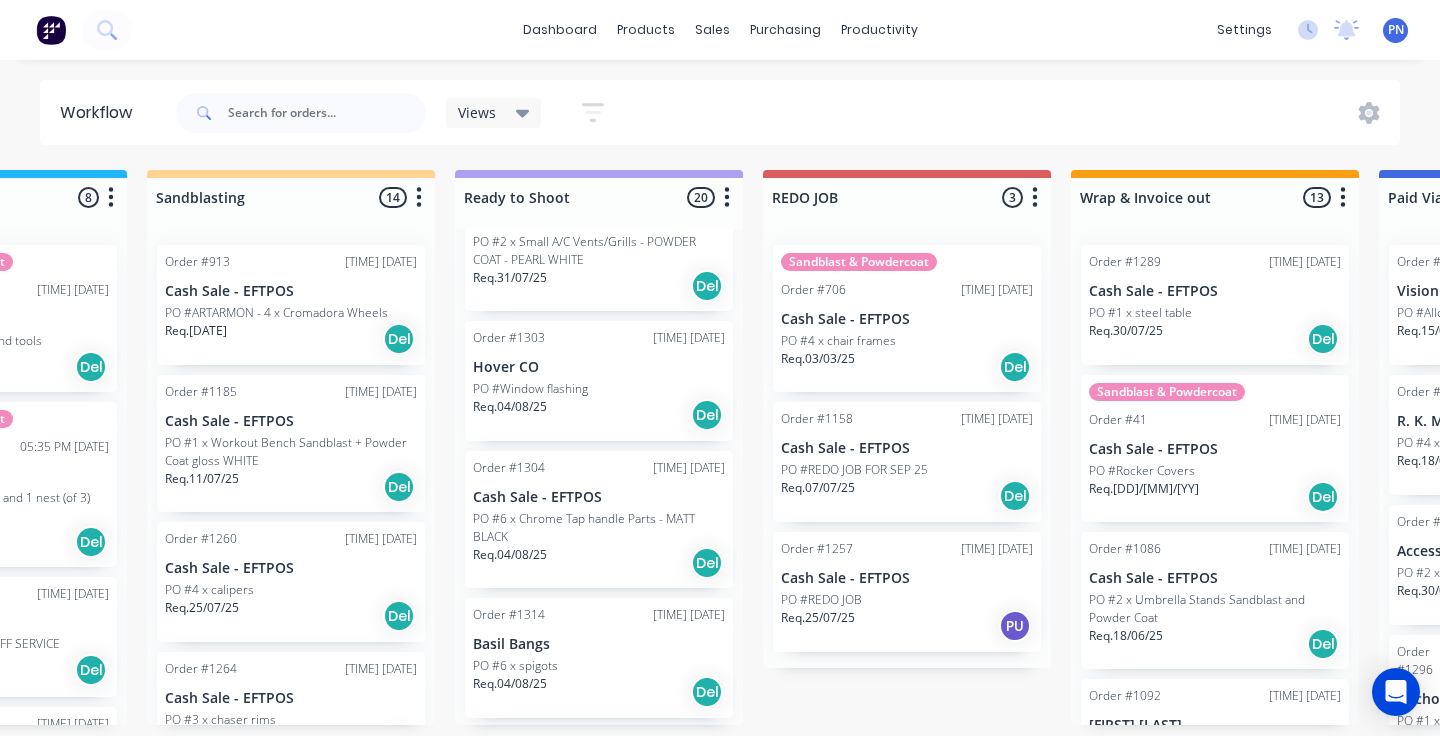 click on "PO #6 x Chrome Tap handle Parts - MATT BLACK" at bounding box center (599, 528) 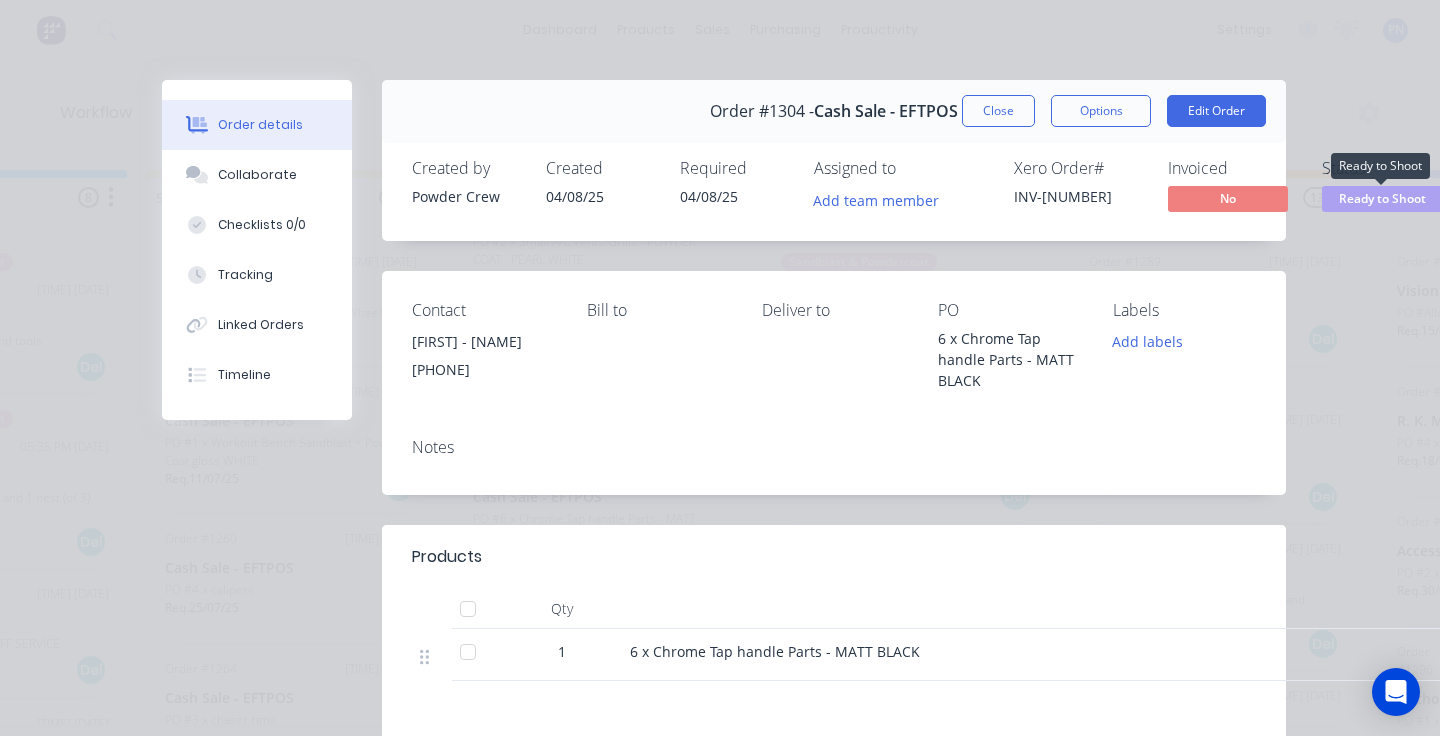 click on "Ready to Shoot" at bounding box center [1382, 198] 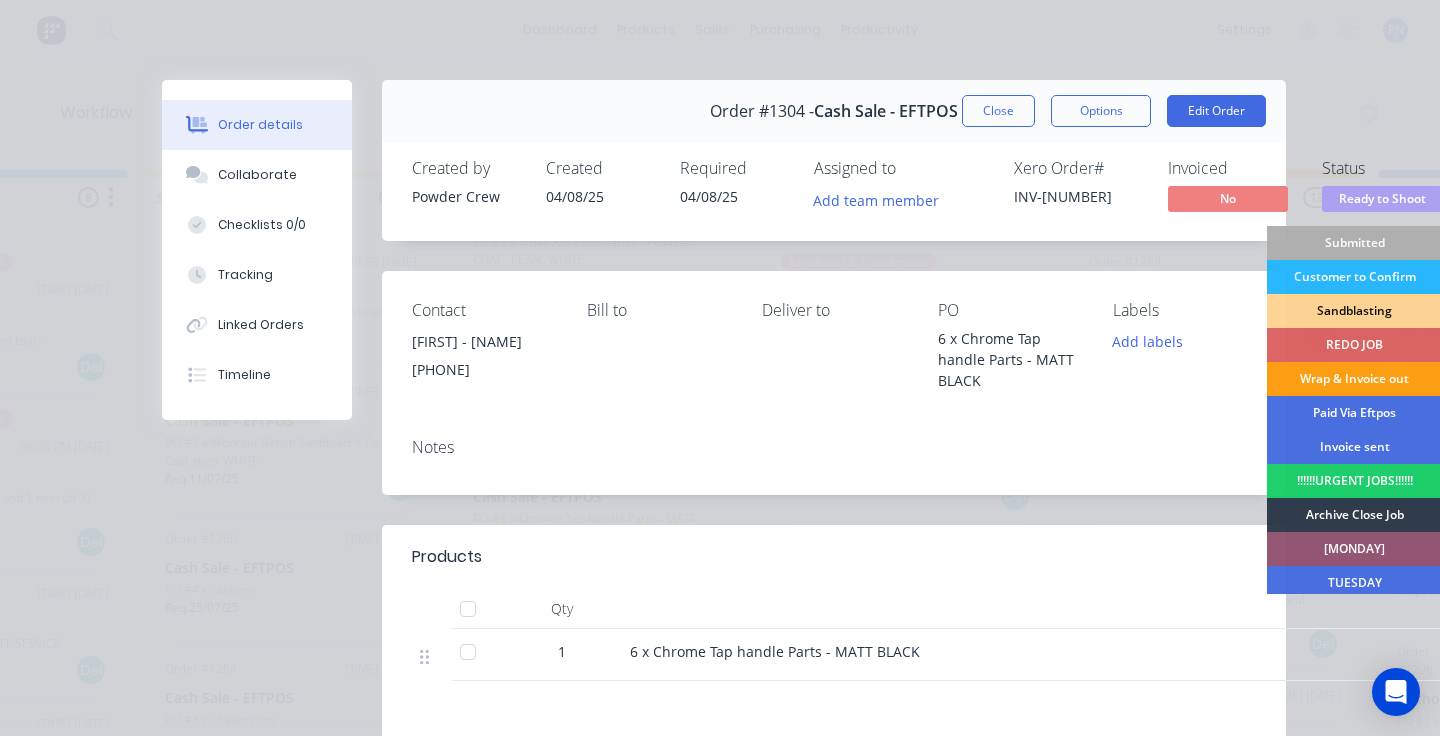 click on "Wrap & Invoice out" at bounding box center (1354, 379) 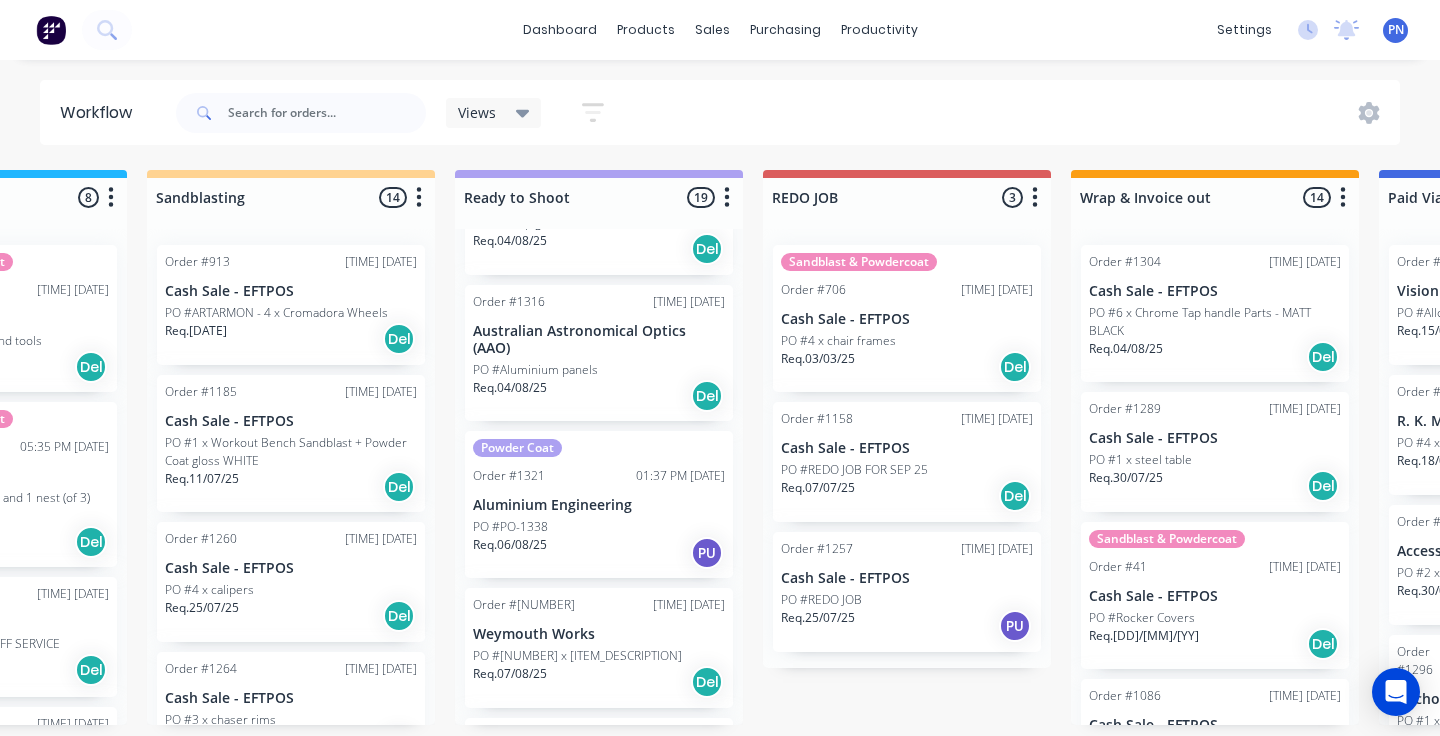 scroll, scrollTop: 1336, scrollLeft: 0, axis: vertical 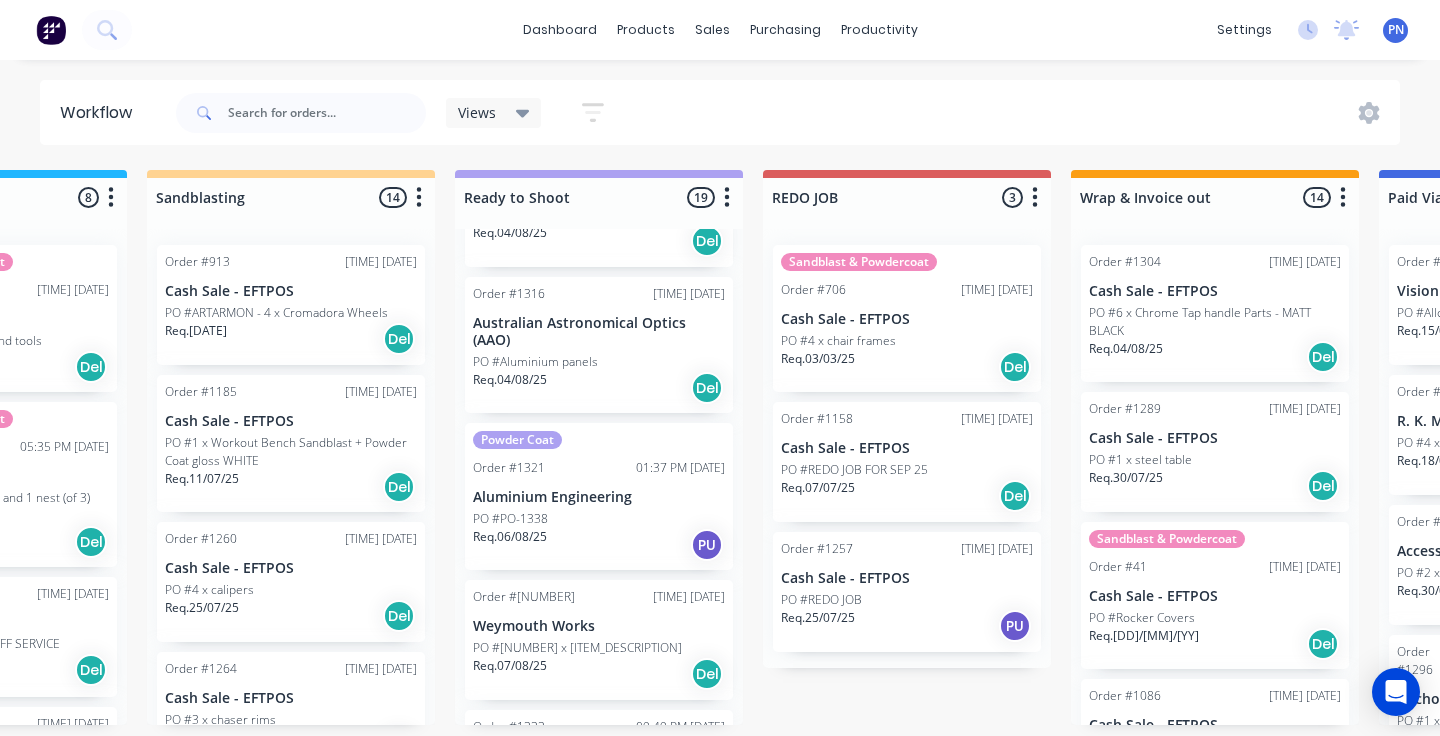 click on "PO #PO-1338" at bounding box center (599, 519) 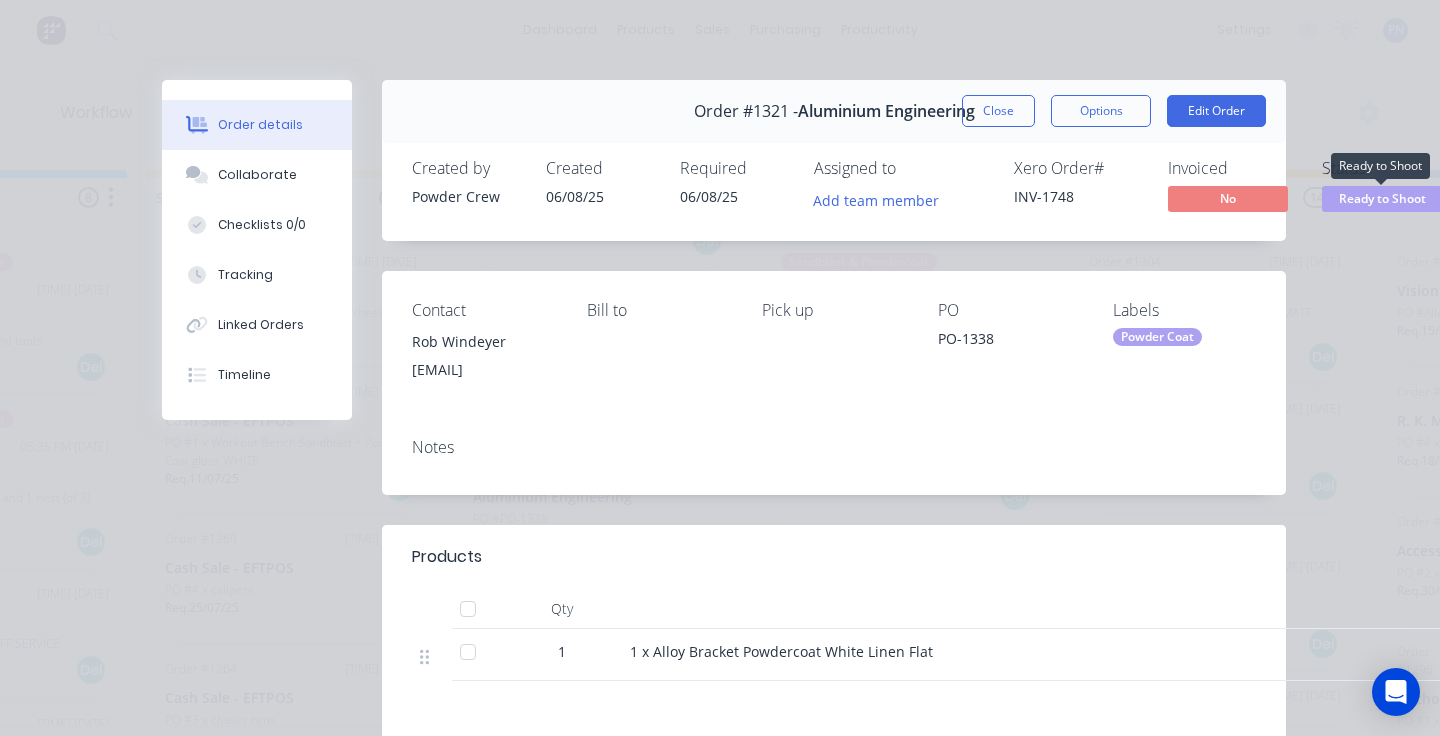 click on "Ready to Shoot" at bounding box center (1382, 198) 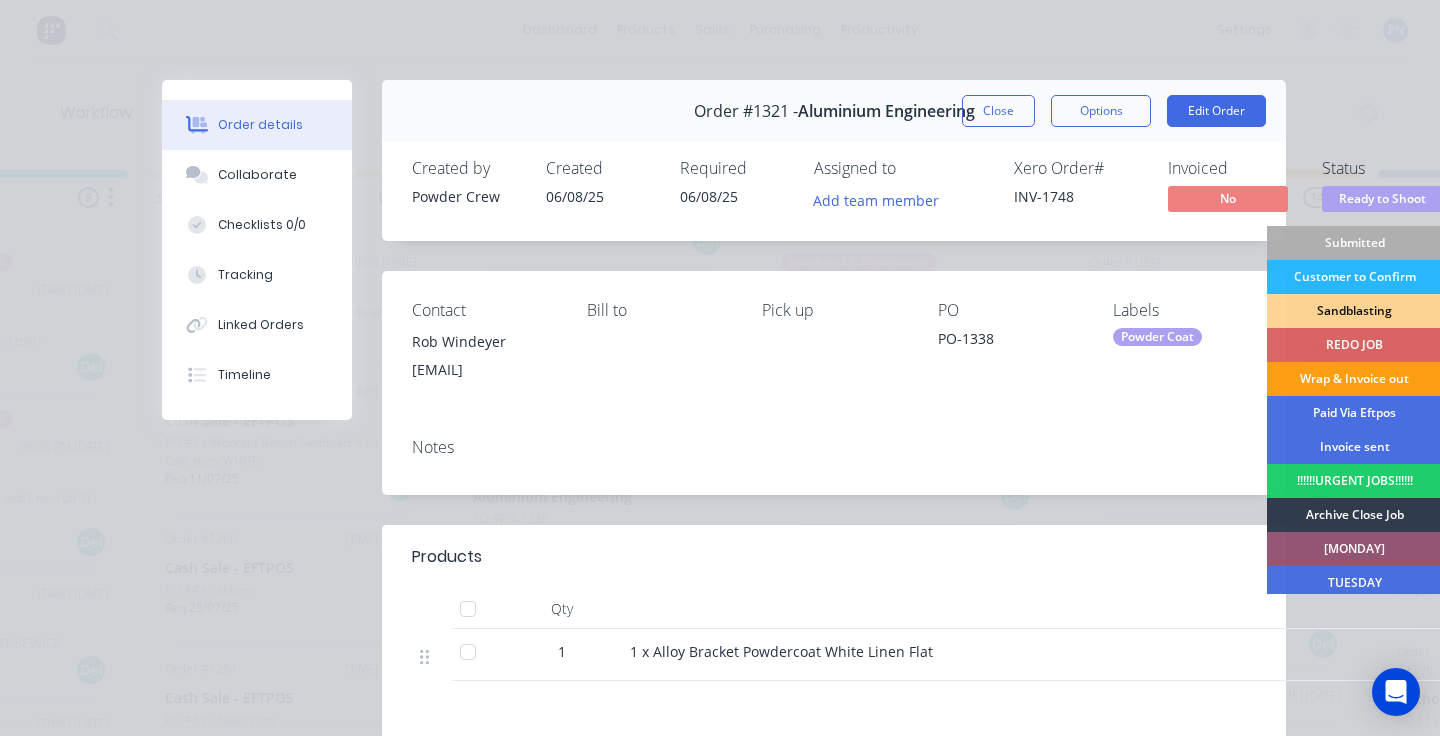 click on "Wrap & Invoice out" at bounding box center (1354, 379) 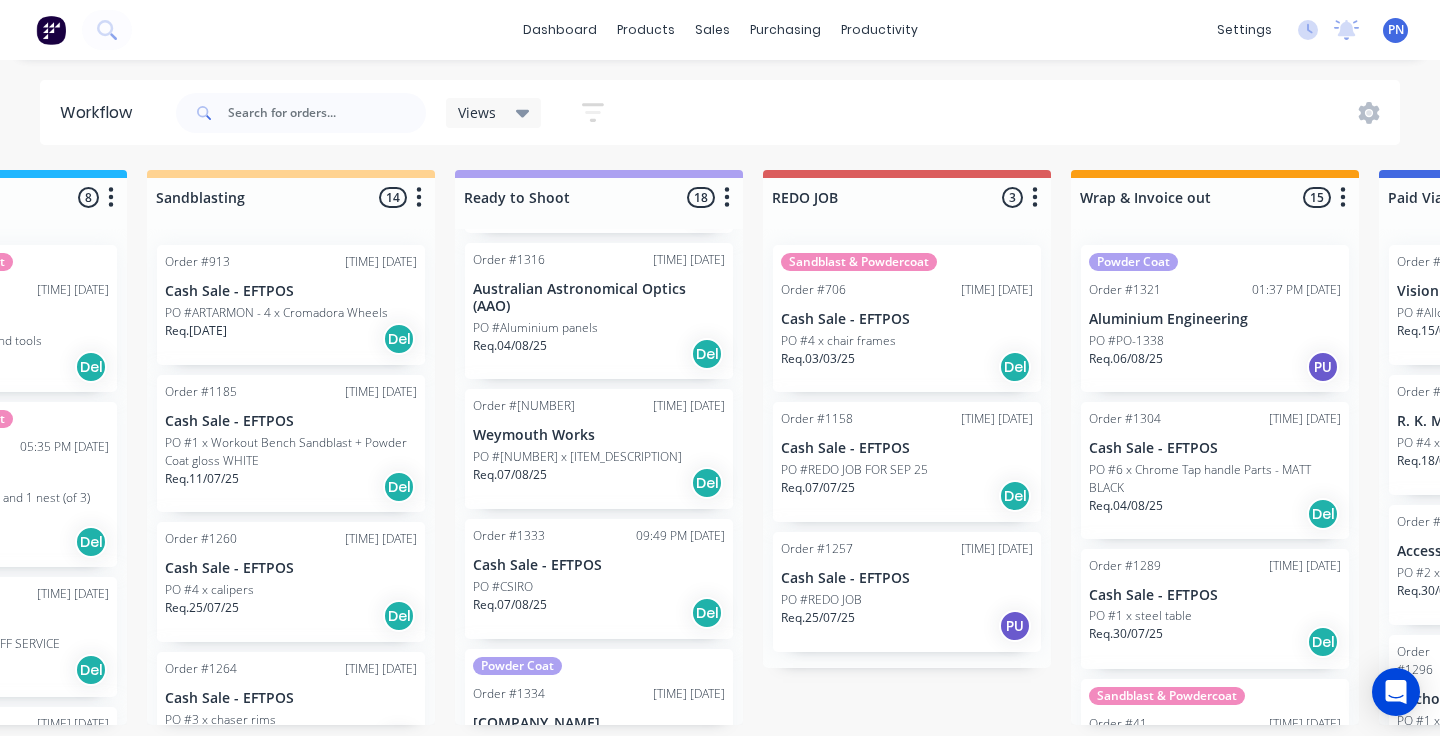 scroll, scrollTop: 1387, scrollLeft: 0, axis: vertical 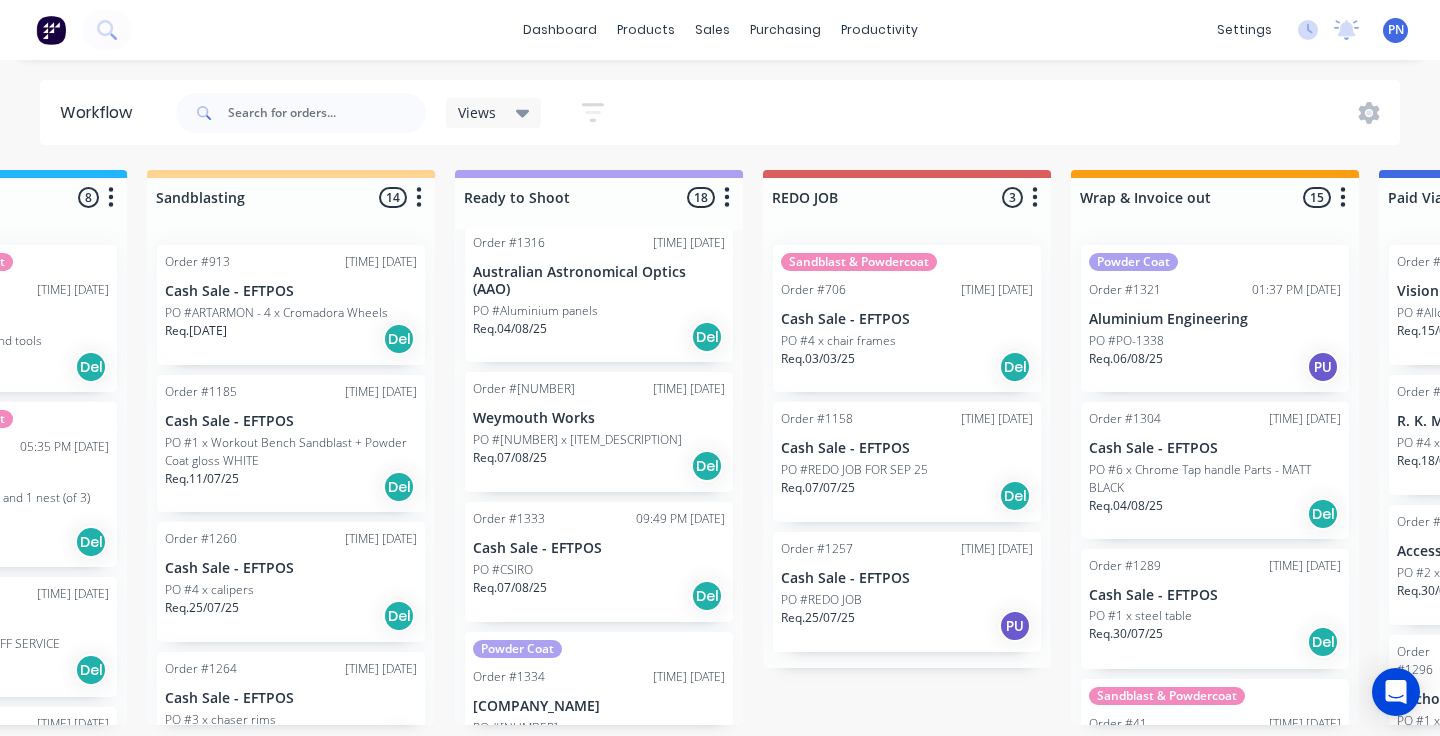 click on "Req. 07/08/25 Del" at bounding box center (599, 466) 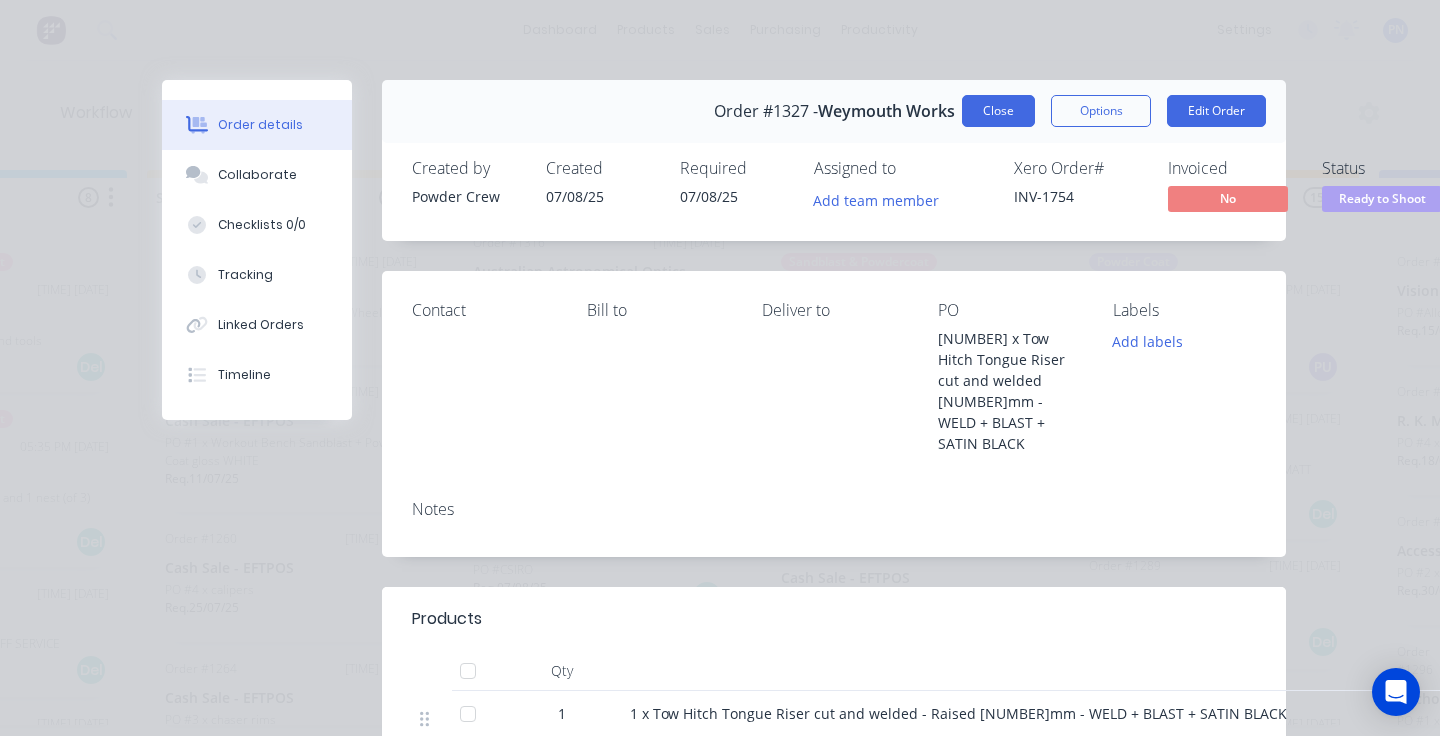 click on "Close" at bounding box center (998, 111) 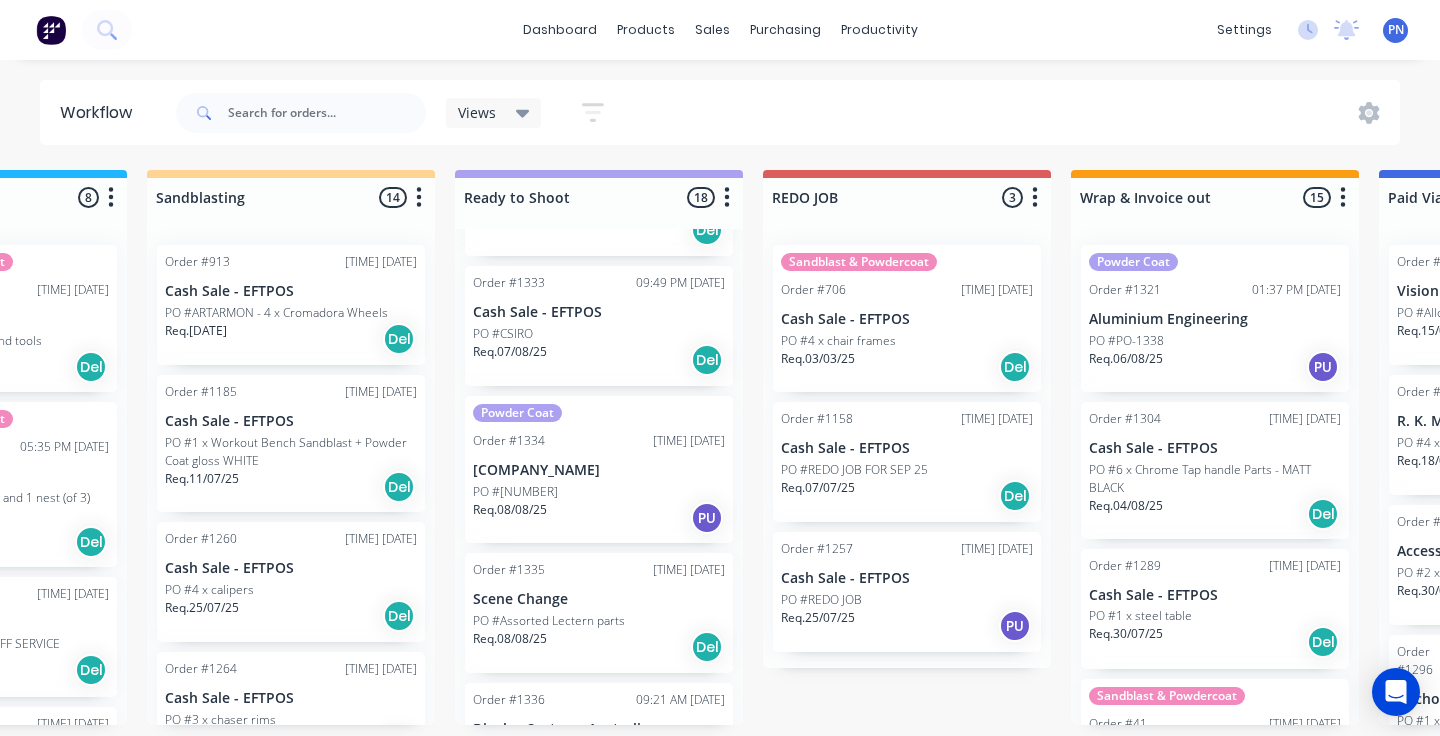scroll, scrollTop: 1631, scrollLeft: 0, axis: vertical 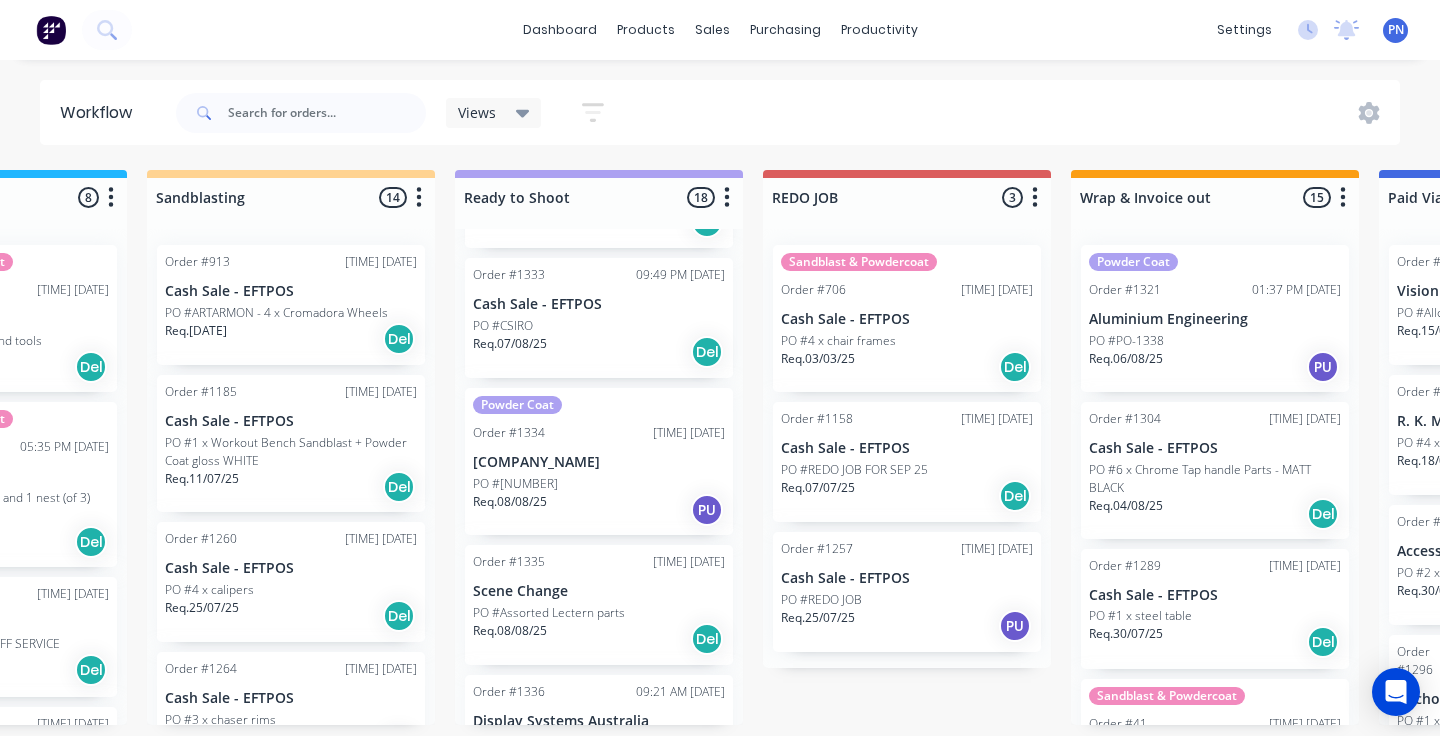 click on "Req. 08/08/25 PU" at bounding box center (599, 510) 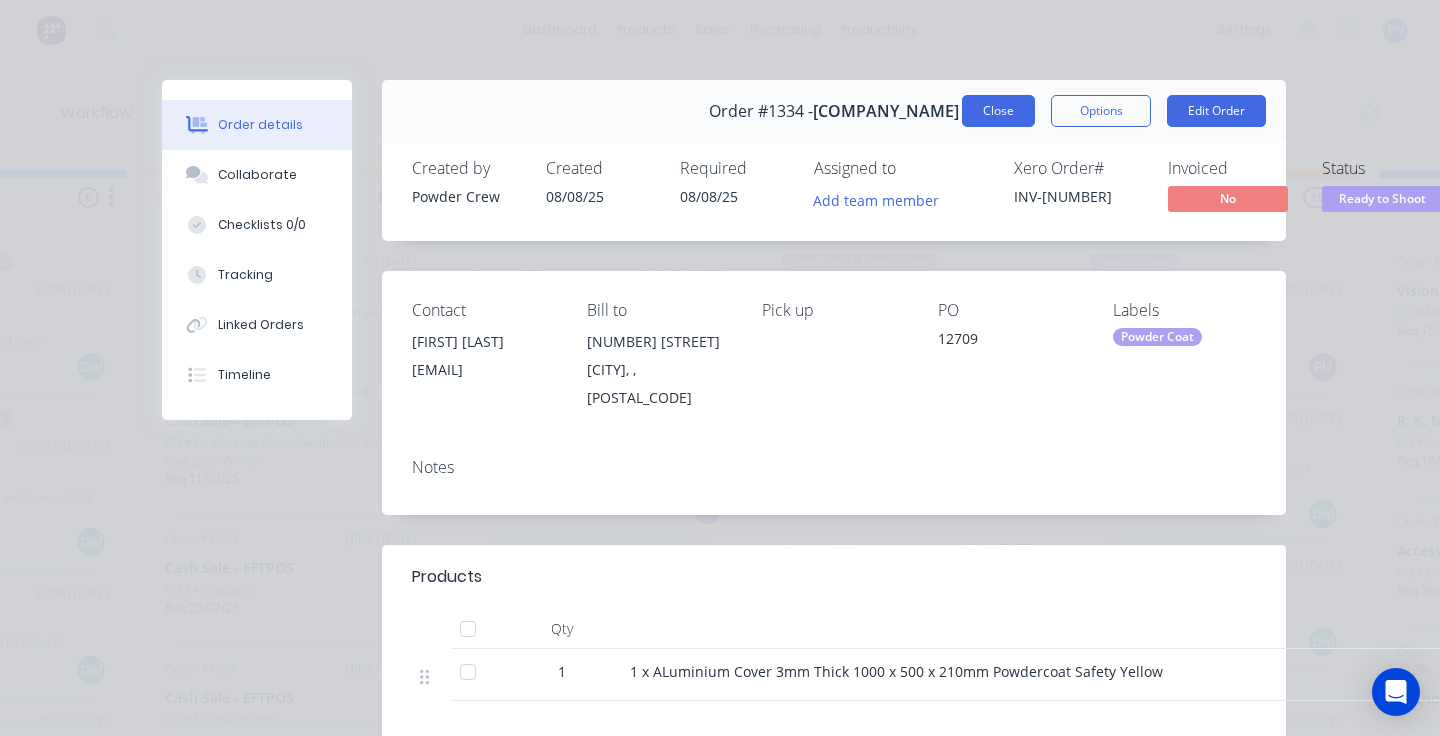 click on "Close" at bounding box center (998, 111) 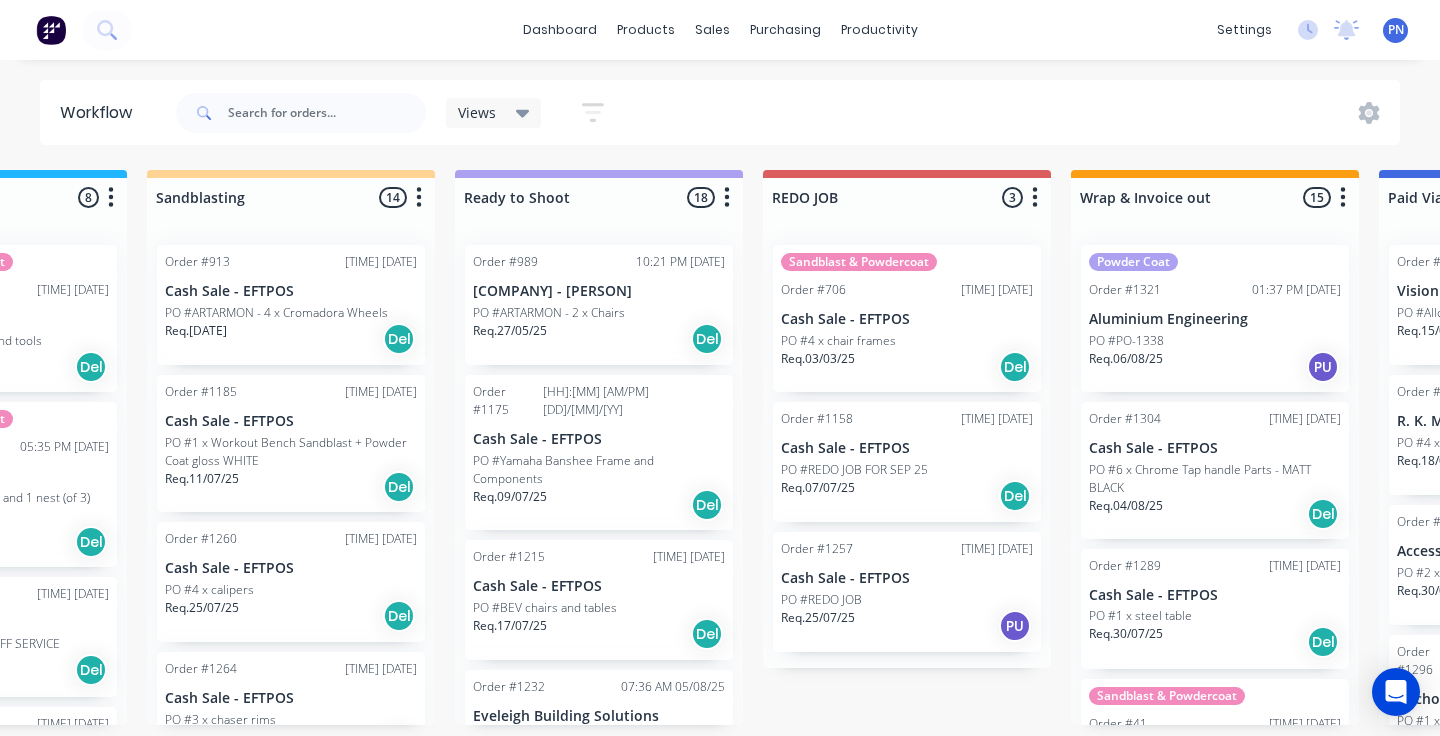 scroll, scrollTop: 0, scrollLeft: 0, axis: both 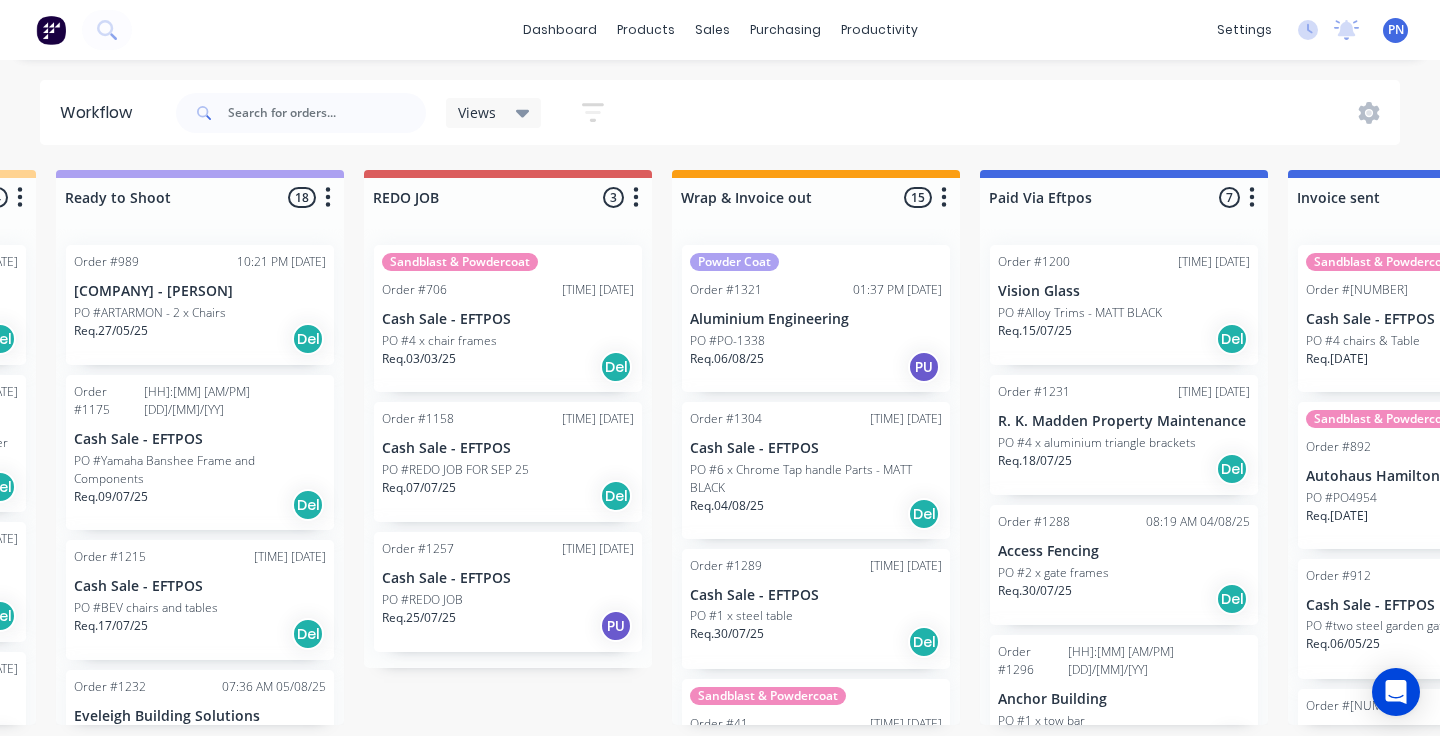 click on "Req. [DATE] Del" at bounding box center [508, 496] 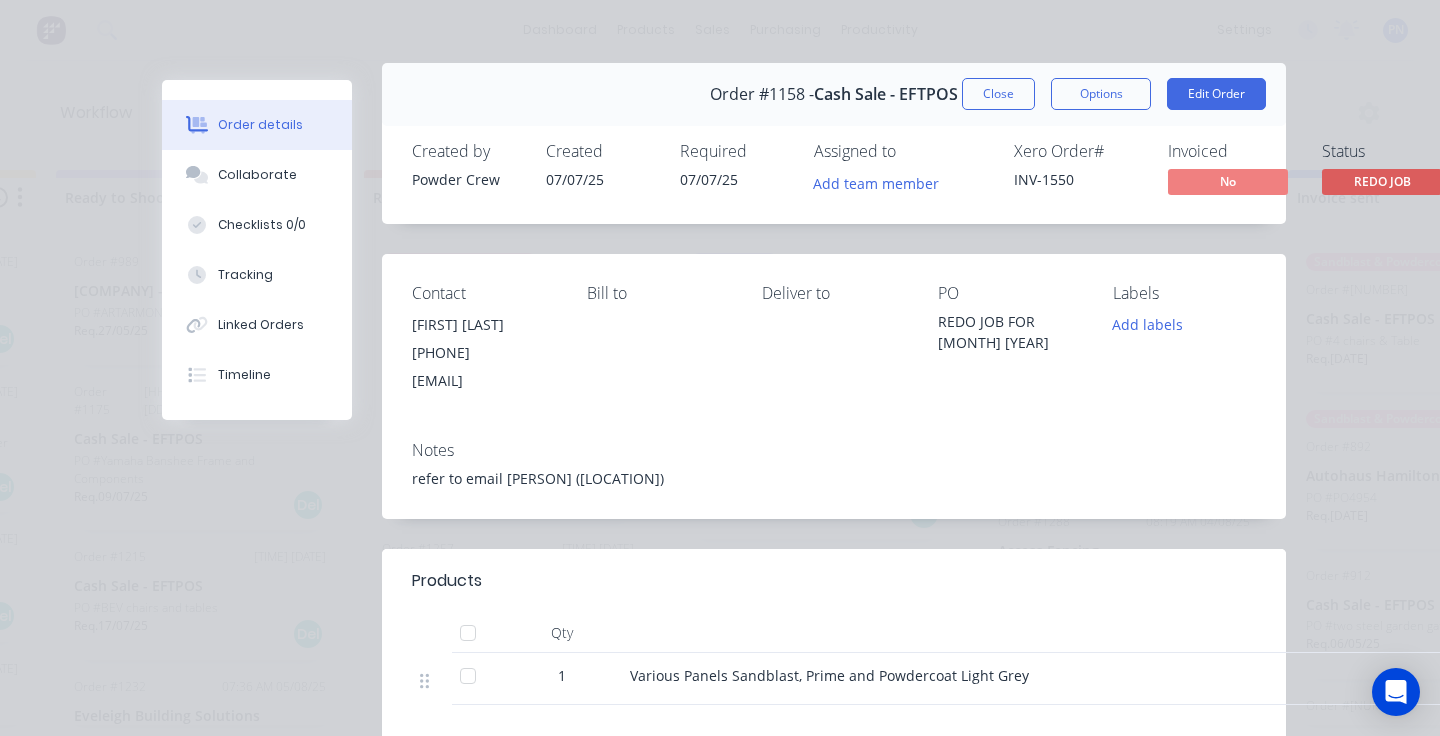 scroll, scrollTop: 23, scrollLeft: 0, axis: vertical 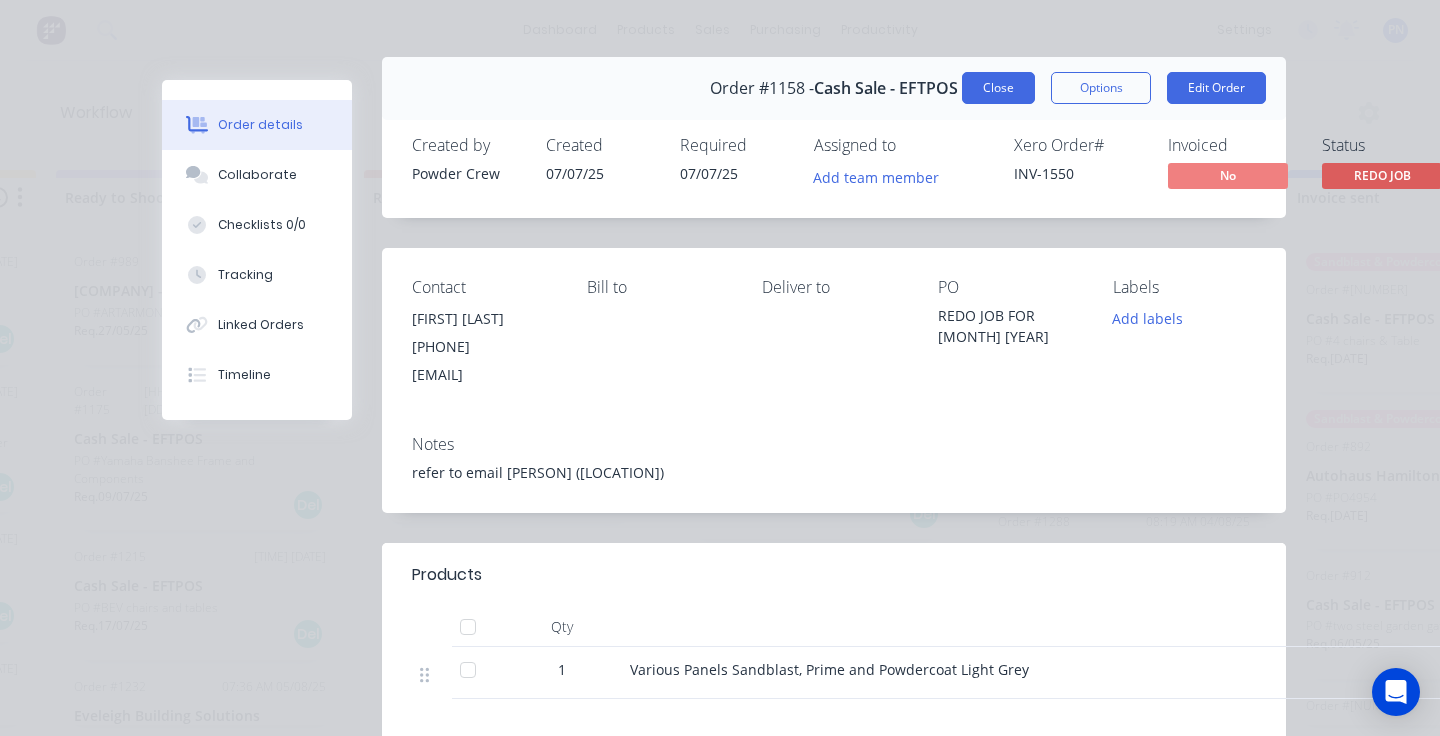 click on "Close" at bounding box center [998, 88] 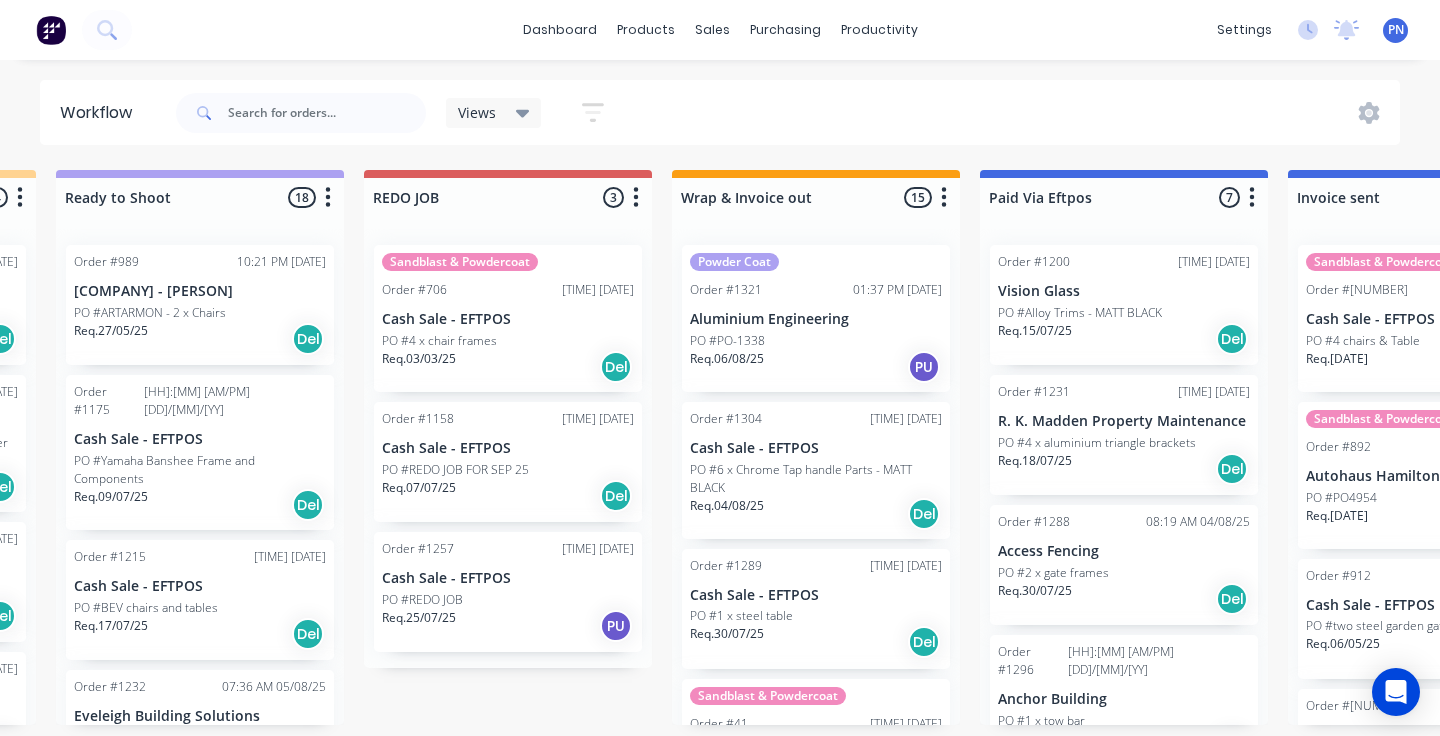 click on "PO #REDO JOB" at bounding box center [508, 600] 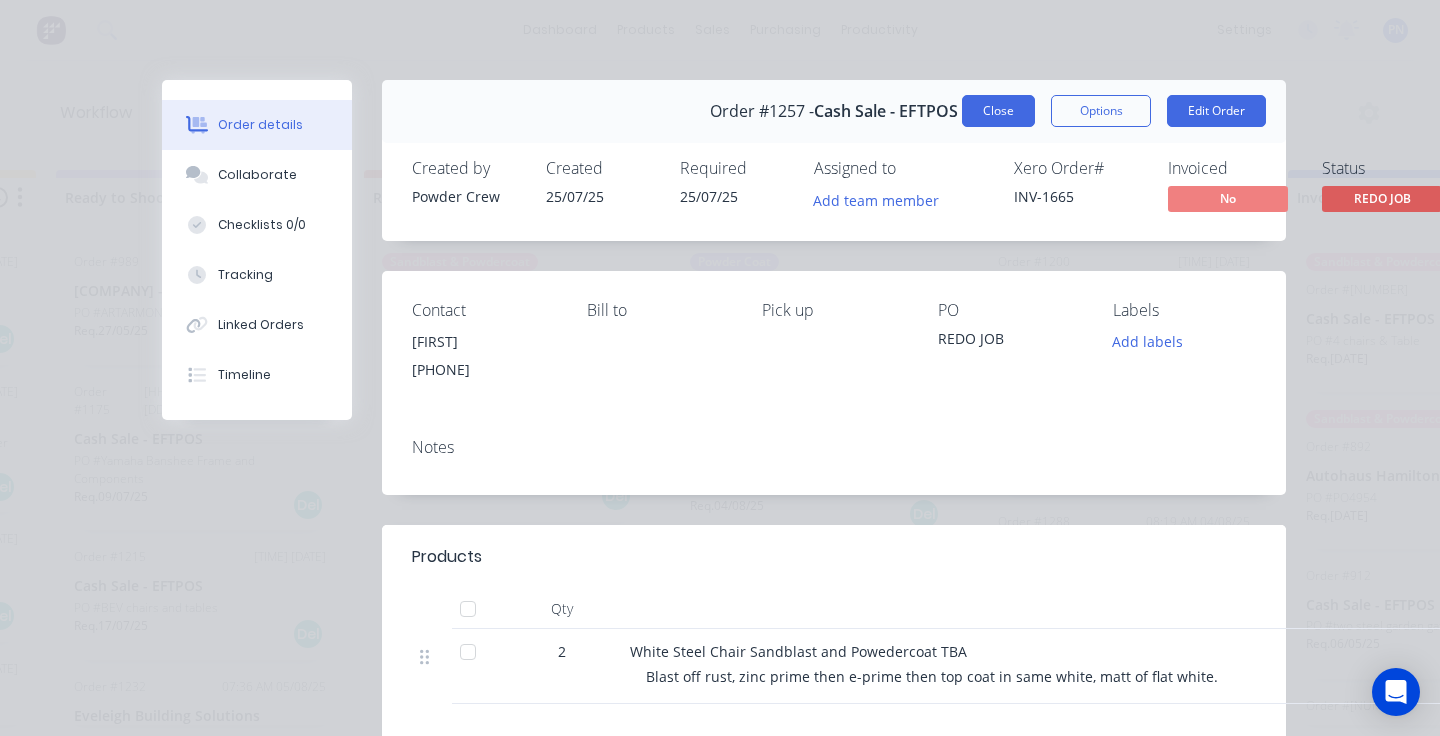 click on "Close" at bounding box center [998, 111] 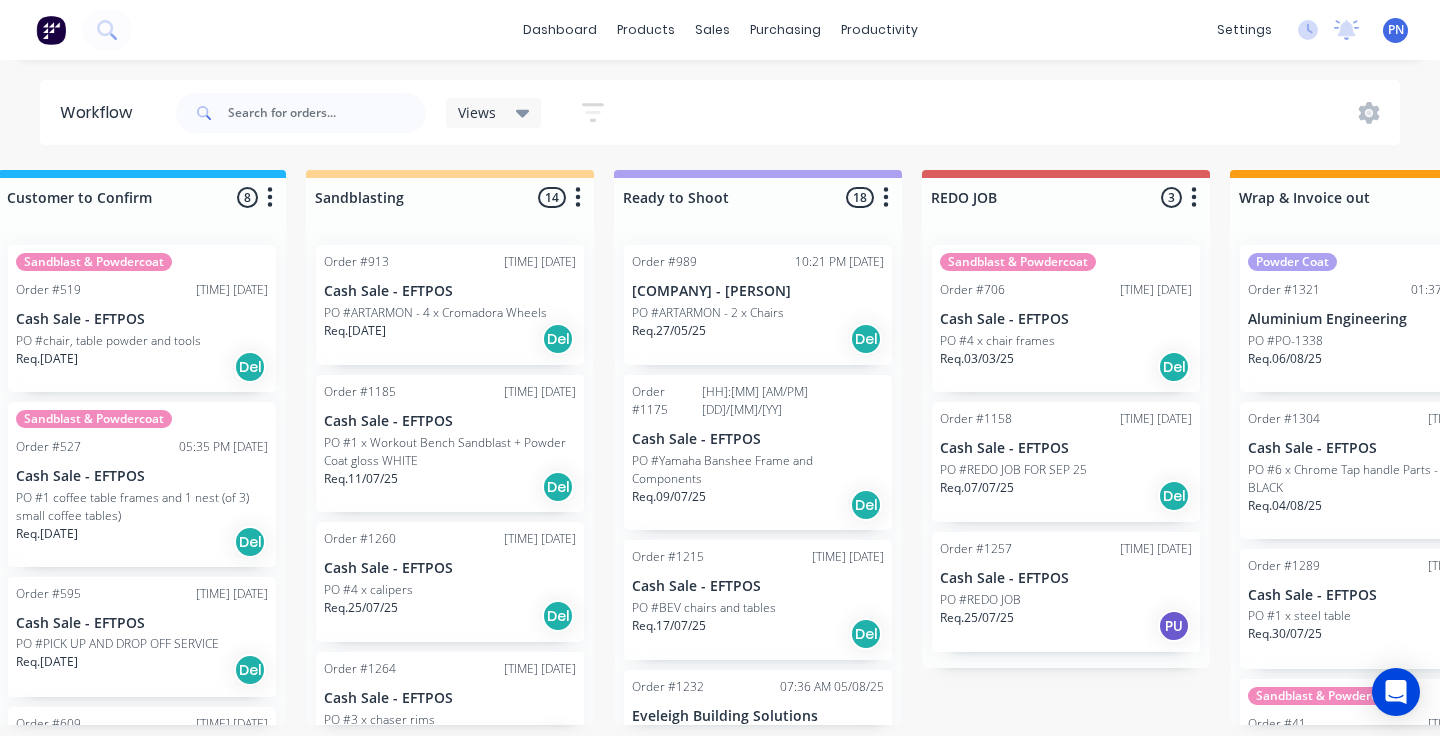 scroll, scrollTop: 0, scrollLeft: 316, axis: horizontal 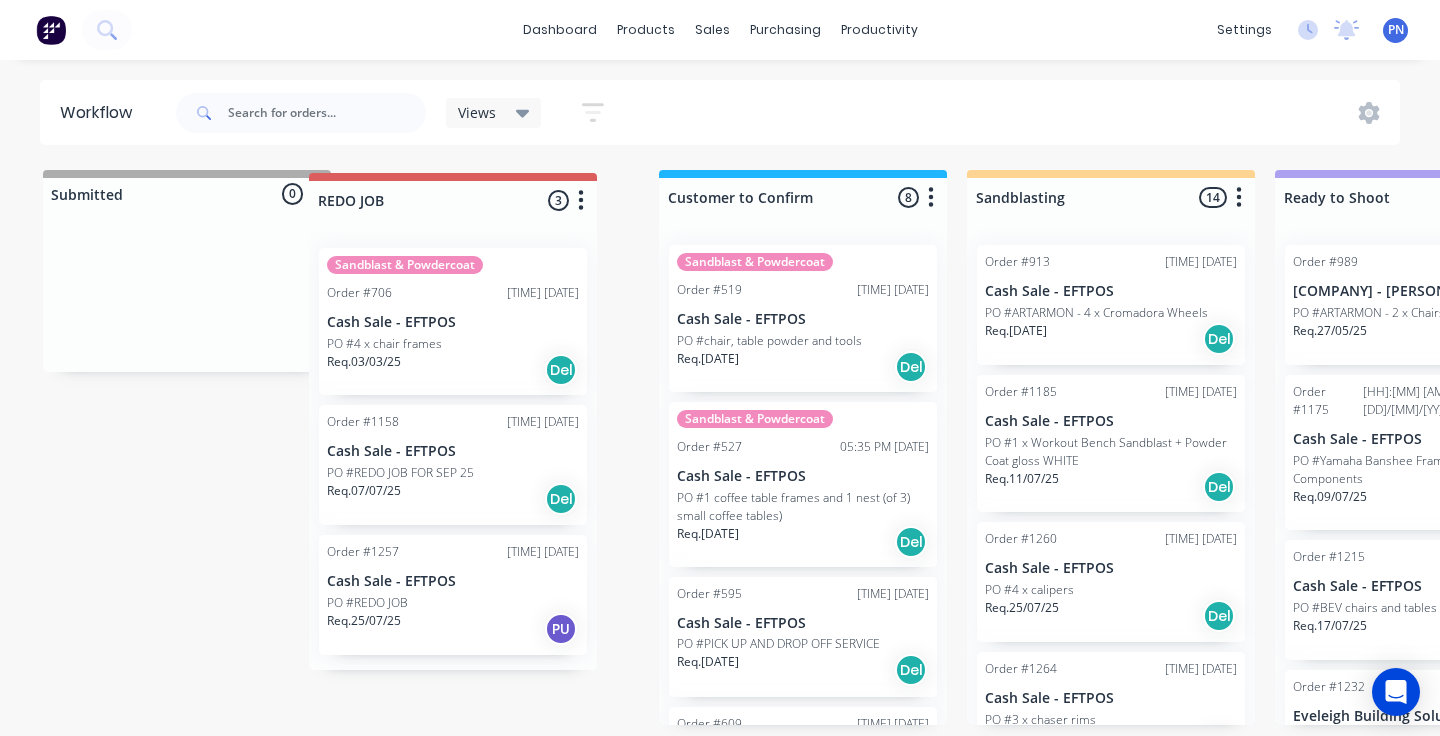 drag, startPoint x: 1090, startPoint y: 210, endPoint x: 432, endPoint y: 213, distance: 658.00684 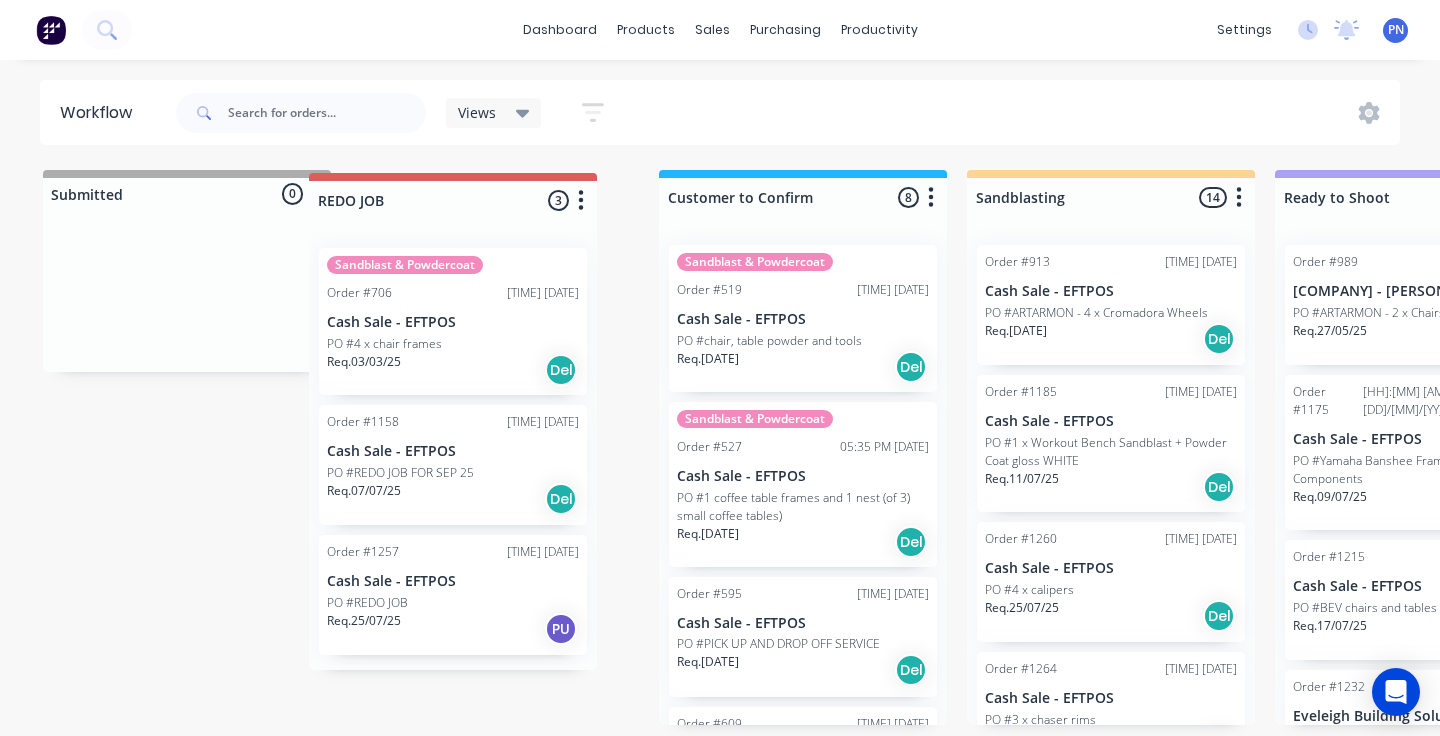 click on "05:35 PM 27/03/25 Cash Sale - EFTPOS PO #1 coffee table frames and 1 nest (of 3) small coffee tables) Req. 23/12/24 Del Order #595 12:35 PM 29/01/25 Cash Sale - EFTPOS PO #PICK UP AND DROP OFF SERVICE Req. 29/01/25 Del Order #609 01:50 PM 03/02/25 Cash Sale - EFTPOS PO #CONFIRM COLOURS WITH SUPPLIER Req. 03/02/25 Del Powder Coat Order #757 09:10 AM 17/03/25 North Shore Shutters PO #Shutter Pieces - Matt Black Req. 17/03/25 PU Req. Del 3" at bounding box center [2522, 447] 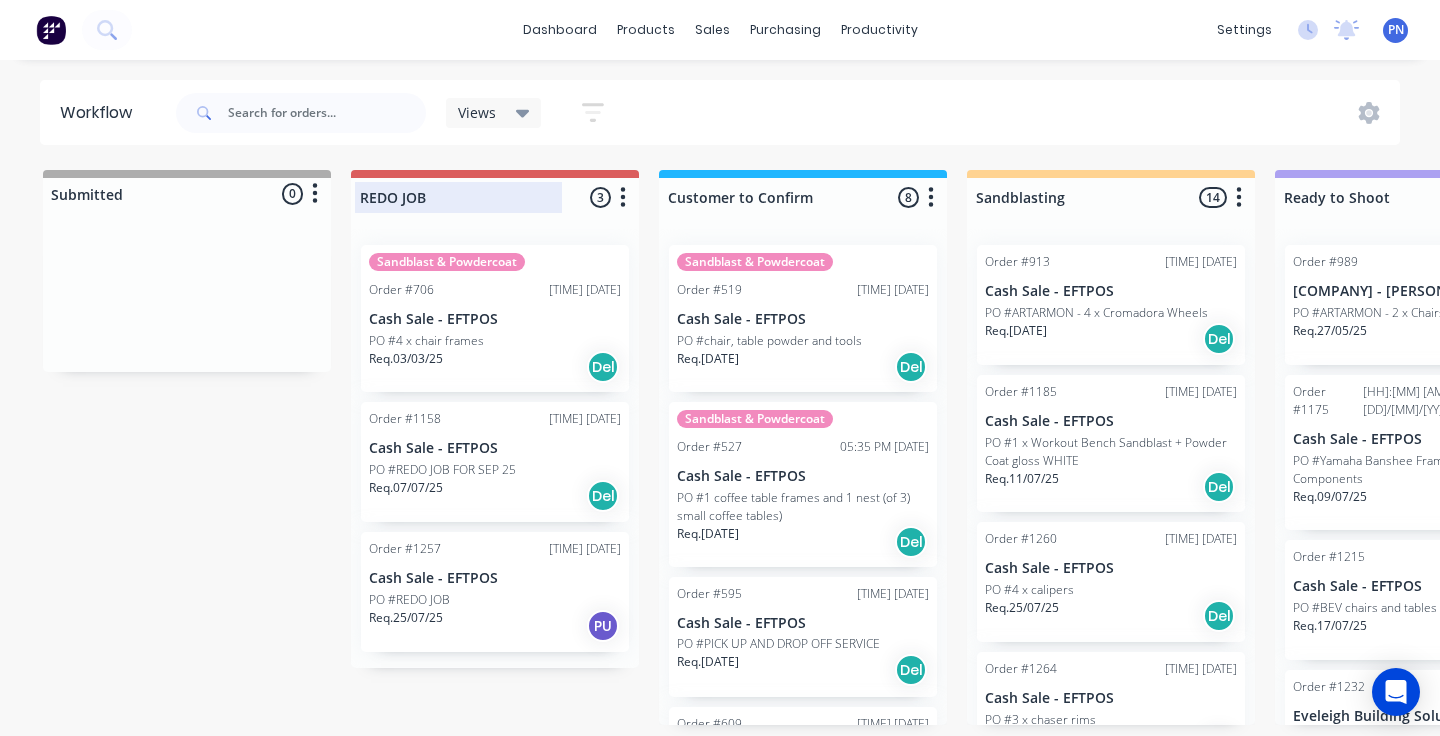 click at bounding box center [495, 197] 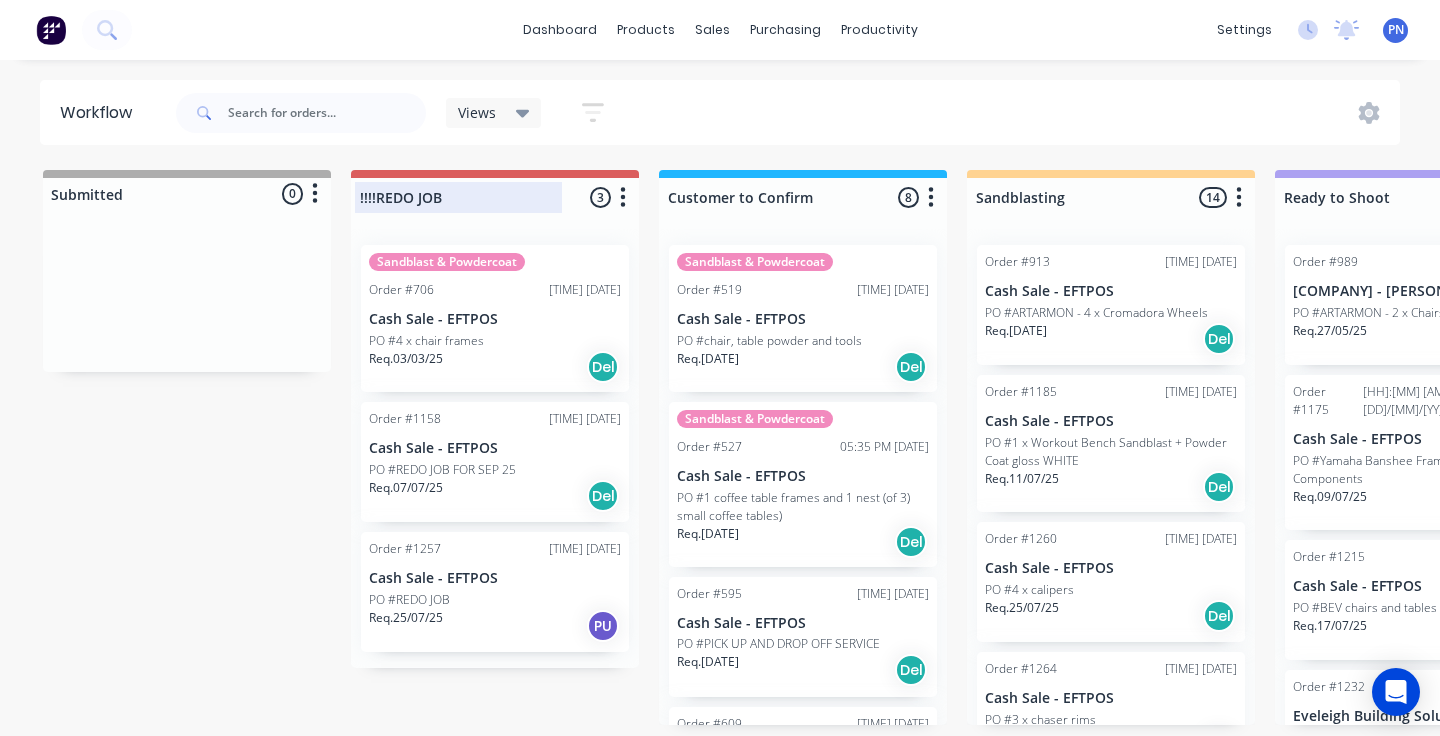 click on "!!!!REDO JOB" at bounding box center [458, 197] 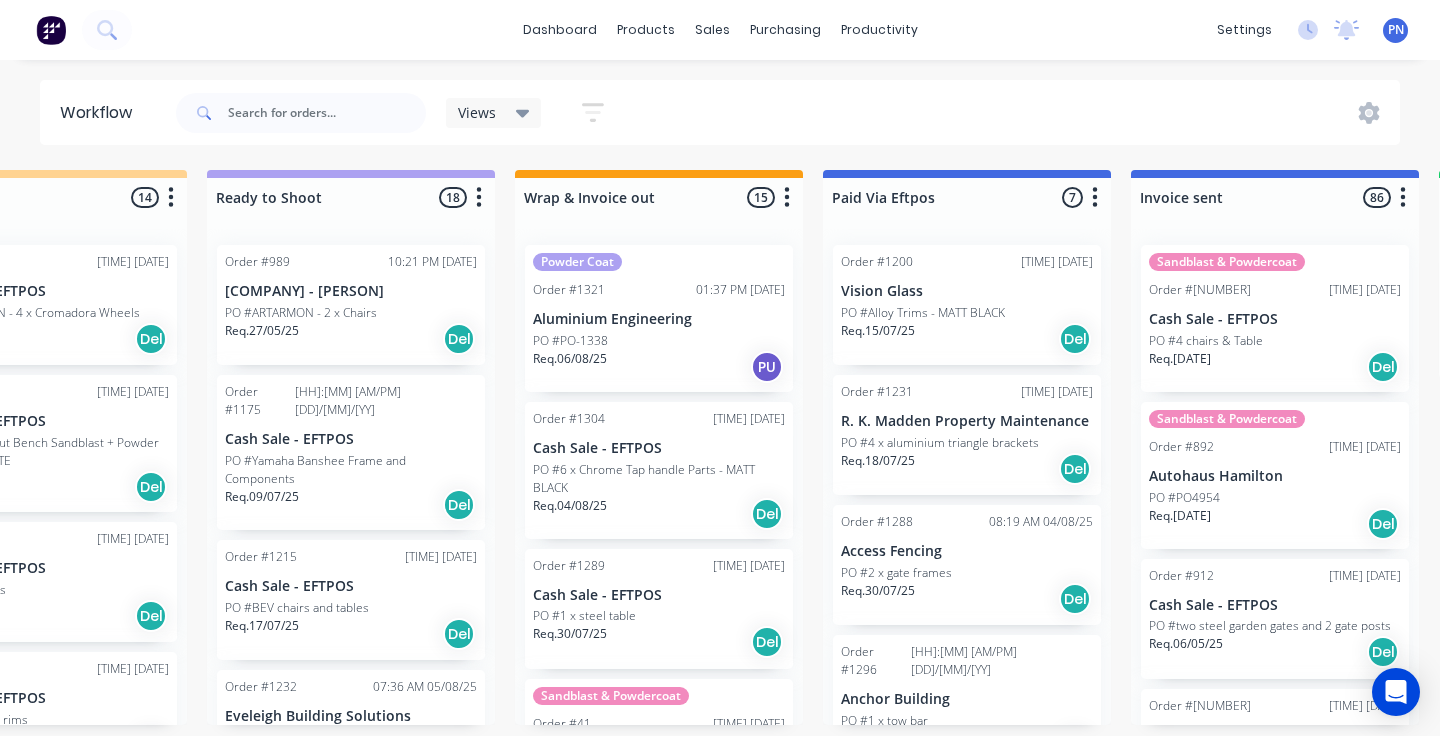 scroll, scrollTop: 0, scrollLeft: 1075, axis: horizontal 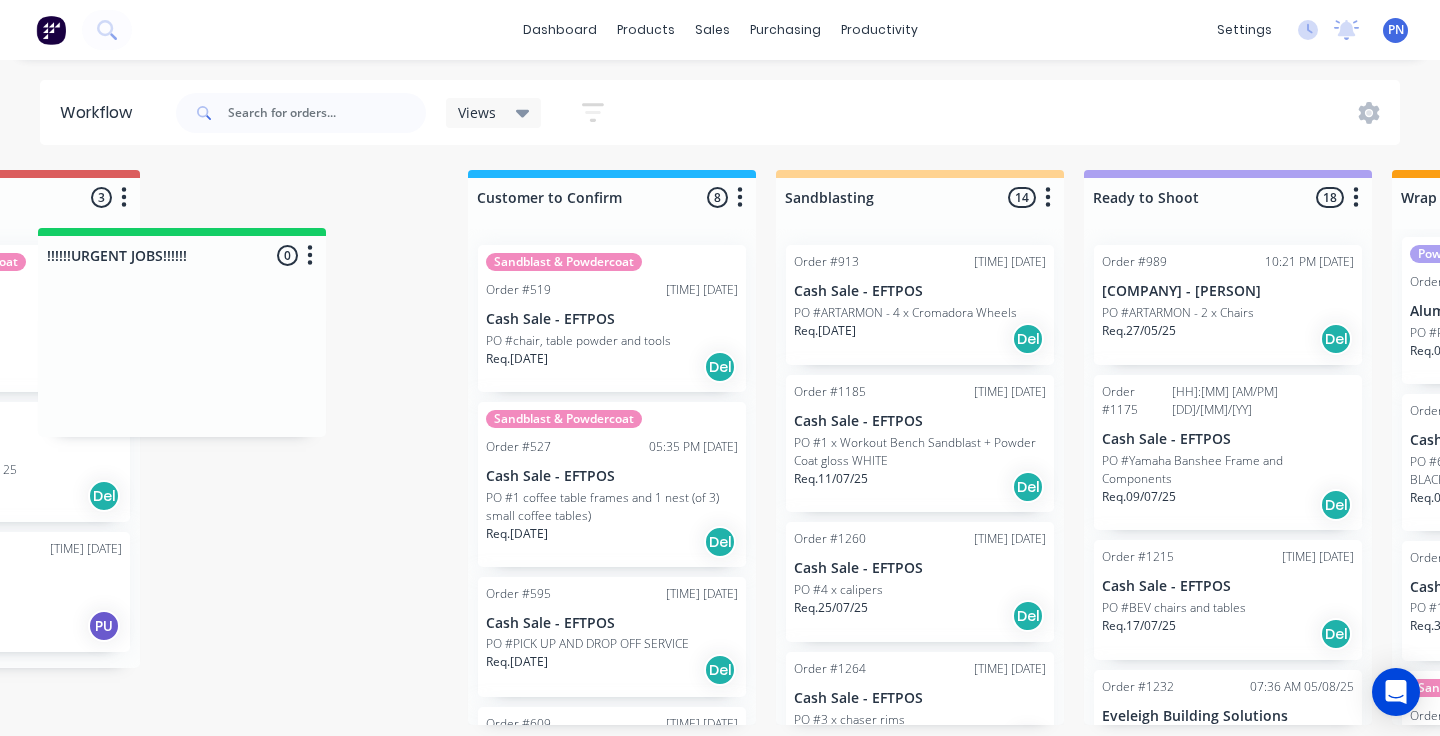 type on "REDO JOB" 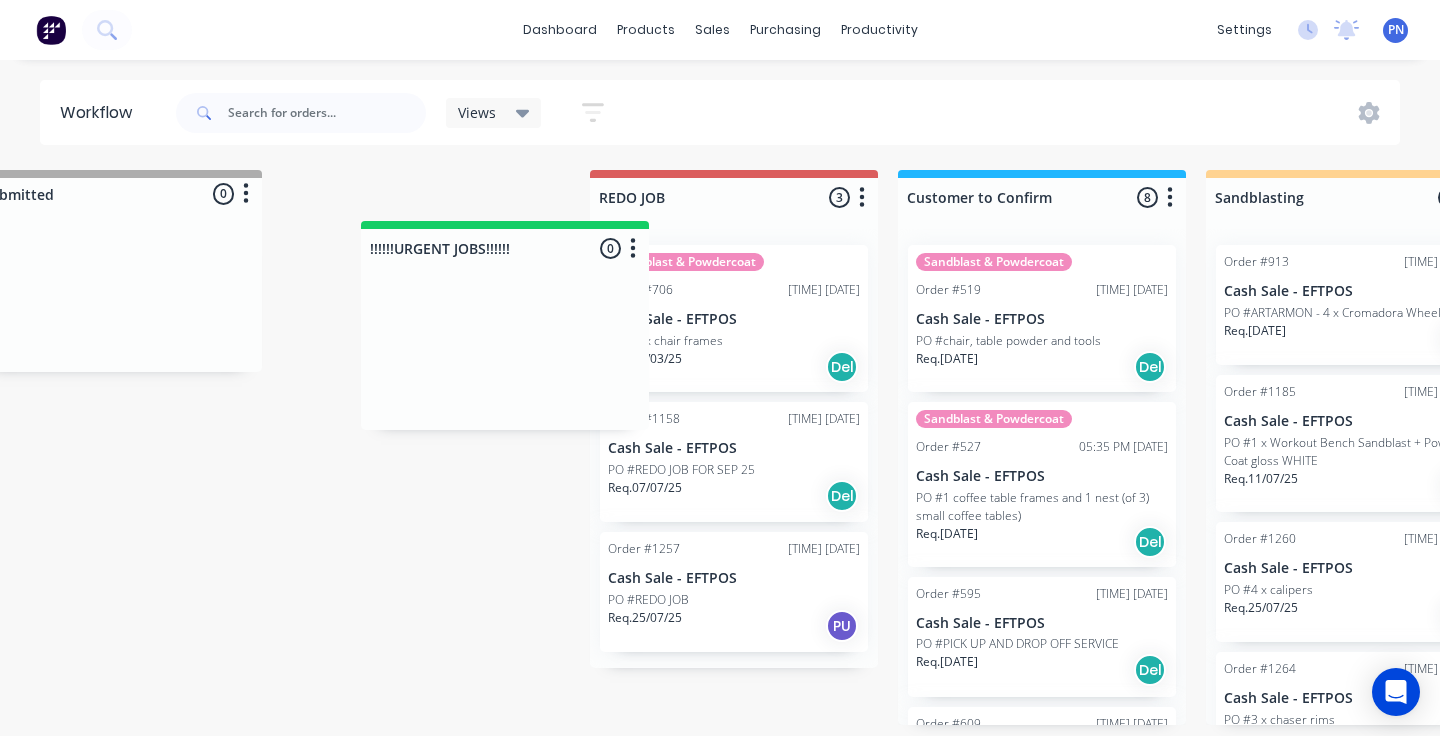scroll, scrollTop: 0, scrollLeft: 68, axis: horizontal 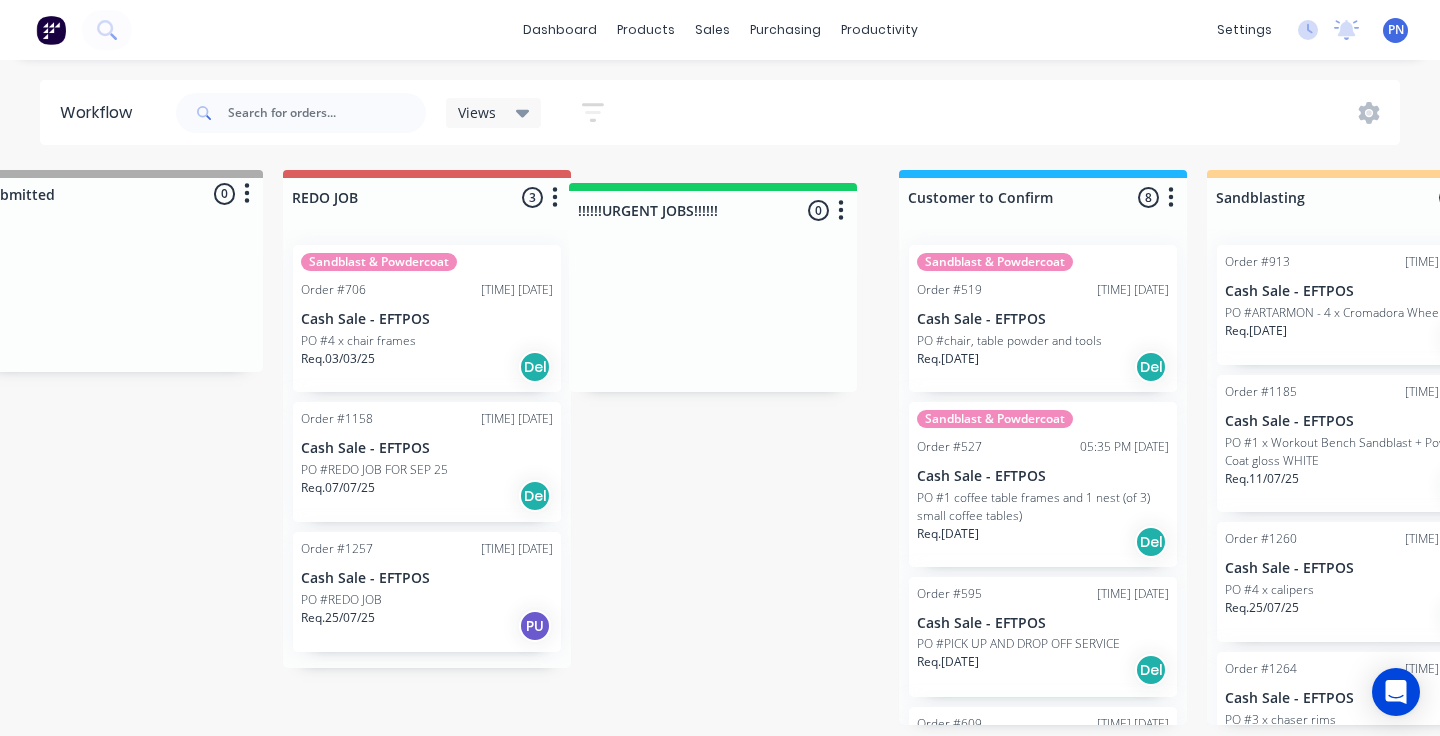 drag, startPoint x: 928, startPoint y: 214, endPoint x: 757, endPoint y: 227, distance: 171.49344 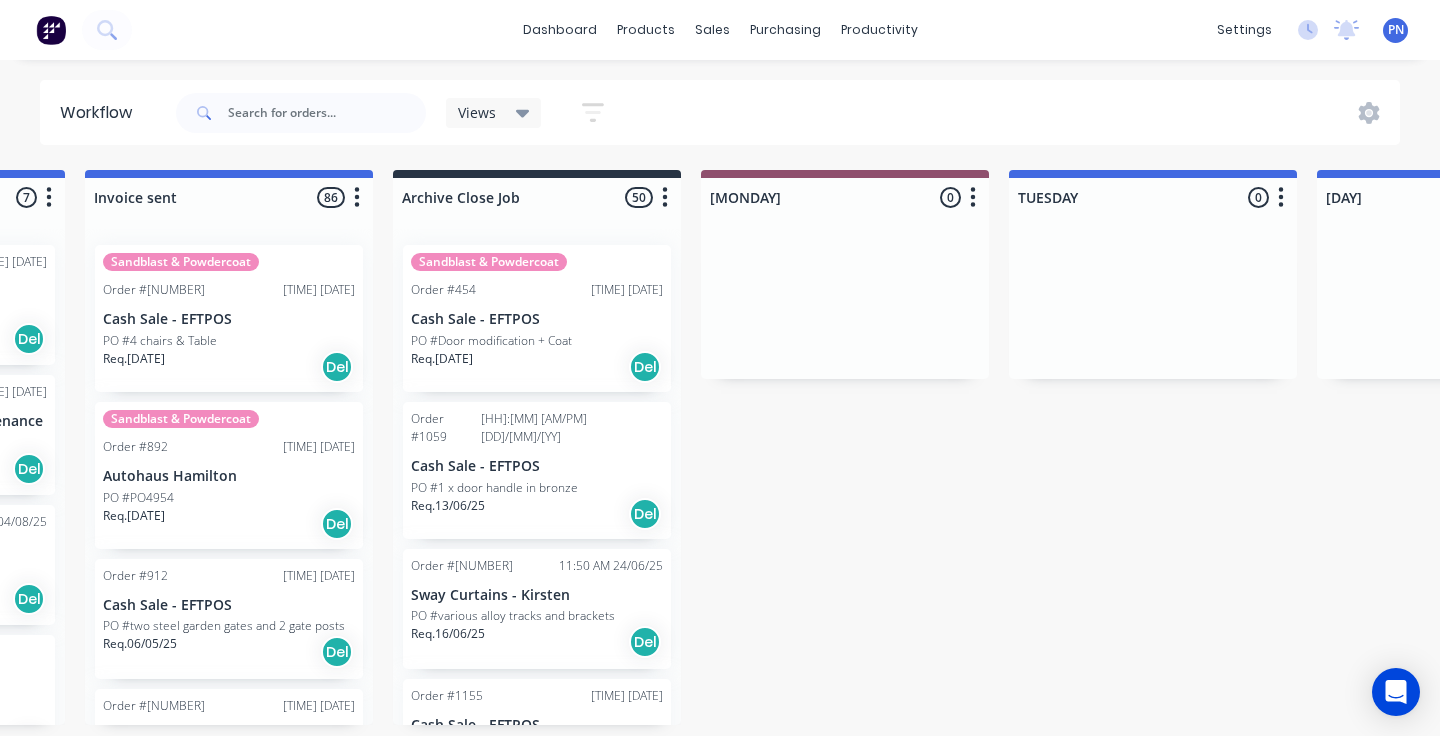scroll, scrollTop: 0, scrollLeft: 2438, axis: horizontal 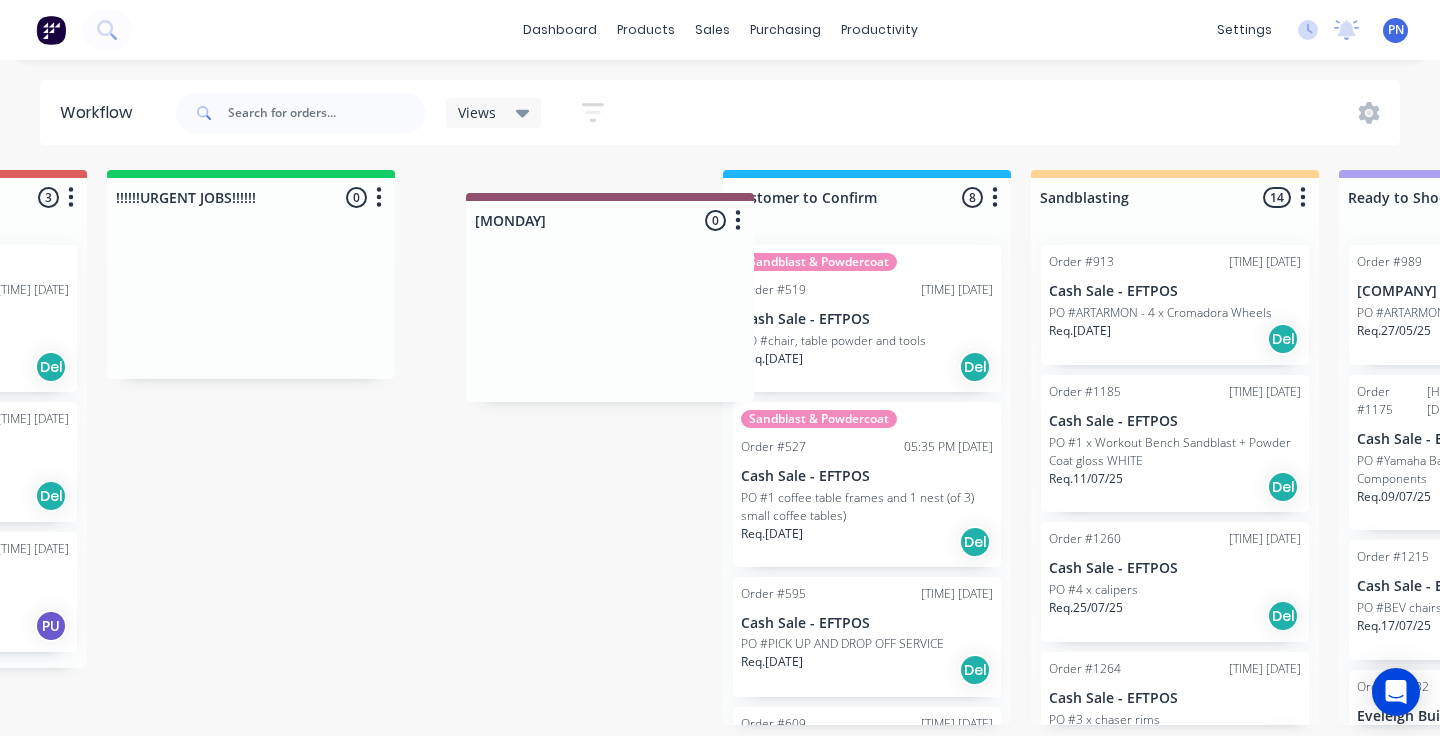 drag, startPoint x: 889, startPoint y: 213, endPoint x: 658, endPoint y: 236, distance: 232.1422 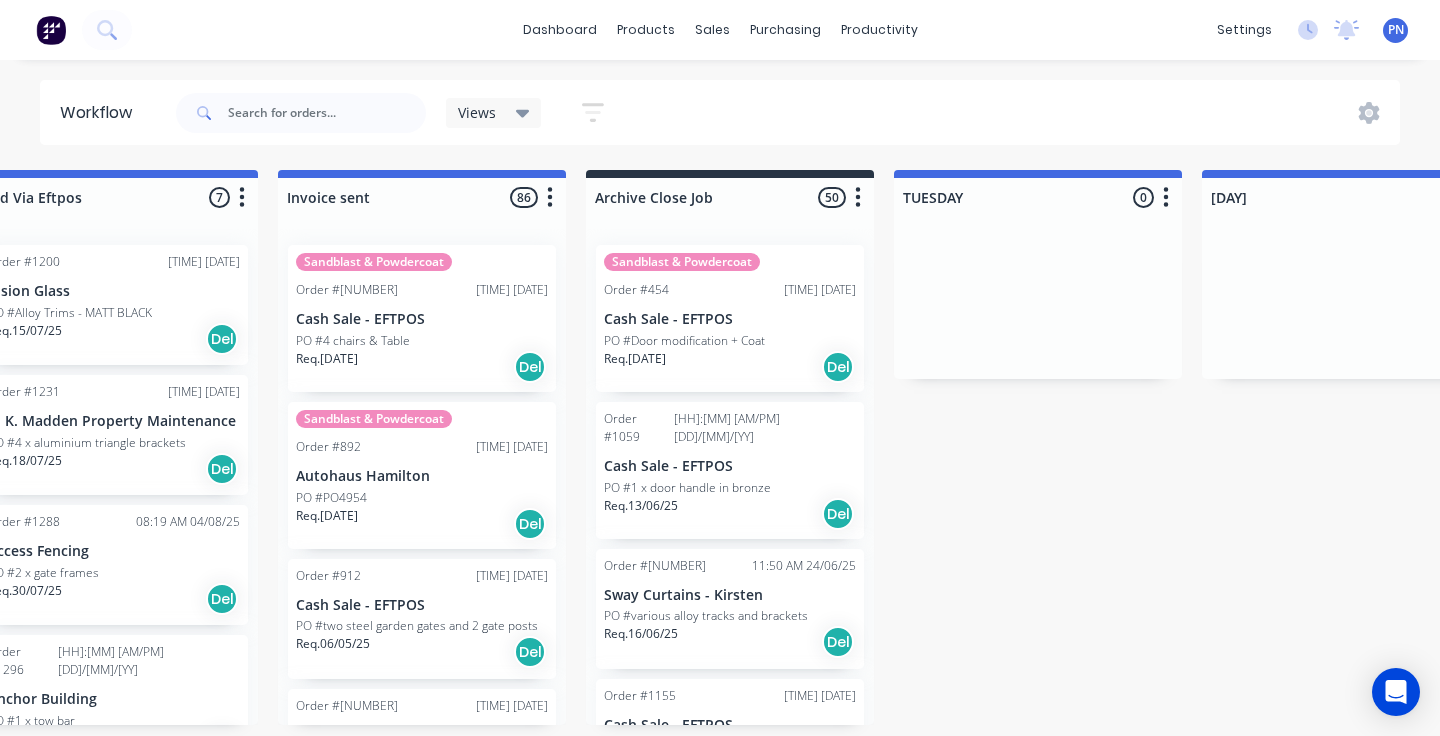 scroll, scrollTop: 0, scrollLeft: 2538, axis: horizontal 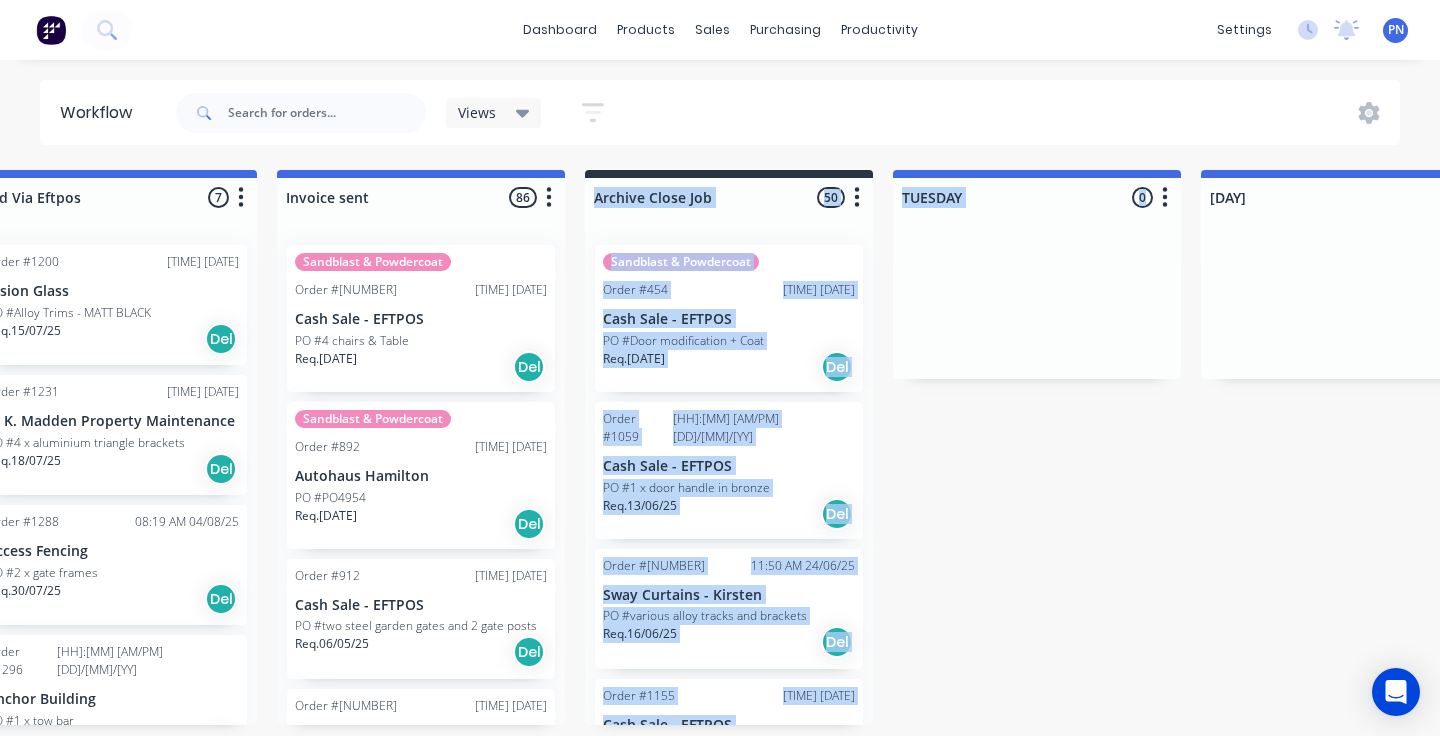 drag, startPoint x: 1080, startPoint y: 224, endPoint x: 660, endPoint y: 214, distance: 420.11902 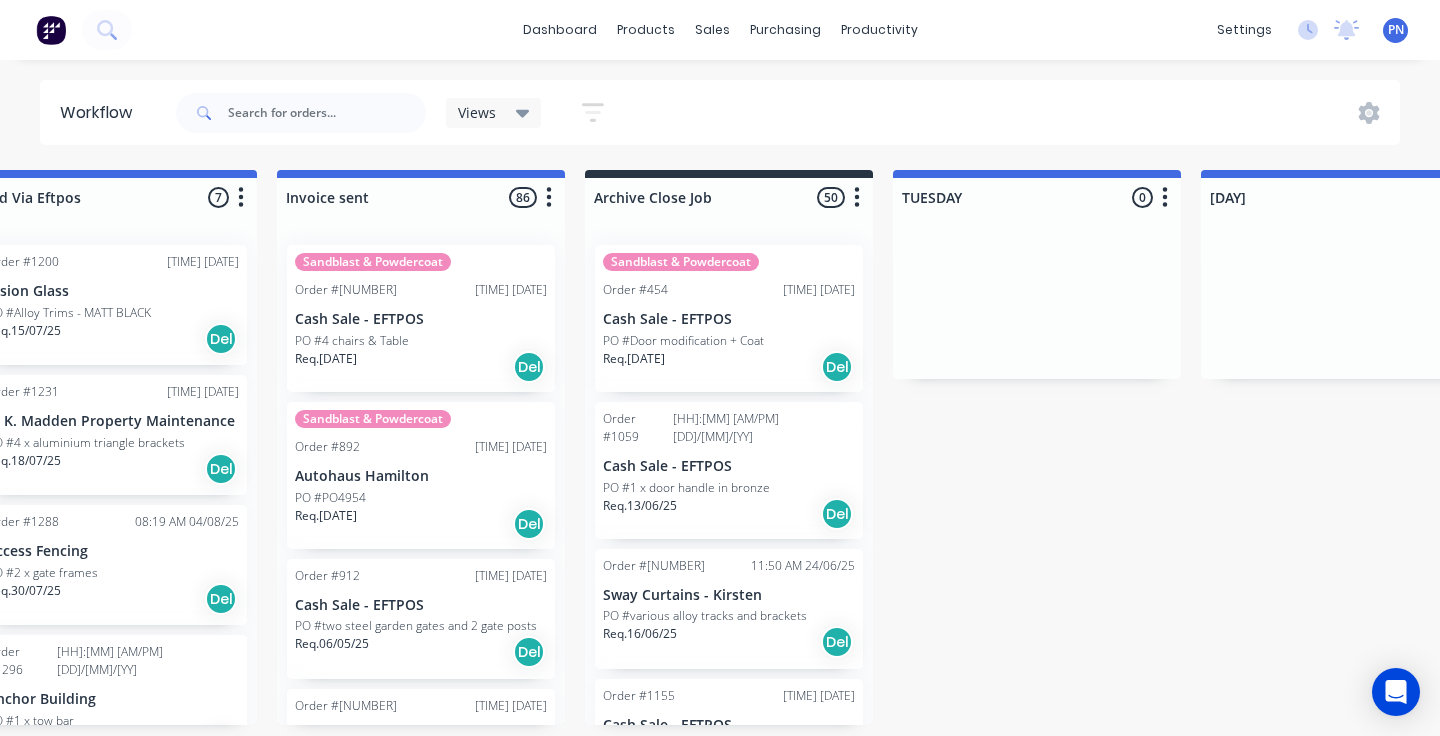click on "Submitted 0 Status colour #ADADAD hex #ADADAD Save Cancel Summaries Total order value Invoiced to date To be invoiced Sort By Created date Required date Order number Customer name Most recent Delete Sandblast & Powdercoat Order #706 03:59 PM [DATE] Cash Sale - EFTPOS PO #4 x chair frames Req. [DATE] Del Order #1158 09:09 PM [DATE] Cash Sale - EFTPOS PO #REDO JOB FOR SEP 25 Req. [DATE] Del Order #1257 09:59 AM [DATE] Cash Sale - EFTPOS PO #REDO JOB Req. [DATE] PU !!!!!!URGENT JOBS!!!!!! 0 Status colour #13CE66 hex #13CE66 Save Cancel Notifications Email SMS Summaries Total order value Invoiced to date To be invoiced Sort By Created date Required date Order number Customer name Most recent Delete MONDAY 0 Status colour #8F4F6D hex #8F4F6D Save Cancel Notifications Email SMS Summaries 8 PU" at bounding box center [-16, 447] 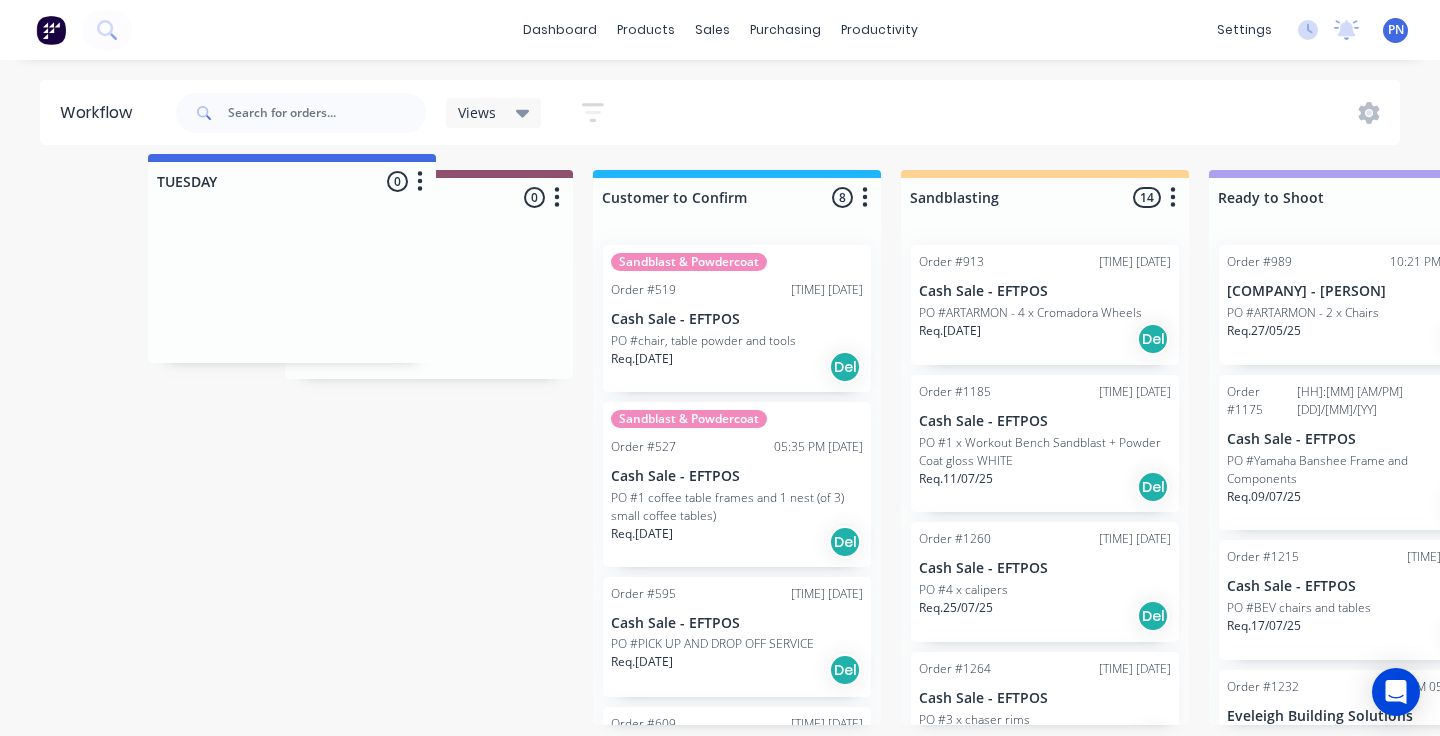 scroll, scrollTop: 0, scrollLeft: 968, axis: horizontal 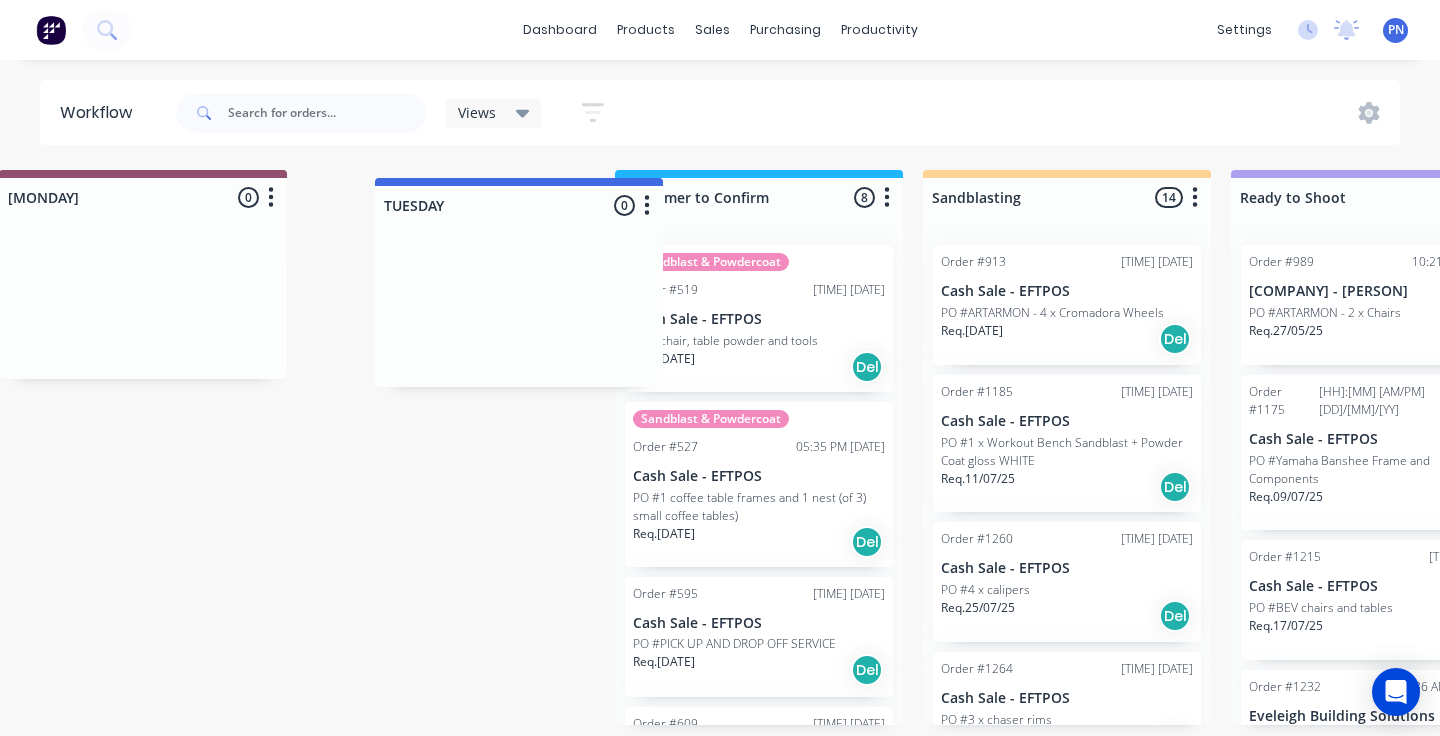 drag, startPoint x: 1065, startPoint y: 184, endPoint x: 538, endPoint y: 192, distance: 527.0607 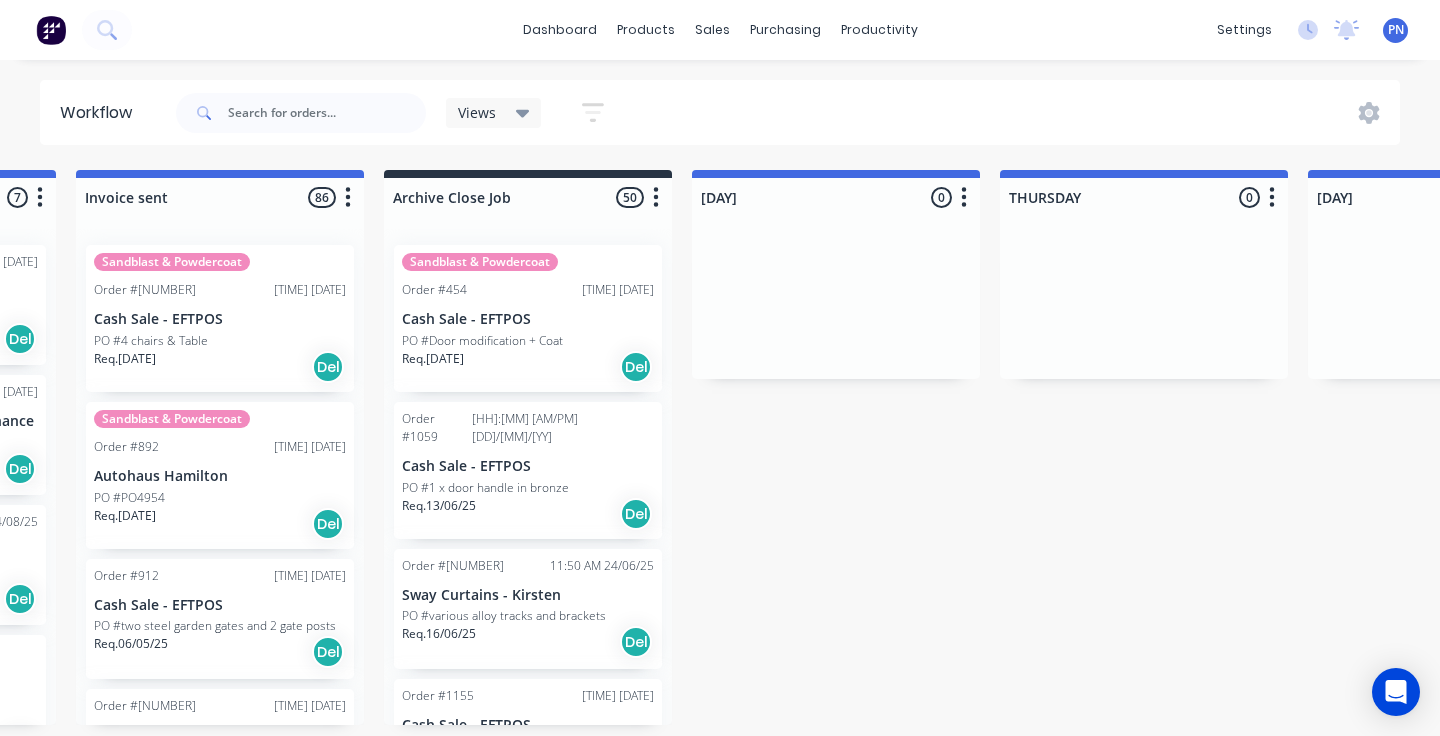 scroll, scrollTop: 0, scrollLeft: 3063, axis: horizontal 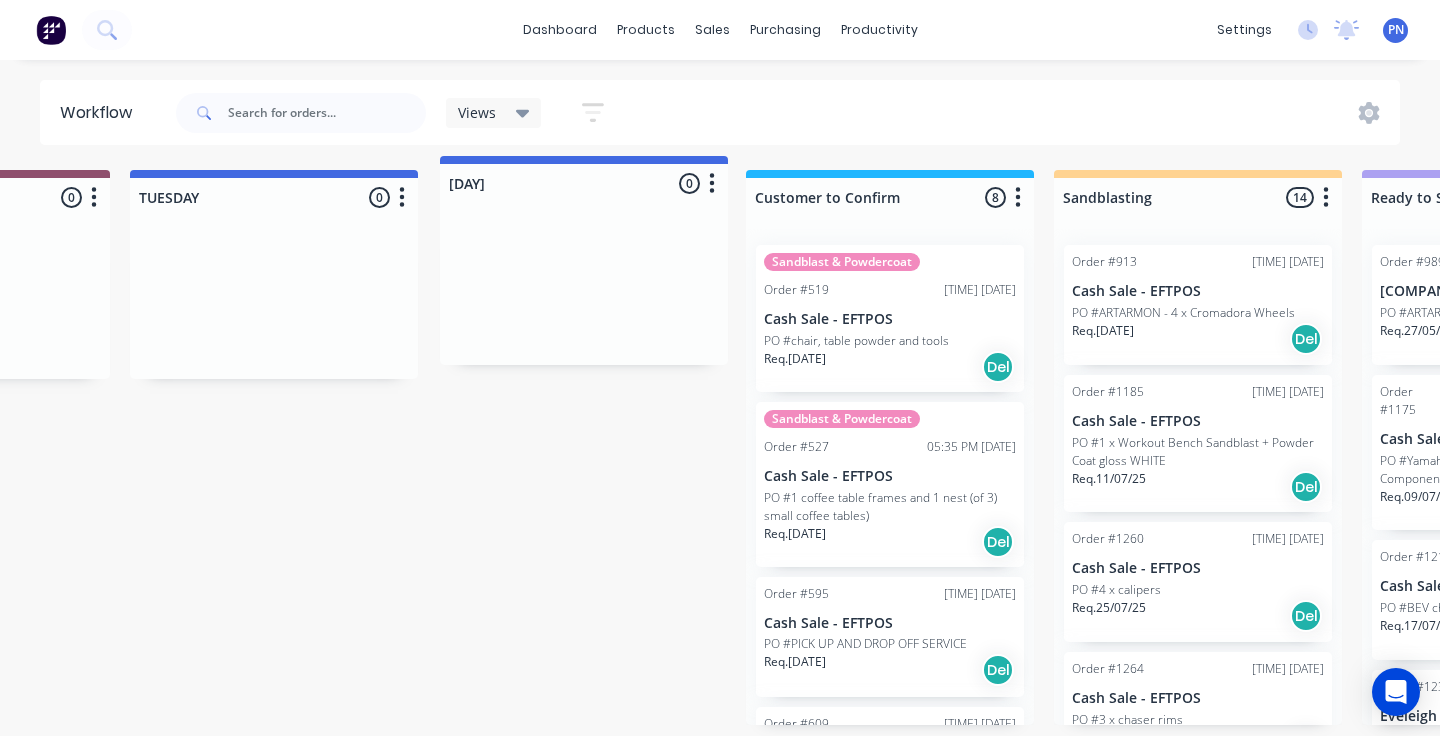 drag, startPoint x: 879, startPoint y: 209, endPoint x: 636, endPoint y: 198, distance: 243.24884 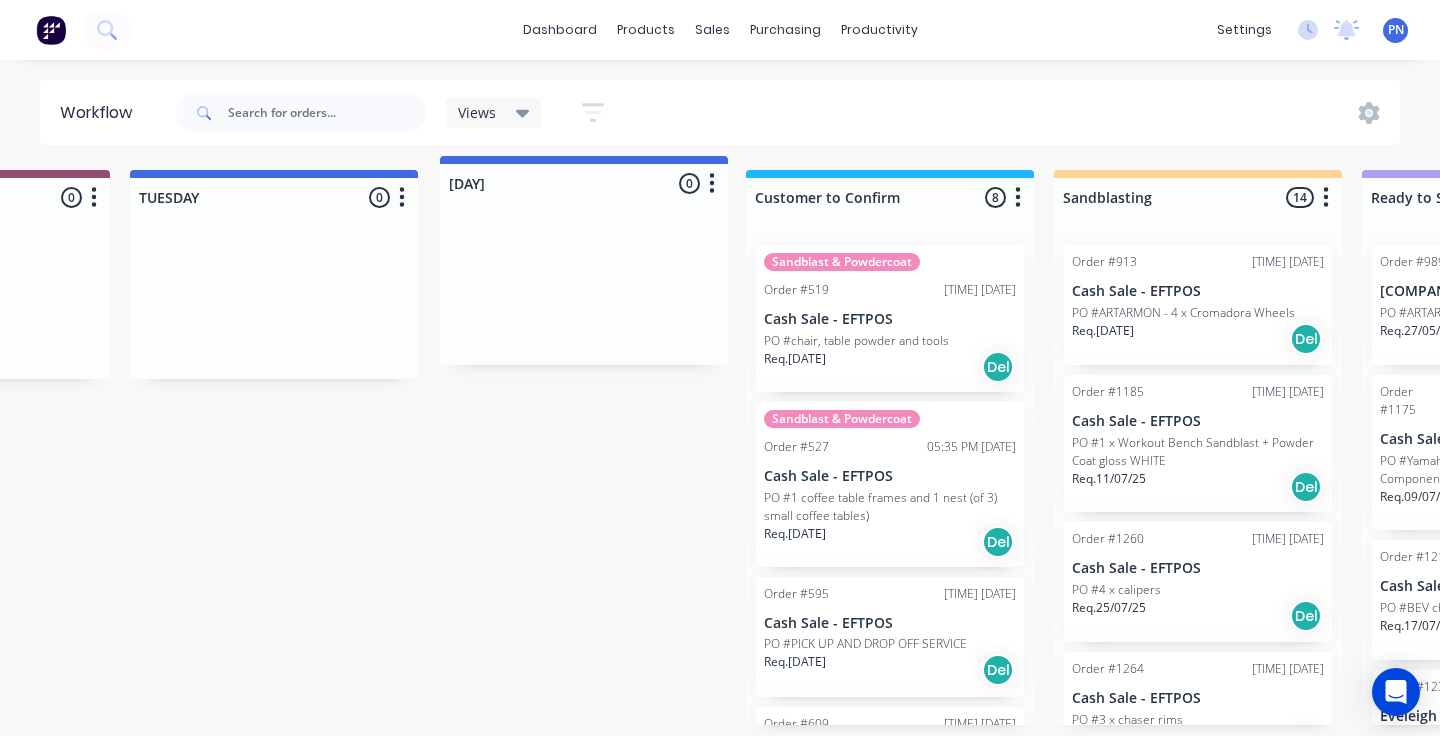 click on "03:59 PM 06/08/25 Cash Sale - EFTPOS PO #4 x chair frames Req. 03/03/25 Del Order #1158 09:09 PM 15/07/25 Cash Sale - EFTPOS PO #REDO JOB FOR SEP 25 Req. 07/07/25 Del Order #1257 09:59 AM 25/07/25 Cash Sale - EFTPOS PO #REDO JOB Req. 25/07/25 PU !!!!!!URGENT JOBS!!!!!! 0 Status colour #13CE66 hex #13CE66 Save Cancel Notifications Email SMS Summaries Total order value Invoiced to date To be invoiced Sort By Created date Required date Order number Customer name Most recent Delete MONDAY 0 Status colour #8F4F6D hex #8F4F6D Save Cancel Notifications Email SMS Summaries 0 8" at bounding box center (1377, 447) 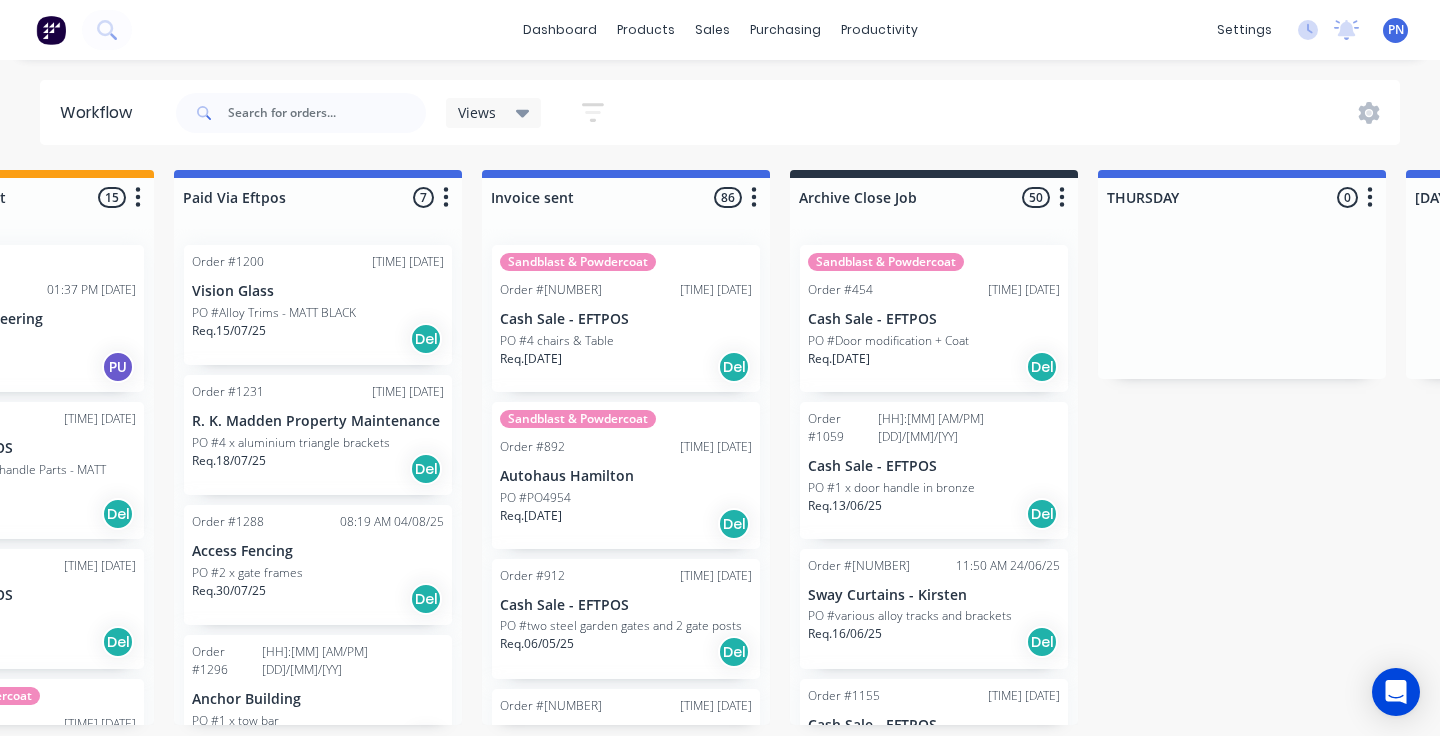 scroll, scrollTop: 0, scrollLeft: 2981, axis: horizontal 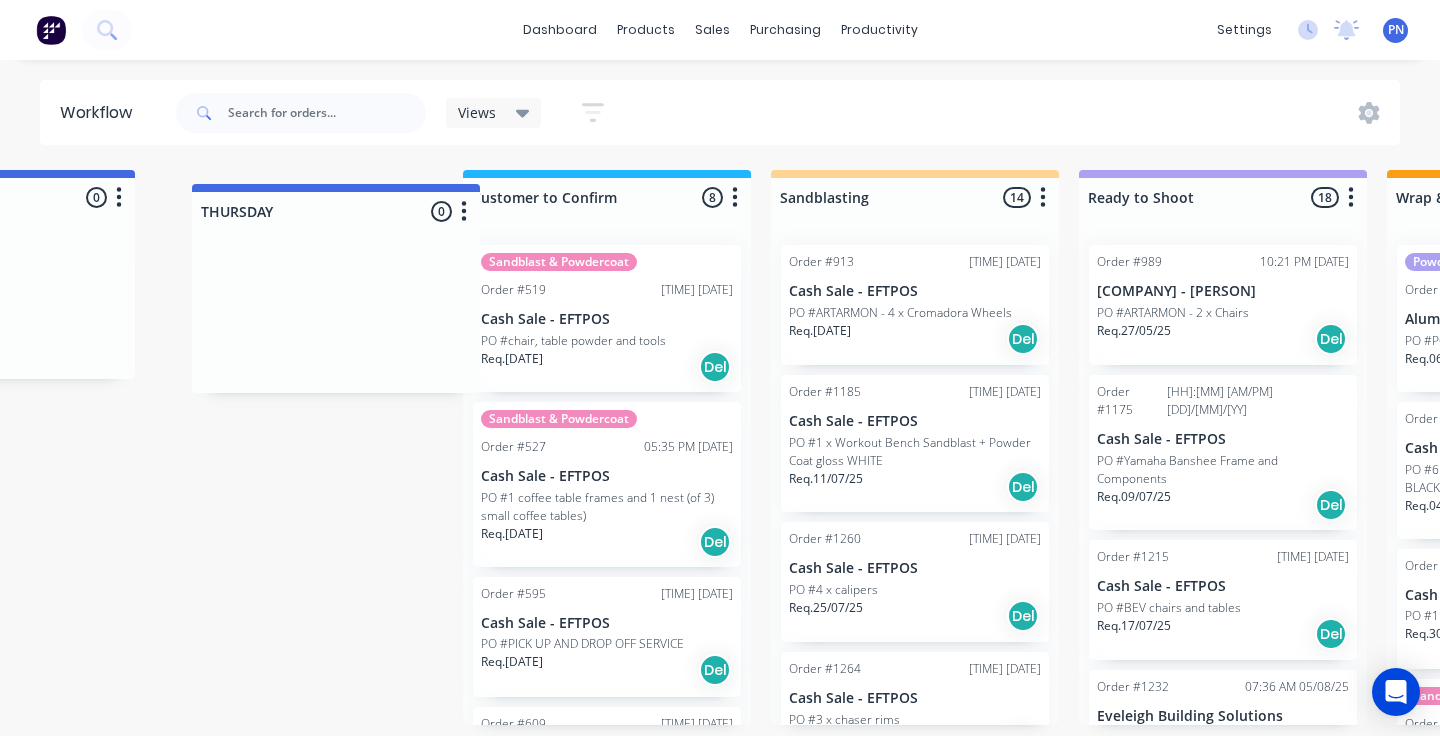 drag, startPoint x: 1205, startPoint y: 203, endPoint x: 297, endPoint y: 229, distance: 908.3722 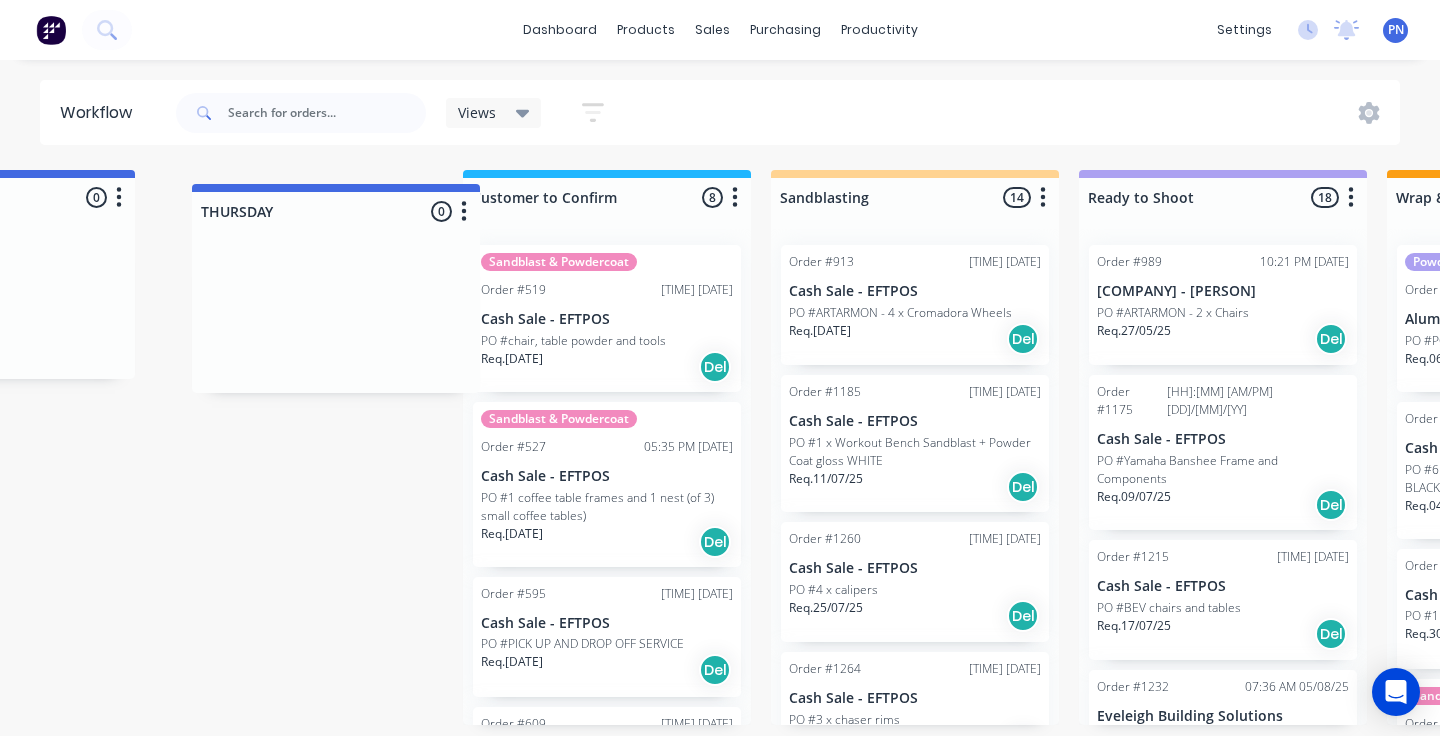 click on "Submitted 0 Status colour #ADADAD hex #ADADAD Save Cancel Summaries Total order value Invoiced to date To be invoiced Sort By Created date Required date Order number Customer name Most recent Delete Sandblast & Powdercoat Order #706 03:59 PM [DATE] Cash Sale - EFTPOS PO #4 x chair frames Req. [DATE] Del Order #1158 09:09 PM [DATE] Cash Sale - EFTPOS PO #REDO JOB FOR SEP 25 Req. [DATE] Del Order #1257 09:59 AM [DATE] Cash Sale - EFTPOS PO #REDO JOB Req. [DATE] PU !!!!!!URGENT JOBS!!!!!! 0 Status colour #13CE66 hex #13CE66 Save Cancel Notifications Email SMS Summaries Total order value Invoiced to date To be invoiced Sort By Created date Required date Order number Customer name Most recent Delete MONDAY 0 Status colour #8F4F6D hex #8F4F6D Save Cancel Notifications Email SMS Summaries 0 0" at bounding box center [786, 447] 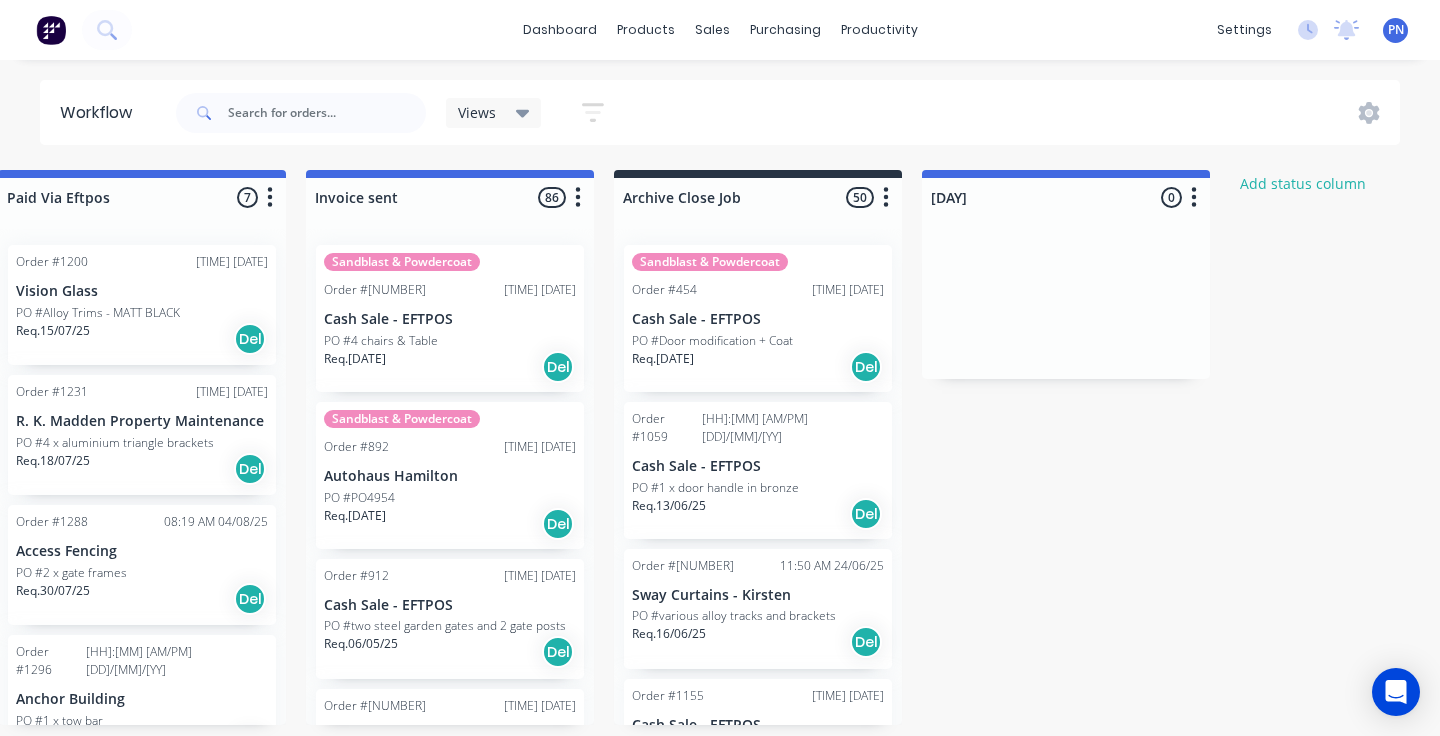 scroll, scrollTop: 0, scrollLeft: 3437, axis: horizontal 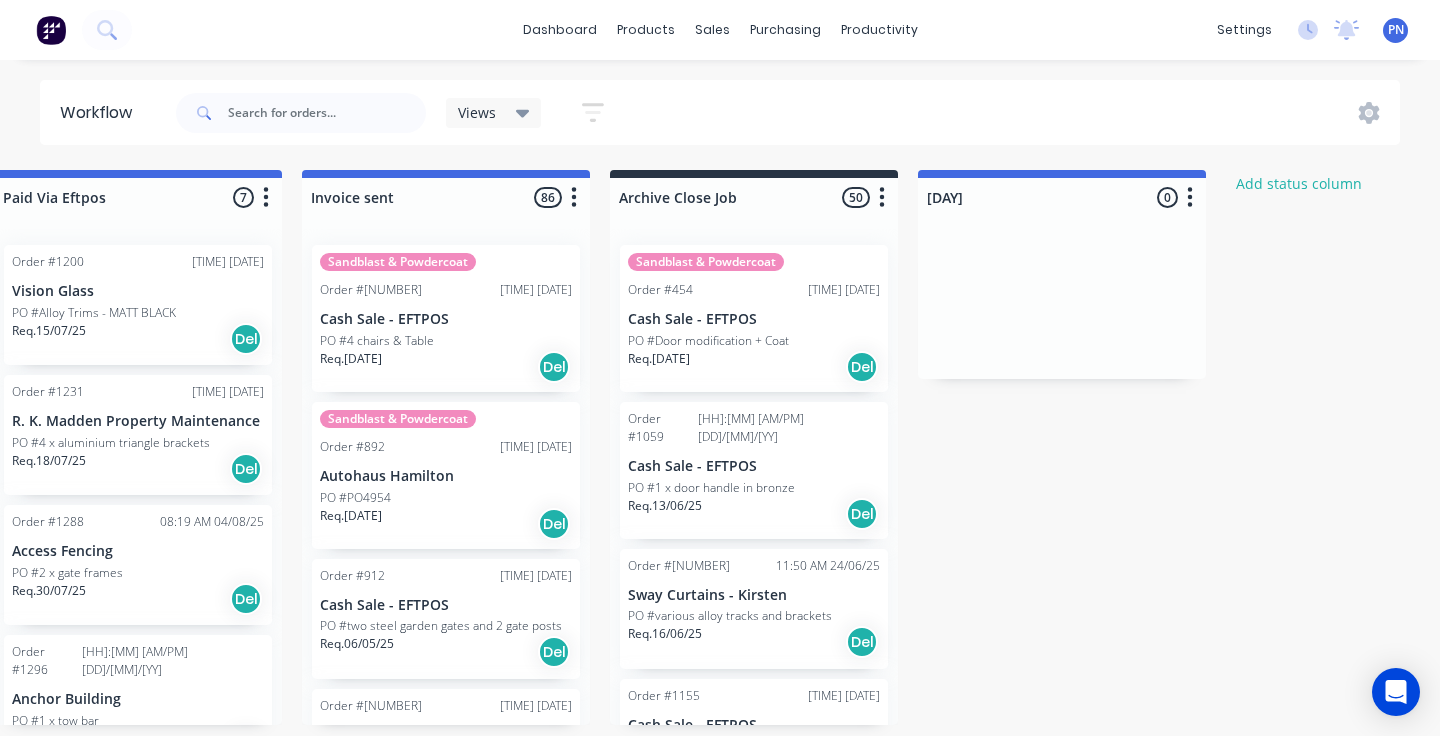 click at bounding box center [1062, 223] 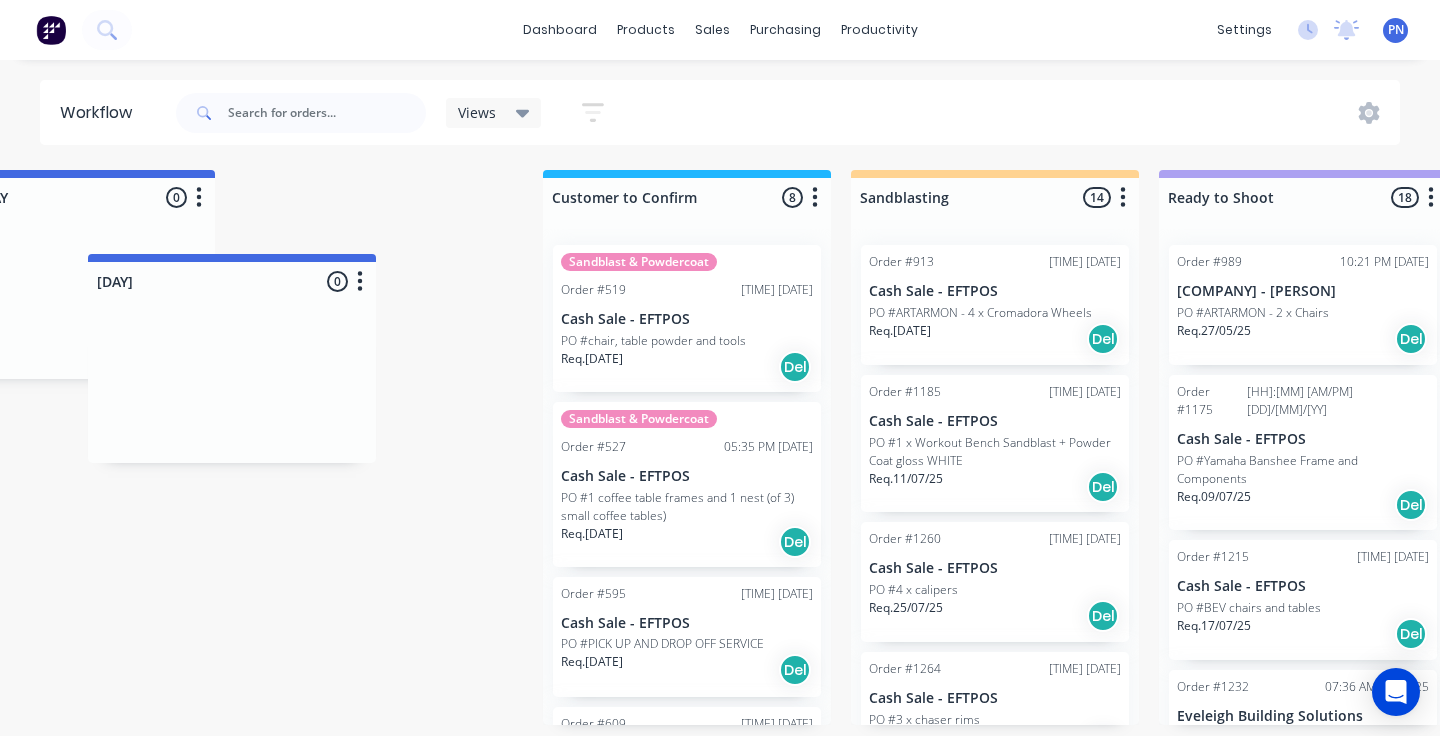 scroll, scrollTop: 0, scrollLeft: 1921, axis: horizontal 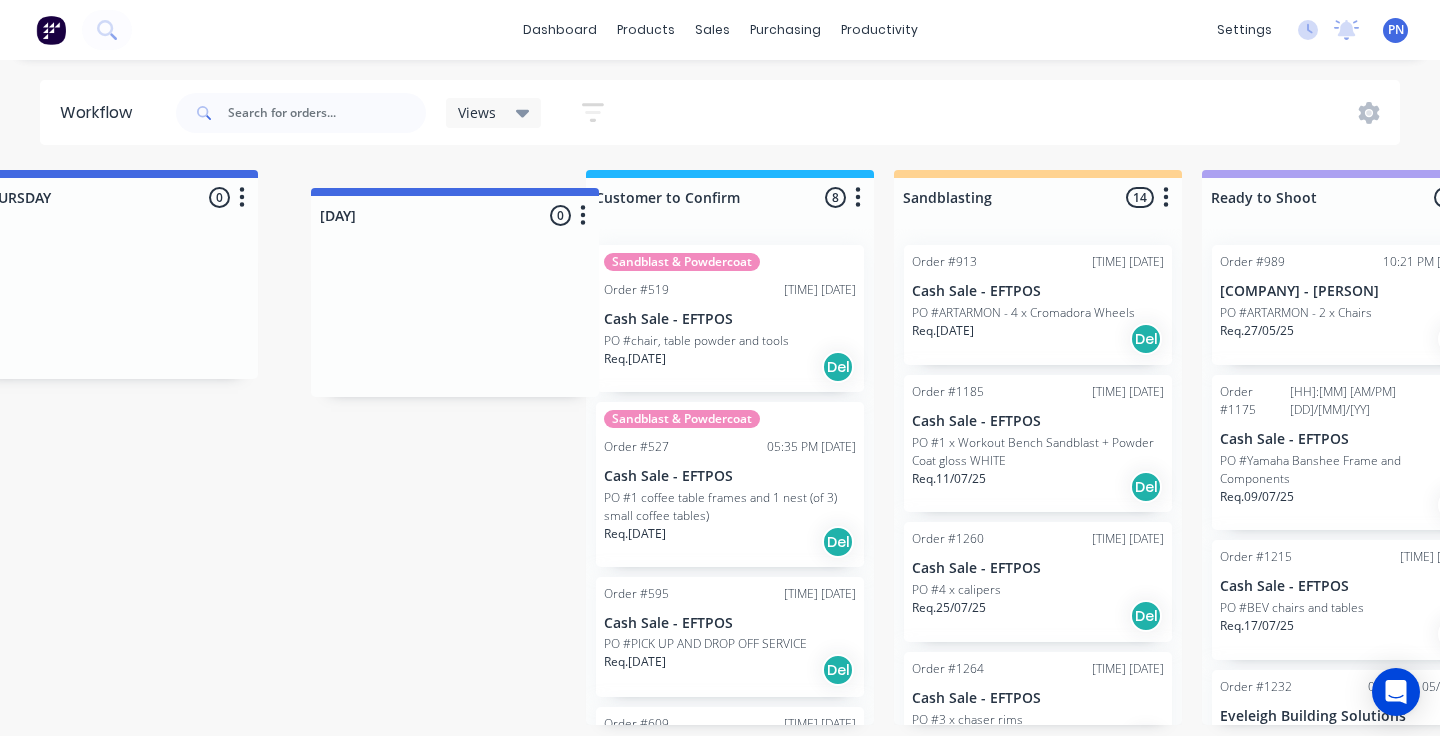 drag, startPoint x: 1120, startPoint y: 195, endPoint x: 506, endPoint y: 213, distance: 614.2638 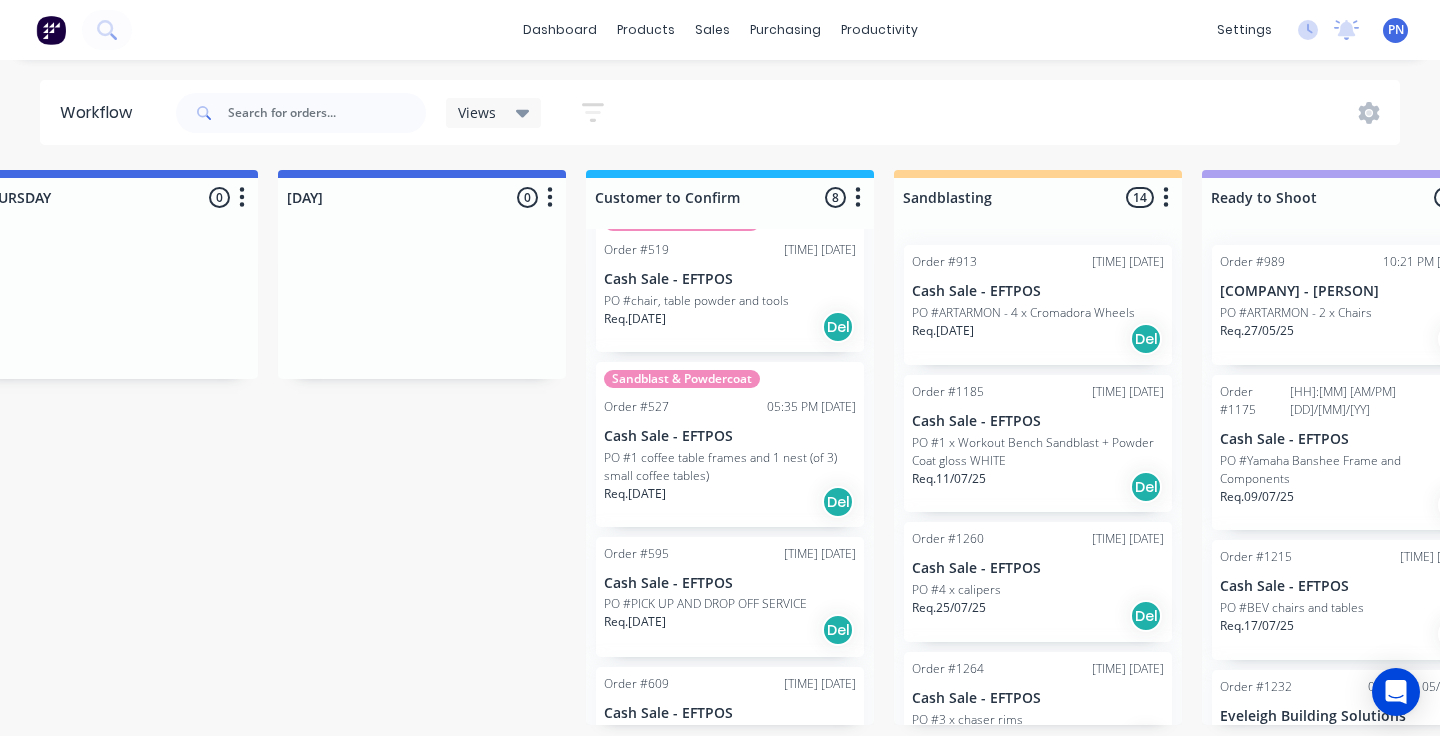 scroll, scrollTop: 0, scrollLeft: 0, axis: both 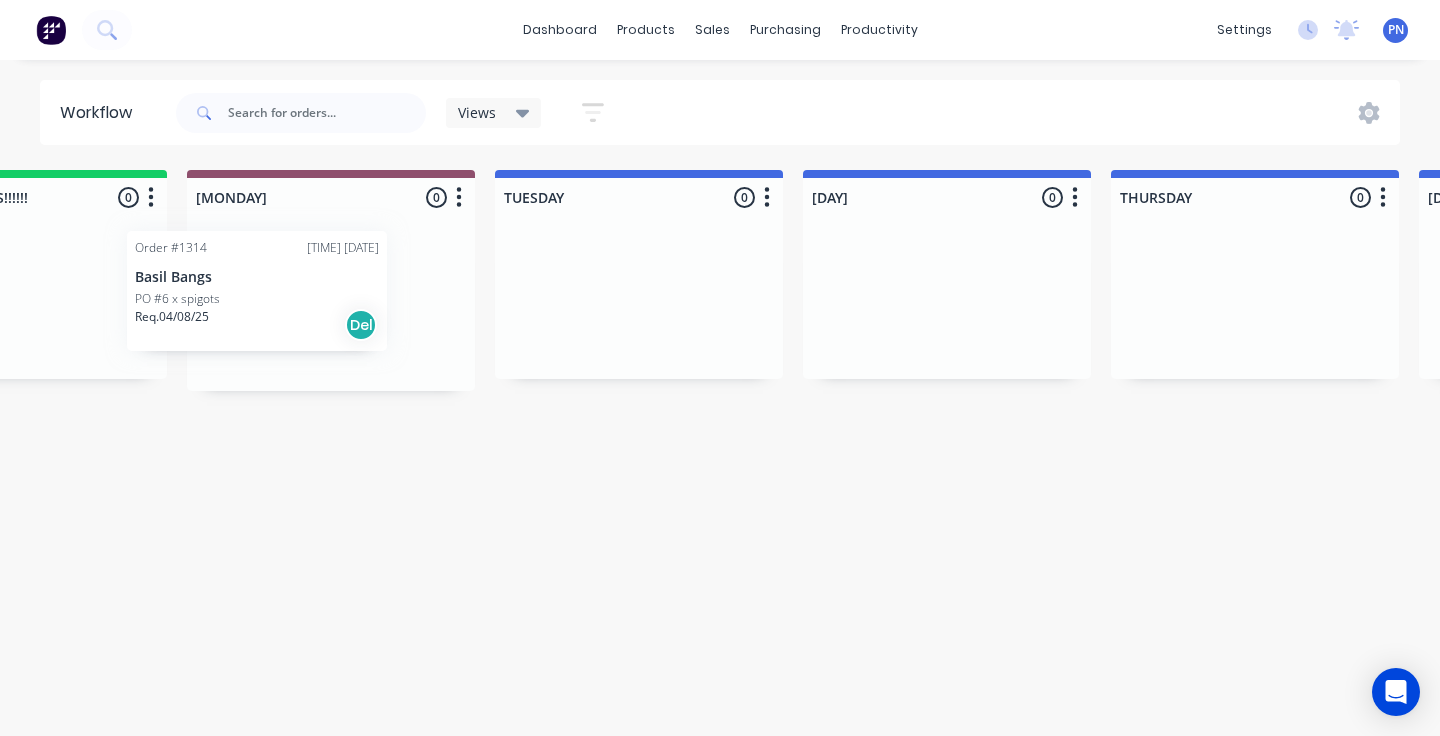 drag, startPoint x: 902, startPoint y: 415, endPoint x: 286, endPoint y: 278, distance: 631.0507 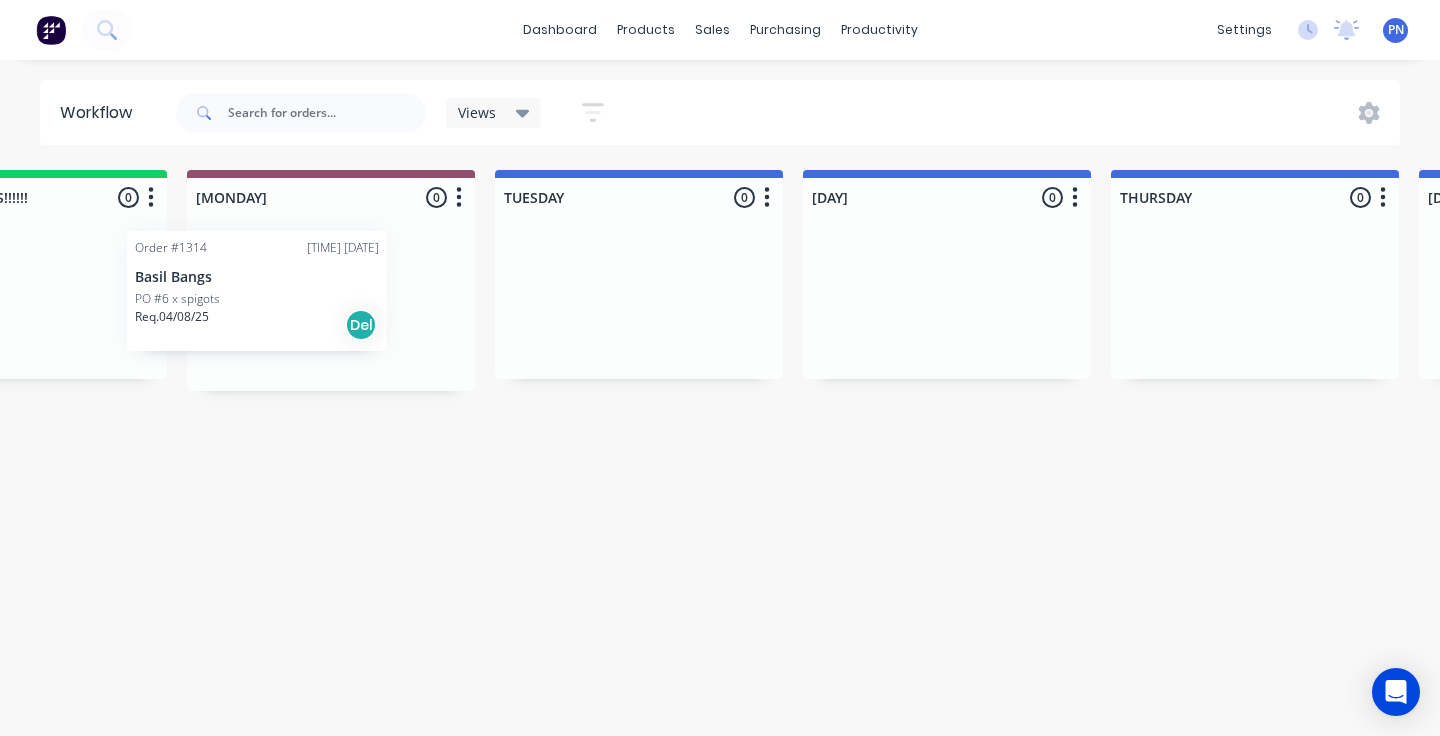 click on "Submitted 0 Status colour #ADADAD hex #ADADAD Save Cancel Summaries Total order value Invoiced to date To be invoiced Sort By Created date Required date Order number Customer name Most recent Delete Sandblast & Powdercoat Order #706 03:59 PM [DATE] Cash Sale - EFTPOS PO #4 x chair frames Req. [DATE] Del Order #1158 09:09 PM [DATE] Cash Sale - EFTPOS PO #REDO JOB FOR SEP 25 Req. [DATE] Del Order #1257 09:59 AM [DATE] Cash Sale - EFTPOS PO #REDO JOB Req. [DATE] PU !!!!!!URGENT JOBS!!!!!! 0 Status colour #13CE66 hex #13CE66 Save Cancel Notifications Email SMS Summaries Total order value Invoiced to date To be invoiced Sort By Created date Required date Order number Customer name Most recent Delete MONDAY 0 Status colour #8F4F6D hex #8F4F6D Save Cancel Notifications Email SMS Summaries 0 0" at bounding box center (1742, 447) 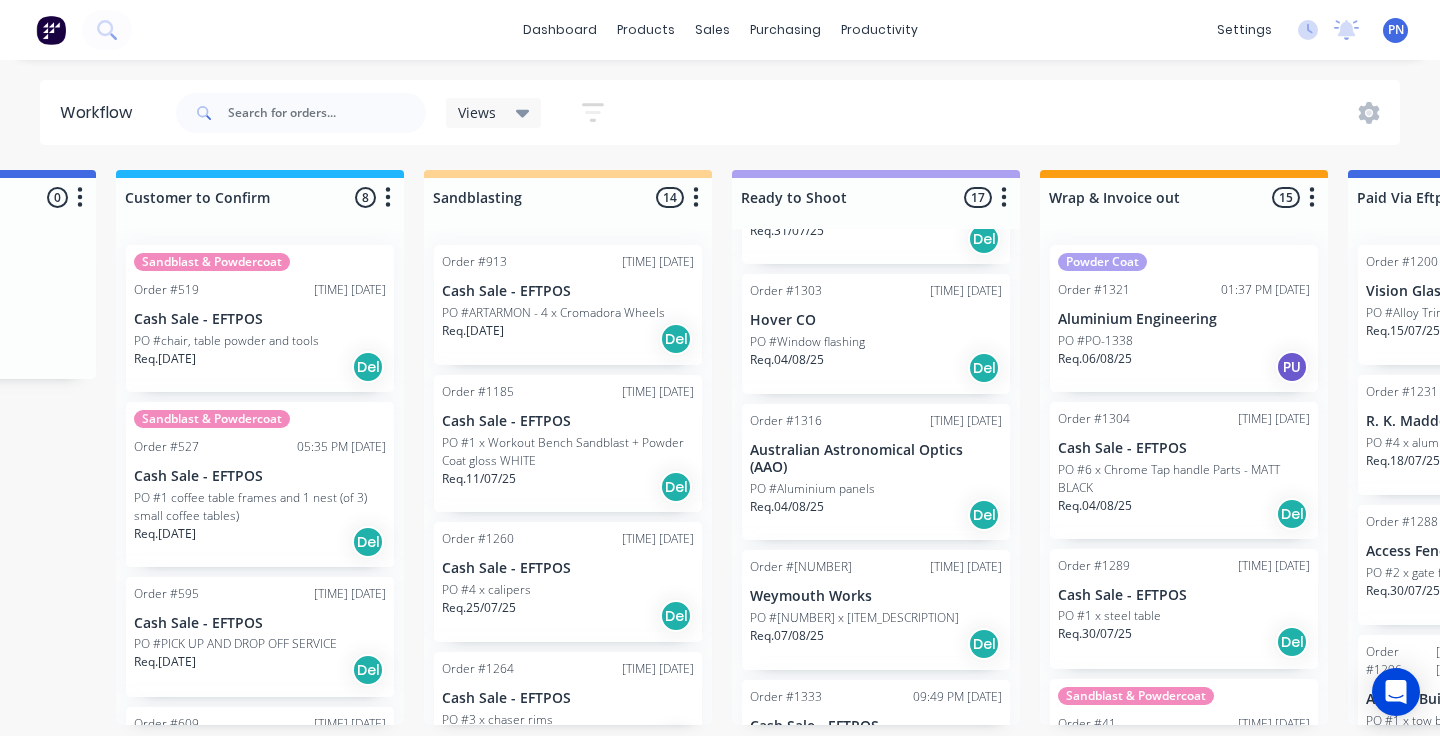 scroll, scrollTop: 0, scrollLeft: 2368, axis: horizontal 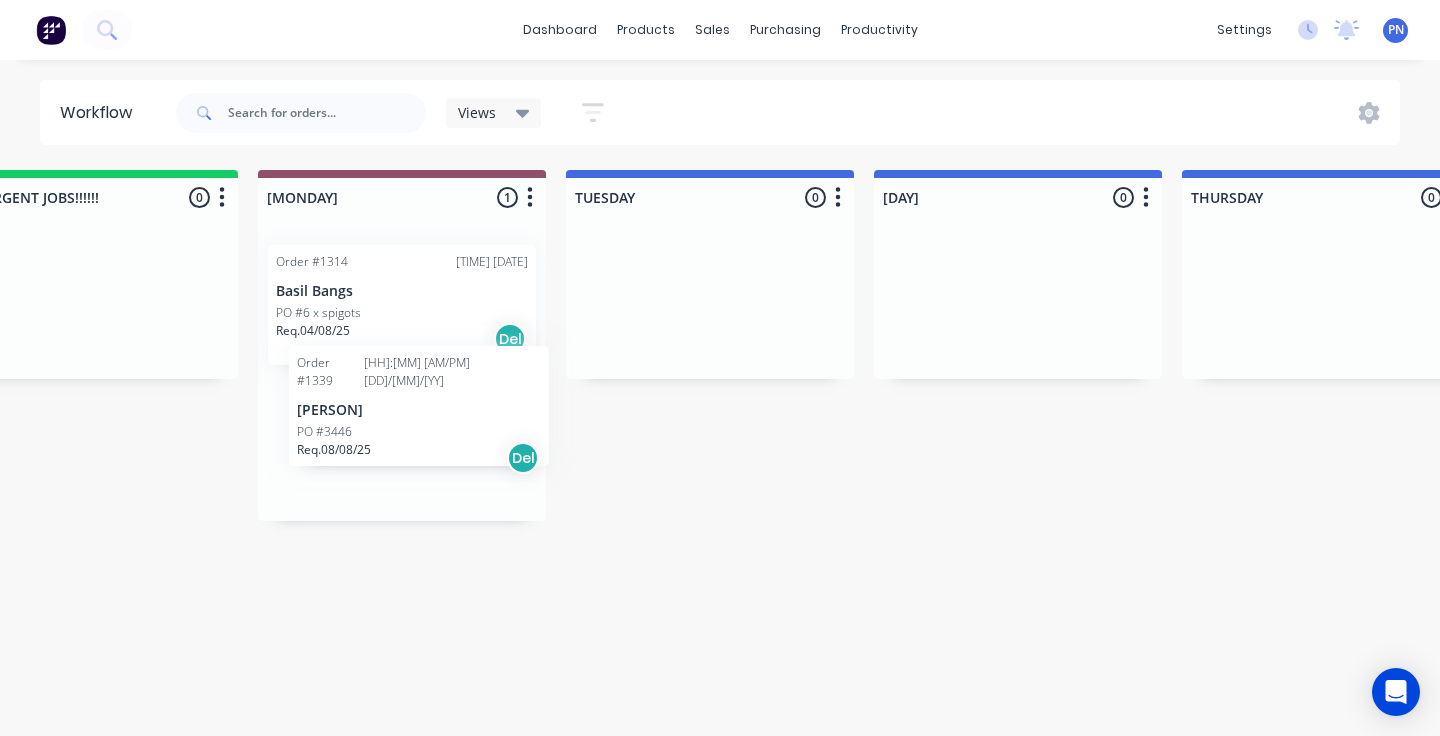 drag, startPoint x: 925, startPoint y: 475, endPoint x: 441, endPoint y: 392, distance: 491.06516 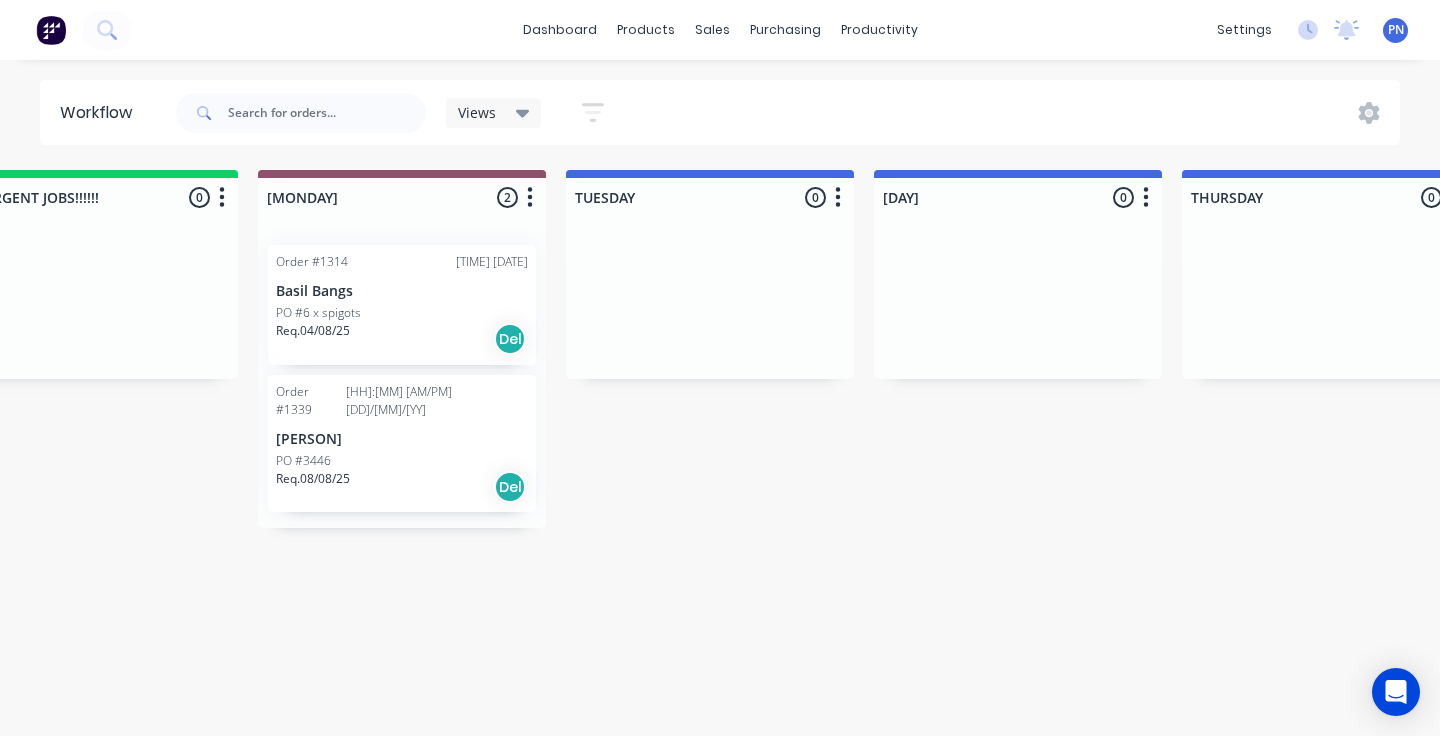scroll, scrollTop: 1752, scrollLeft: 0, axis: vertical 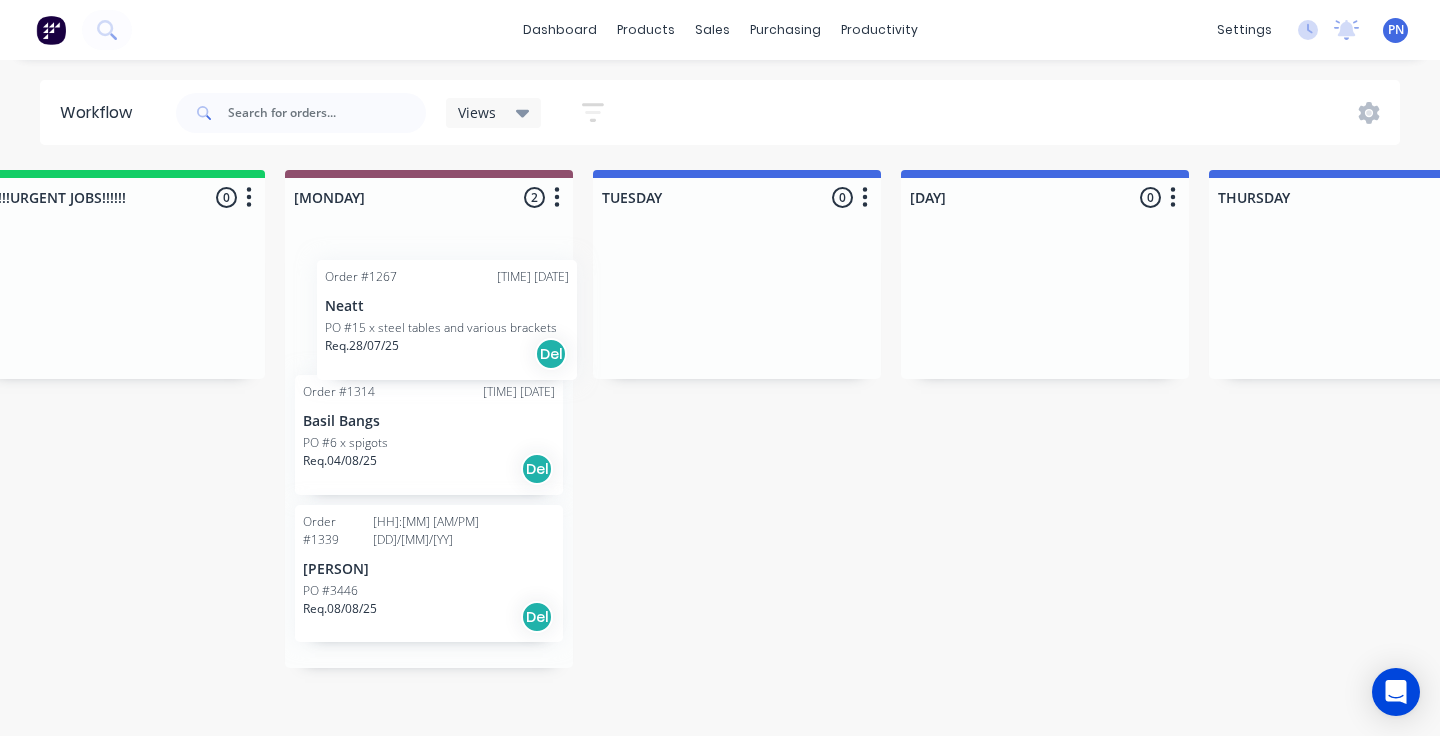 drag, startPoint x: 823, startPoint y: 506, endPoint x: 466, endPoint y: 321, distance: 402.08707 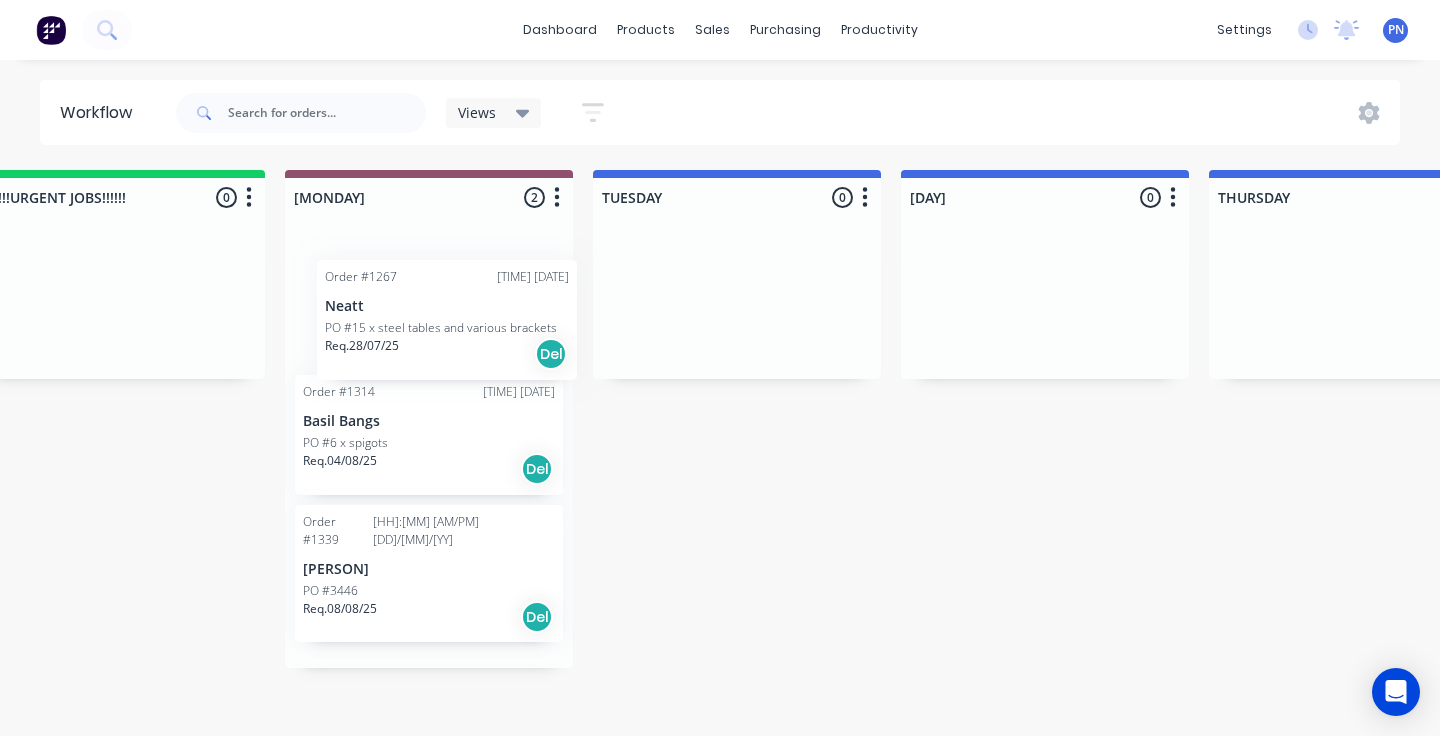 click on "Submitted 0 Status colour #ADADAD hex #ADADAD Save Cancel Summaries Total order value Invoiced to date To be invoiced Sort By Created date Required date Order number Customer name Most recent REDO JOB 3 Status colour #DB5D5D hex #DB5D5D Save Cancel Notifications Email SMS Summaries Total order value Invoiced to date To be invoiced Sort By Created date Required date Order number Customer name Most recent Delete Sandblast & Powdercoat Order #706 [TIME] [DATE] Cash Sale - EFTPOS PO #4 x chair frames Req. [DATE] Del Order #1158 [TIME] [DATE] Cash Sale - EFTPOS PO #REDO JOB FOR SEP 25 Req. [DATE] Del Order #1257 [TIME] [DATE] Cash Sale - EFTPOS PO #REDO JOB Req. [DATE] PU !!!!!!URGENT JOBS!!!!!! 0 Status colour #13CE66 hex #13CE66 Save Cancel Notifications Email SMS Summaries Total order value Invoiced to date To be invoiced Sort By Created date Required date Order number Customer name Most recent Delete MONDAY 2 Status colour #8F4F6D hex #8F4F6D Save Cancel Notifications Email SMS Summaries Req." at bounding box center [1840, 447] 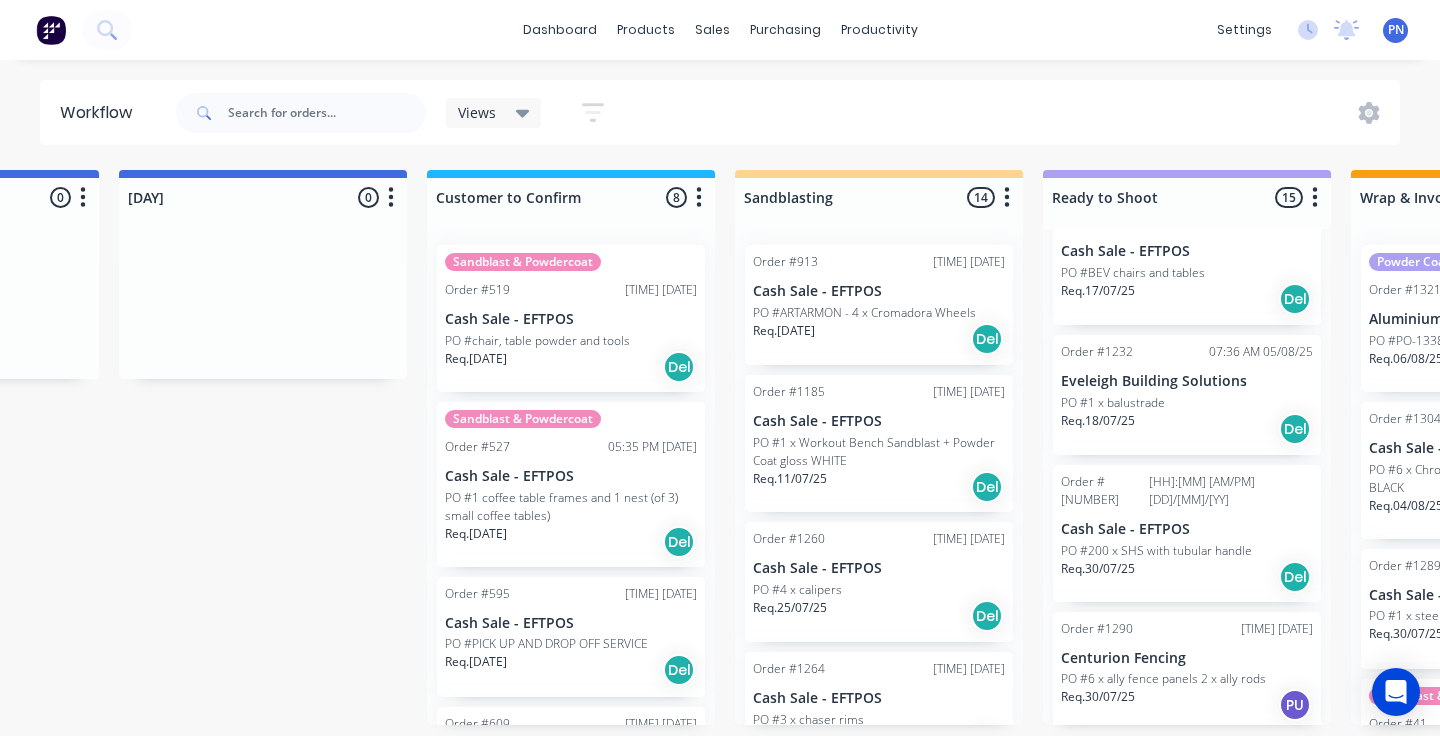 scroll, scrollTop: 0, scrollLeft: 2082, axis: horizontal 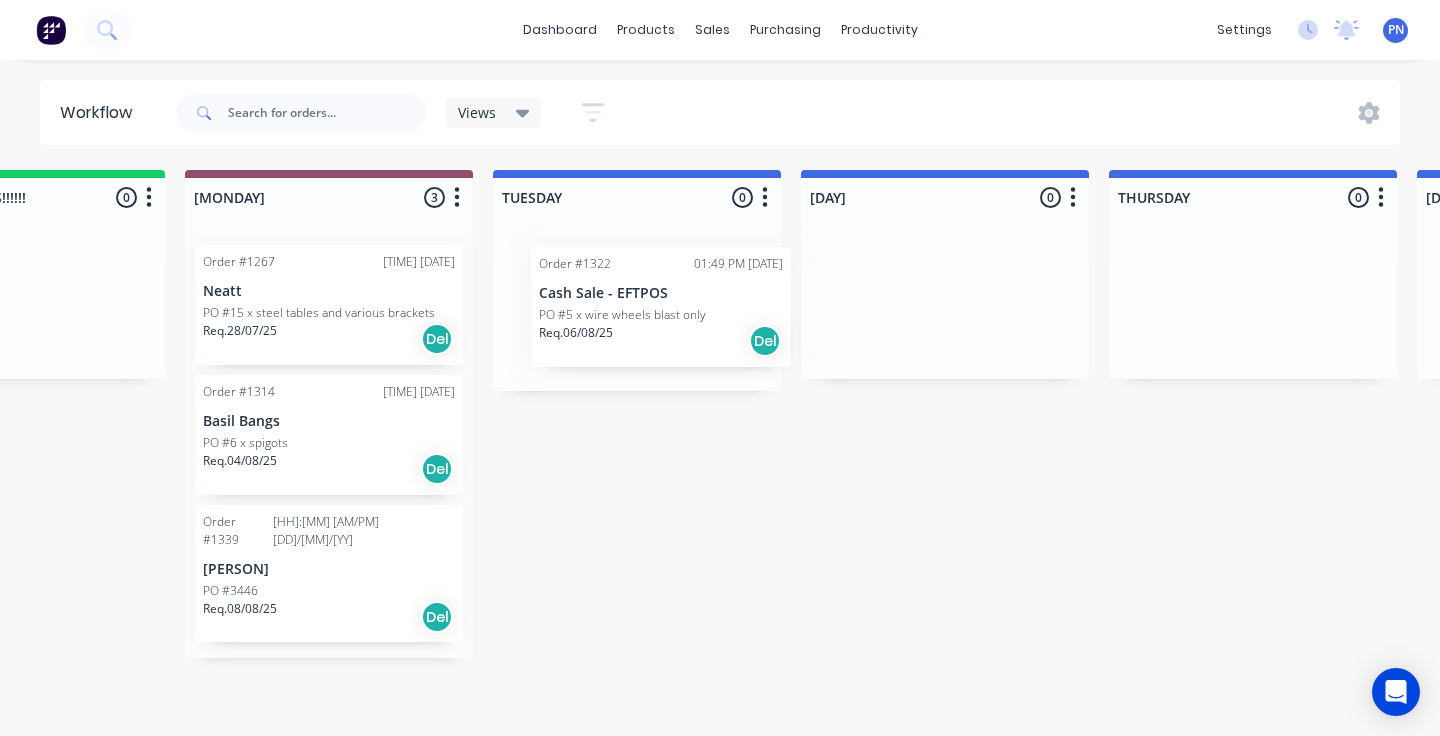 drag, startPoint x: 853, startPoint y: 414, endPoint x: 632, endPoint y: 330, distance: 236.42546 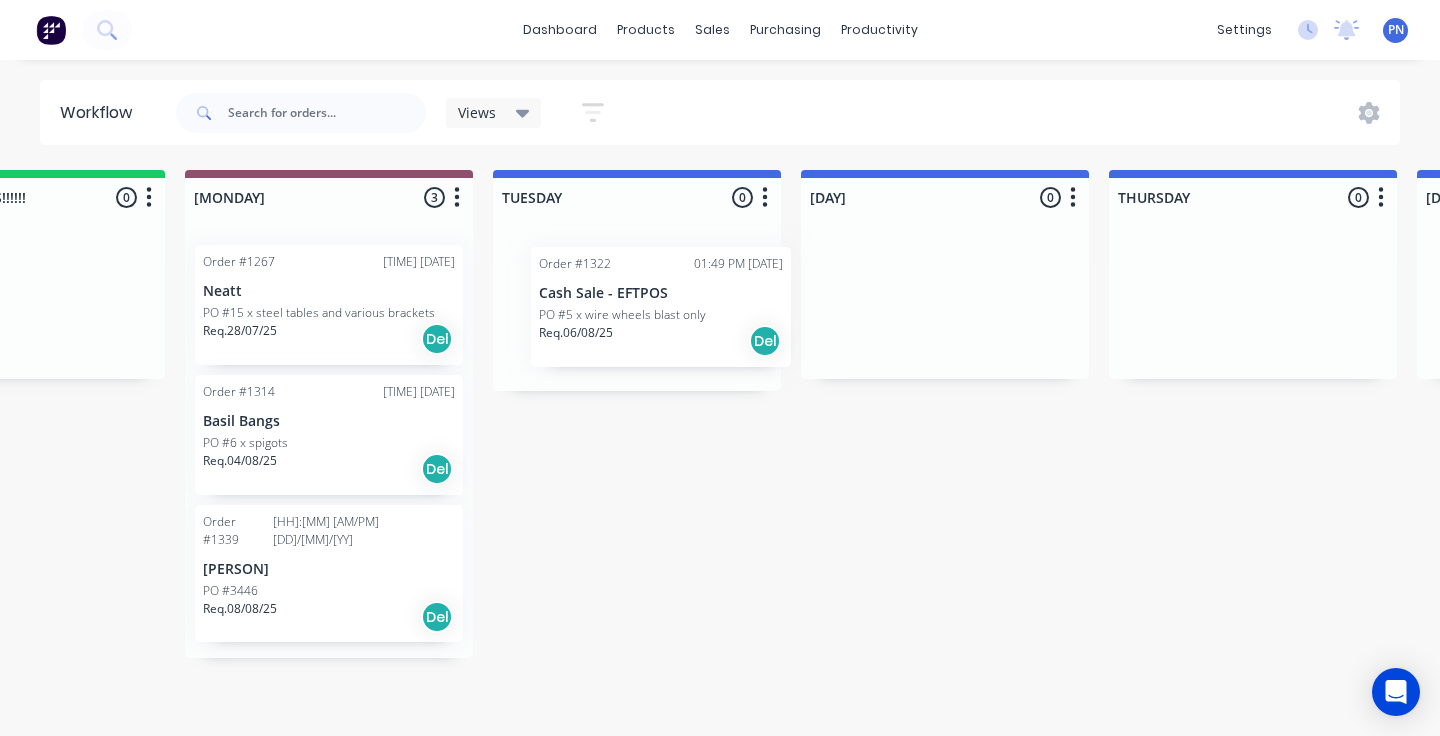 click on "03:59 PM 06/08/25 Cash Sale - EFTPOS PO #4 x chair frames Req. 03/03/25 Del Order #1158 09:09 PM 15/07/25 Cash Sale - EFTPOS PO #REDO JOB FOR SEP 25 Req. 07/07/25 Del Order #1257 09:59 AM 25/07/25 Cash Sale - EFTPOS PO #REDO JOB Req. 25/07/25 PU !!!!!!URGENT JOBS!!!!!! 0 Status colour #13CE66 hex #13CE66 Save Cancel Notifications Email SMS Summaries Total order value Invoiced to date To be invoiced Sort By Created date Required date Order number Customer name Most recent Delete MONDAY 3 Status colour #8F4F6D hex #8F4F6D Save Cancel Notifications Email SMS Summaries Req." at bounding box center [1740, 447] 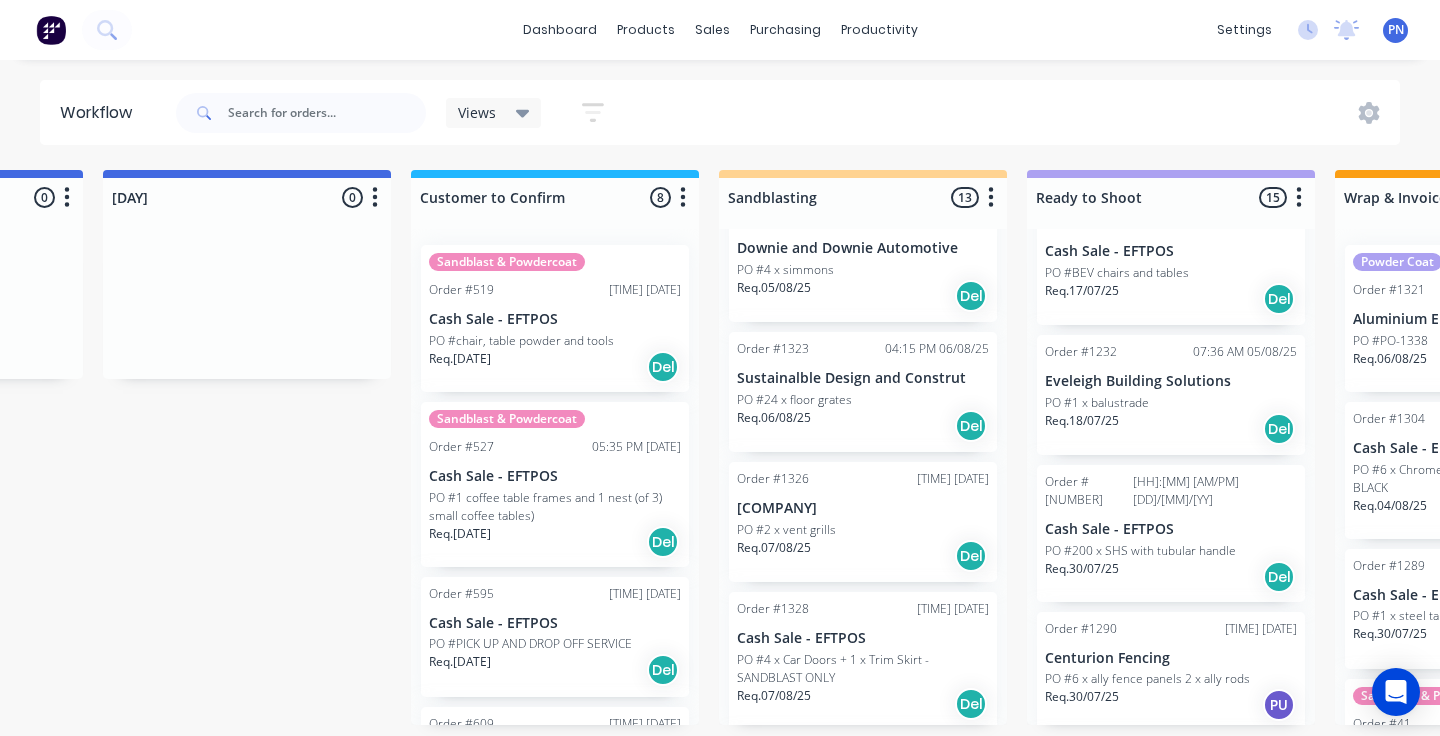 scroll, scrollTop: 0, scrollLeft: 2098, axis: horizontal 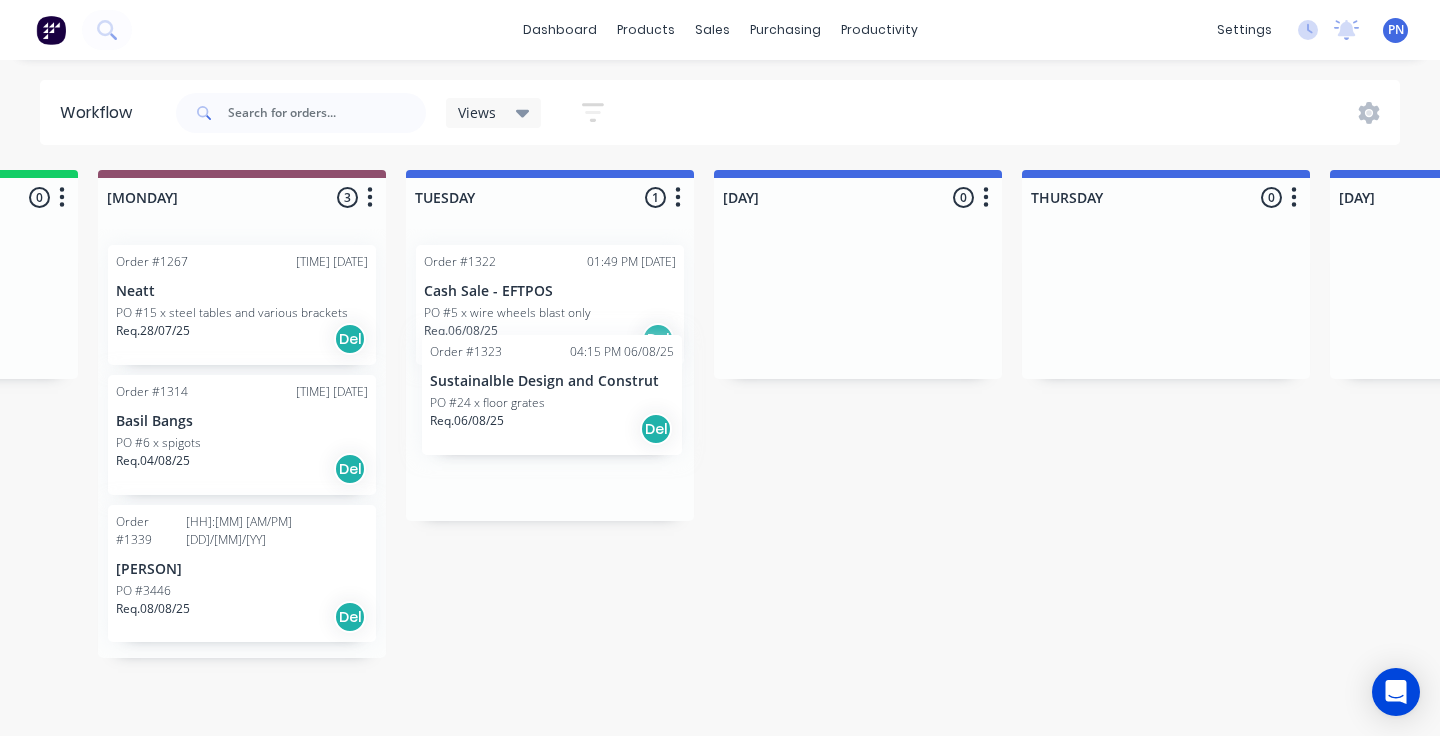drag, startPoint x: 869, startPoint y: 421, endPoint x: 558, endPoint y: 416, distance: 311.0402 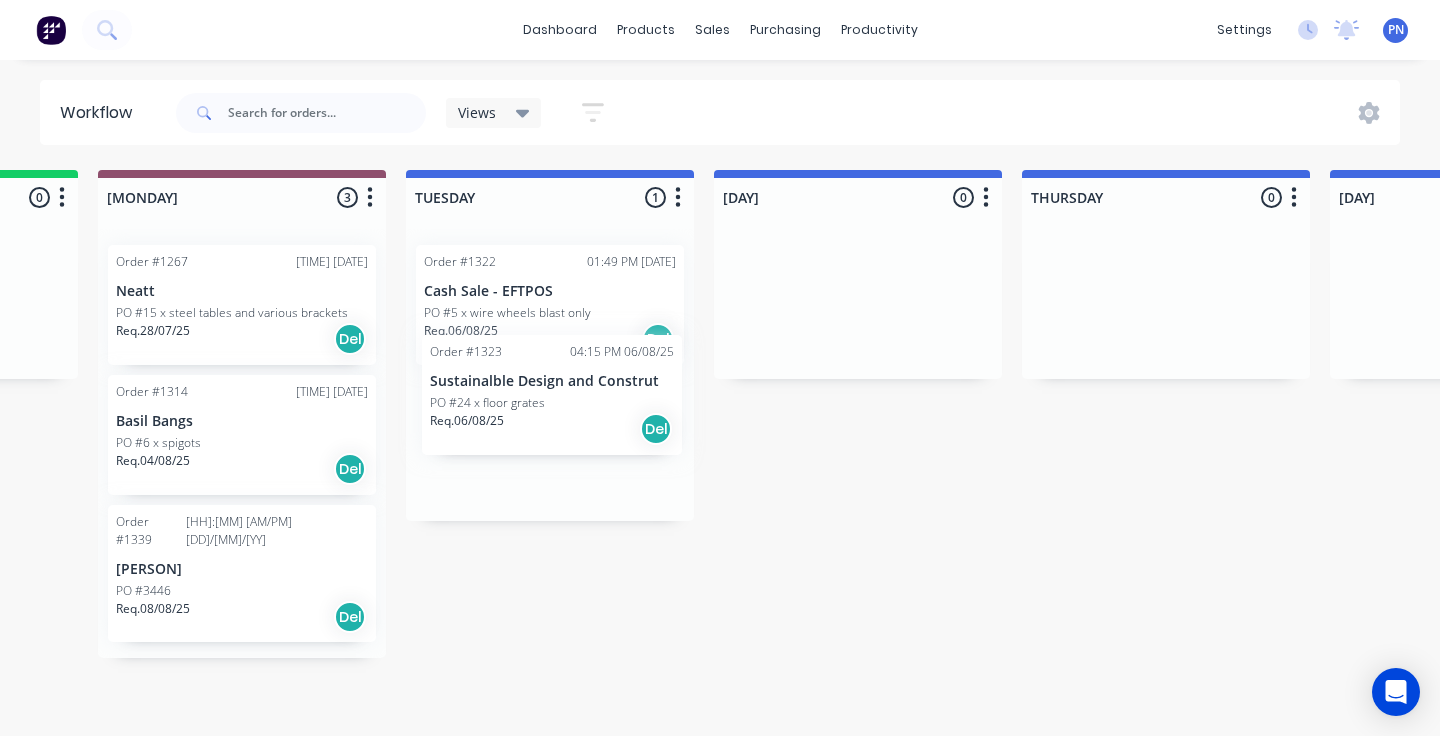 click on "03:59 PM 06/08/25 Cash Sale - EFTPOS PO #4 x chair frames Req. 03/03/25 Del Order #1158 09:09 PM 15/07/25 Cash Sale - EFTPOS PO #REDO JOB FOR SEP 25 Req. 07/07/25 Del Order #1257 09:59 AM 25/07/25 Cash Sale - EFTPOS PO #REDO JOB Req. 25/07/25 PU !!!!!!URGENT JOBS!!!!!! 0 Status colour #13CE66 hex #13CE66 Save Cancel Notifications Email SMS Summaries Total order value Invoiced to date To be invoiced Sort By Created date Required date Order number Customer name Most recent Delete MONDAY 3 Status colour #8F4F6D hex #8F4F6D Save Cancel Notifications Email SMS Summaries Req." at bounding box center [1653, 447] 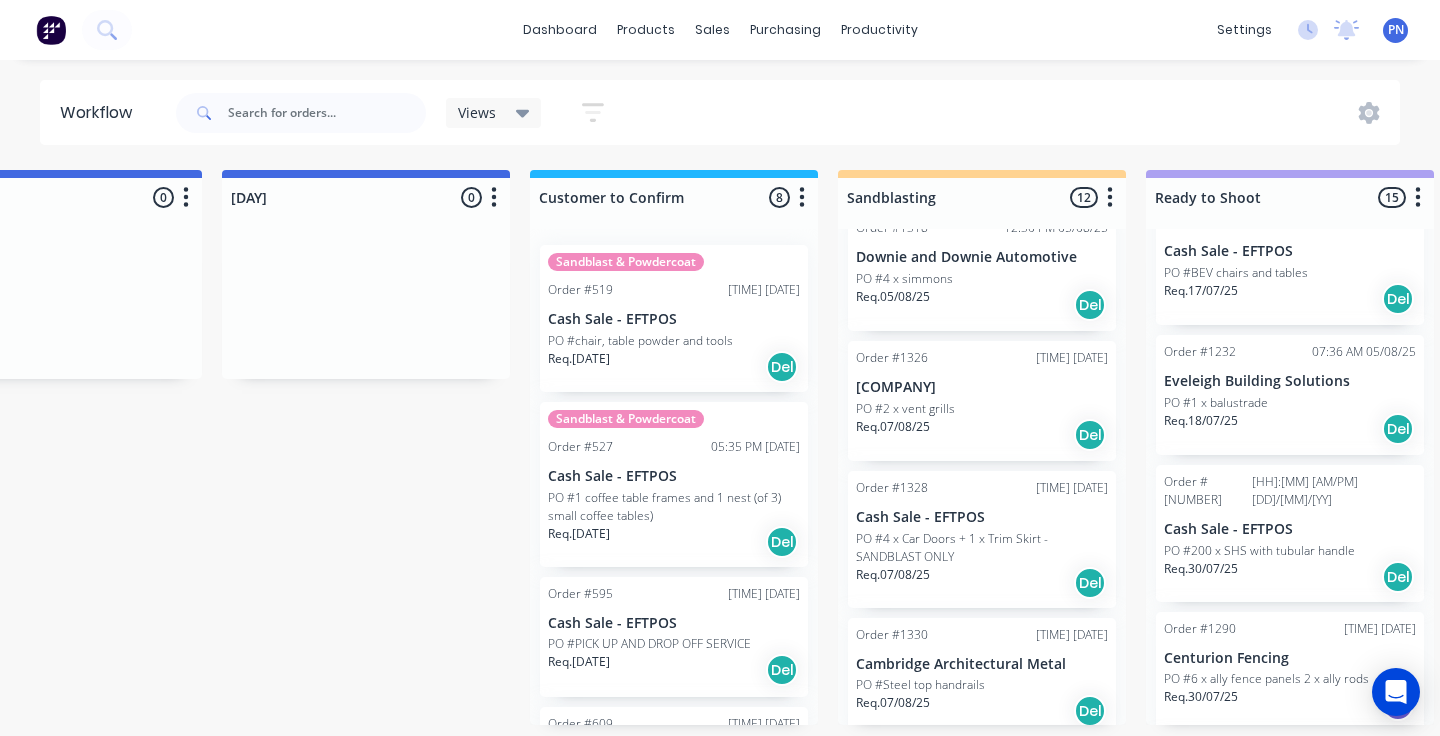 scroll, scrollTop: 0, scrollLeft: 1980, axis: horizontal 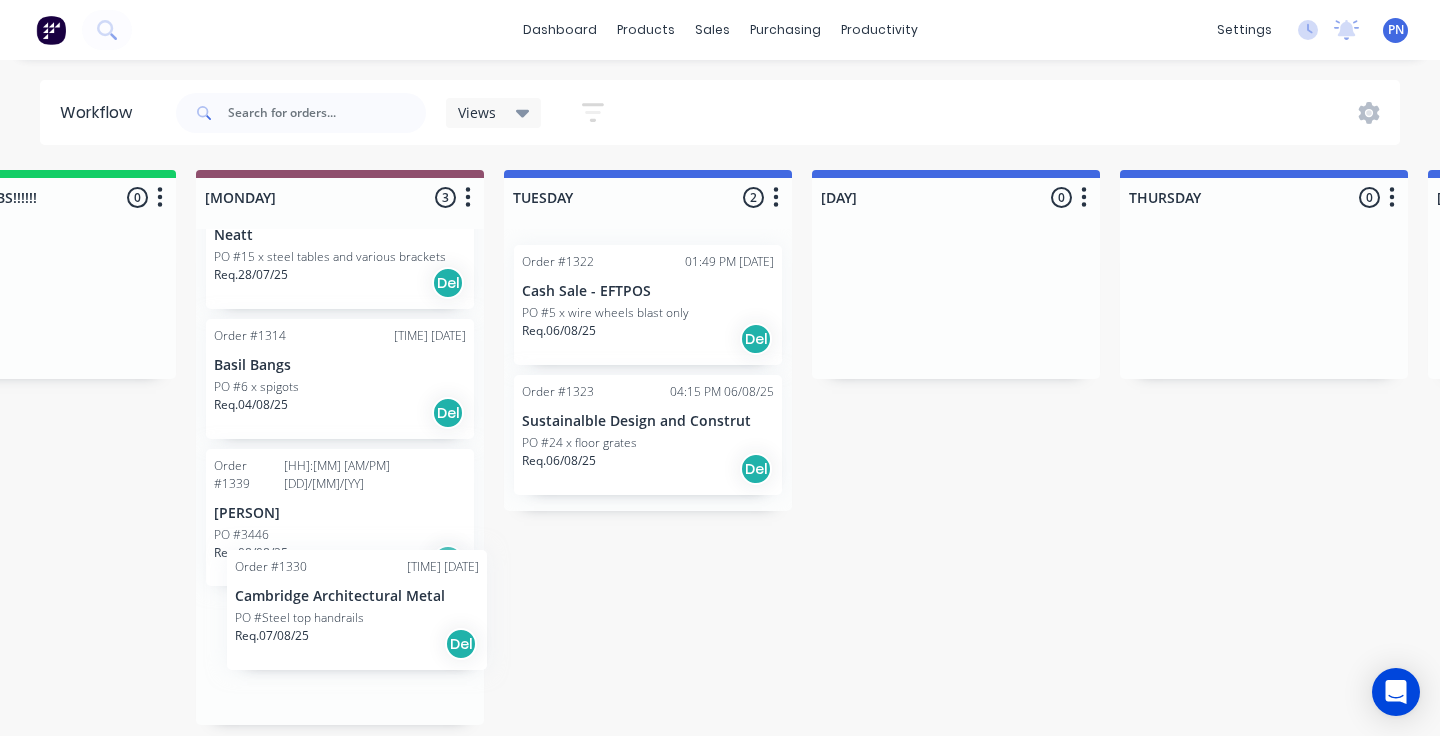 drag, startPoint x: 945, startPoint y: 434, endPoint x: 323, endPoint y: 629, distance: 651.85046 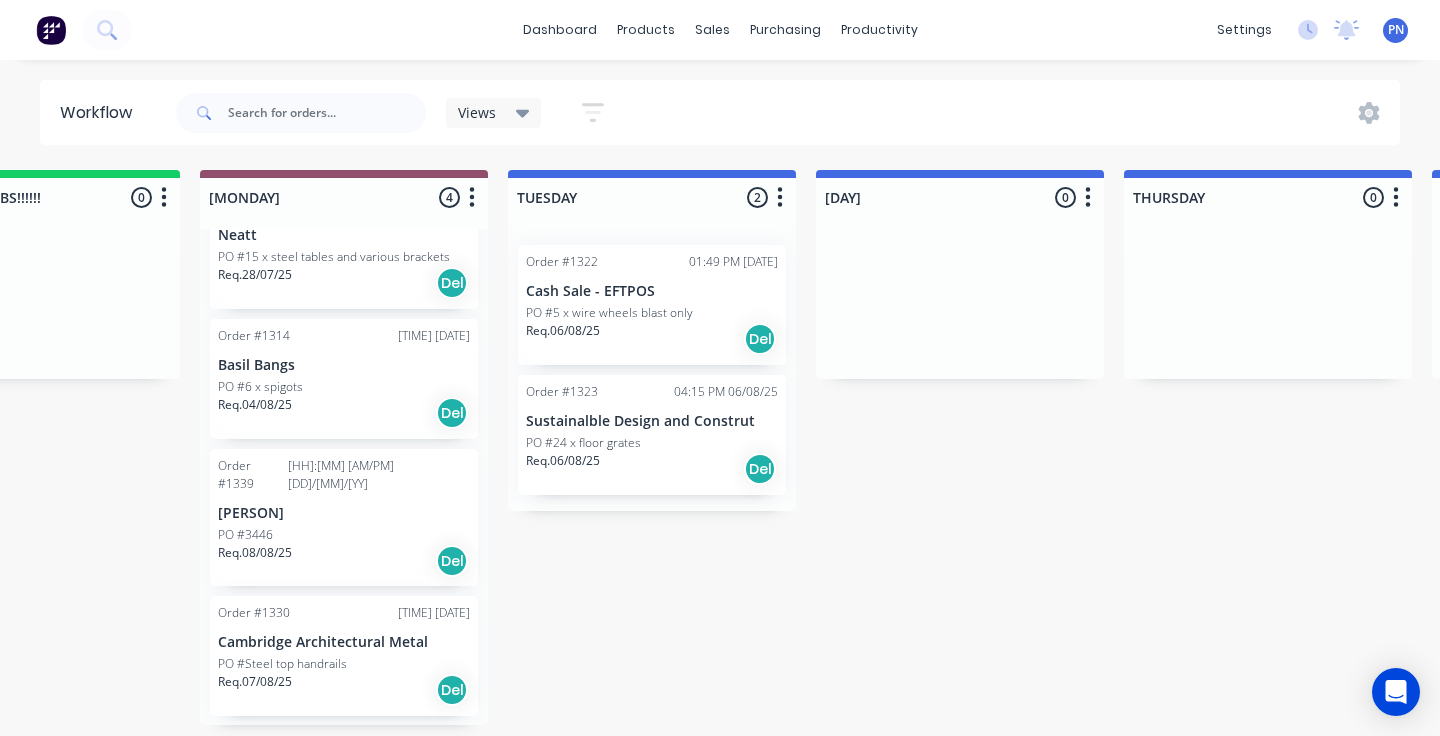 scroll, scrollTop: 0, scrollLeft: 1765, axis: horizontal 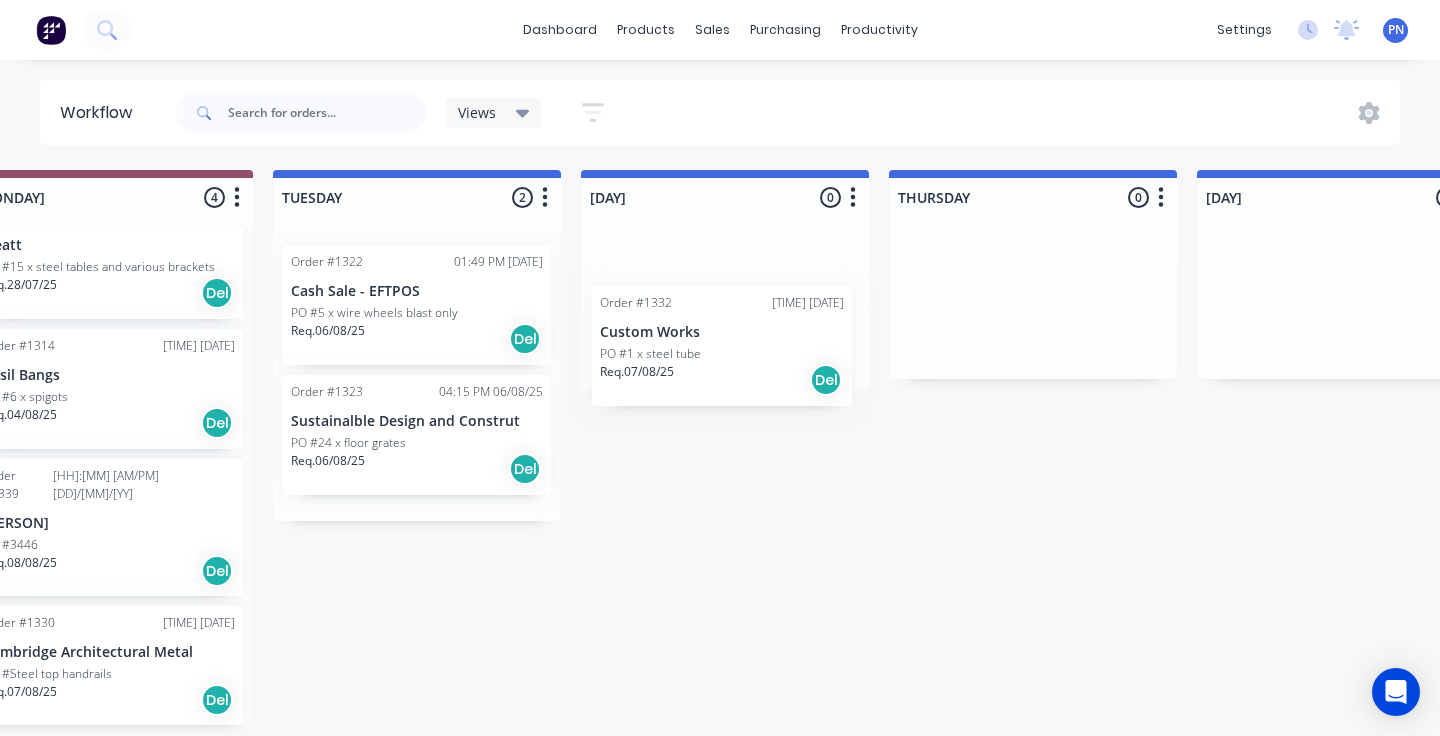 drag, startPoint x: 786, startPoint y: 424, endPoint x: 750, endPoint y: 364, distance: 69.97142 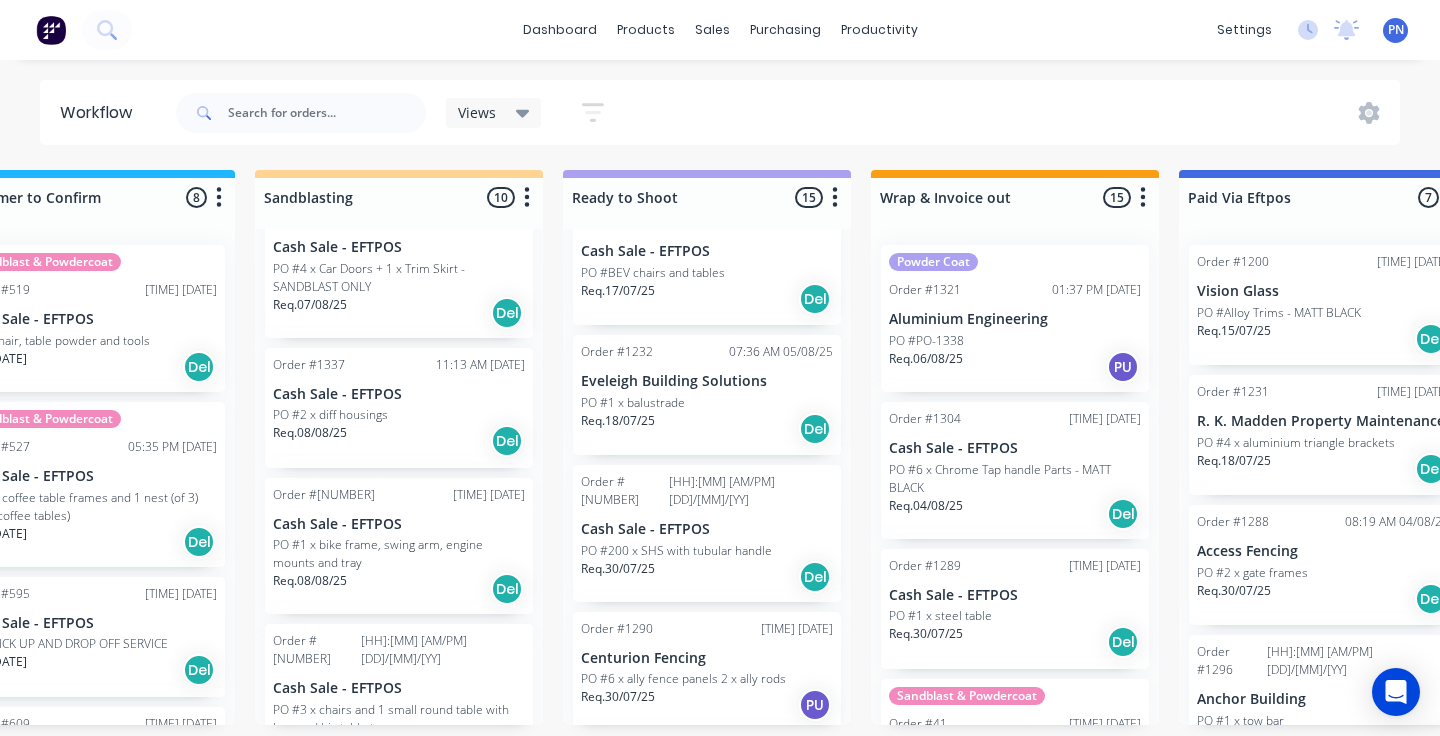 scroll, scrollTop: 0, scrollLeft: 2566, axis: horizontal 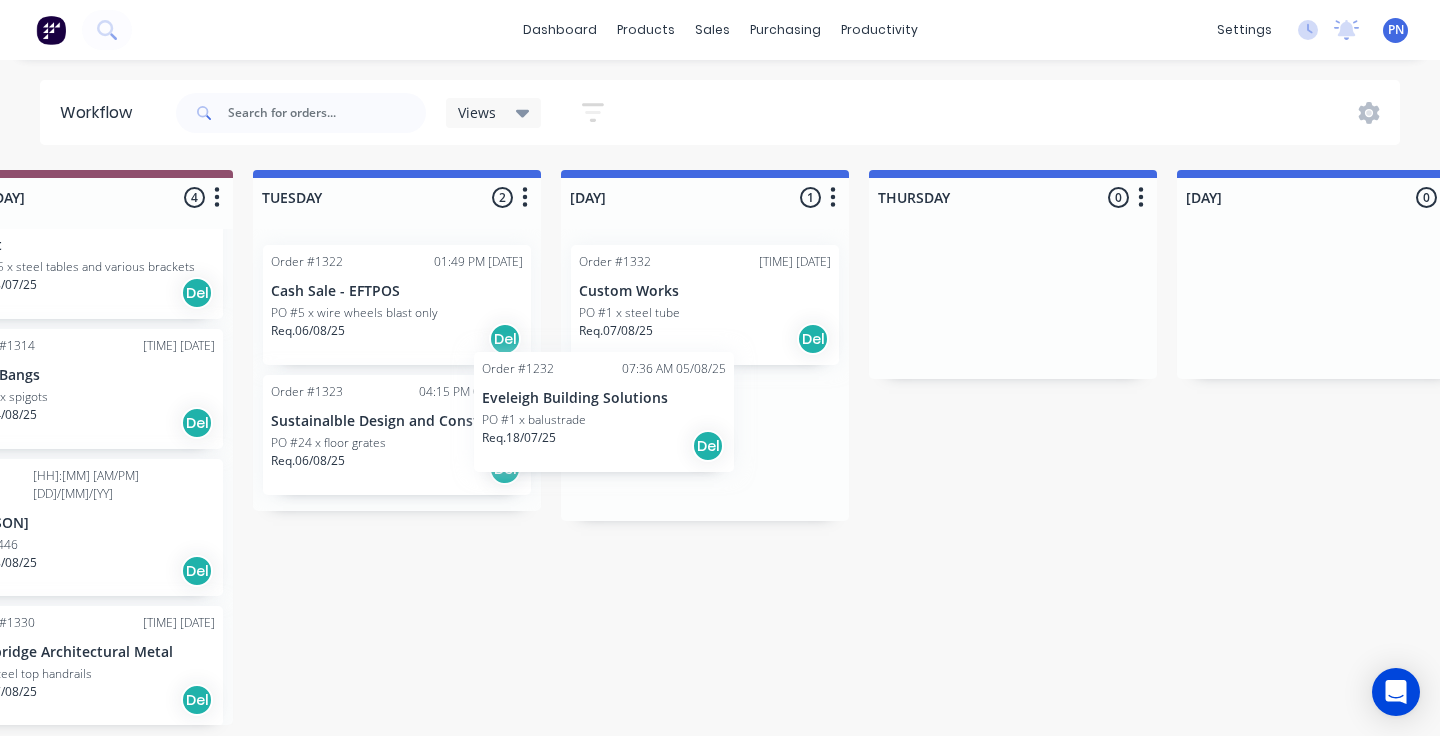 drag, startPoint x: 735, startPoint y: 432, endPoint x: 680, endPoint y: 436, distance: 55.145264 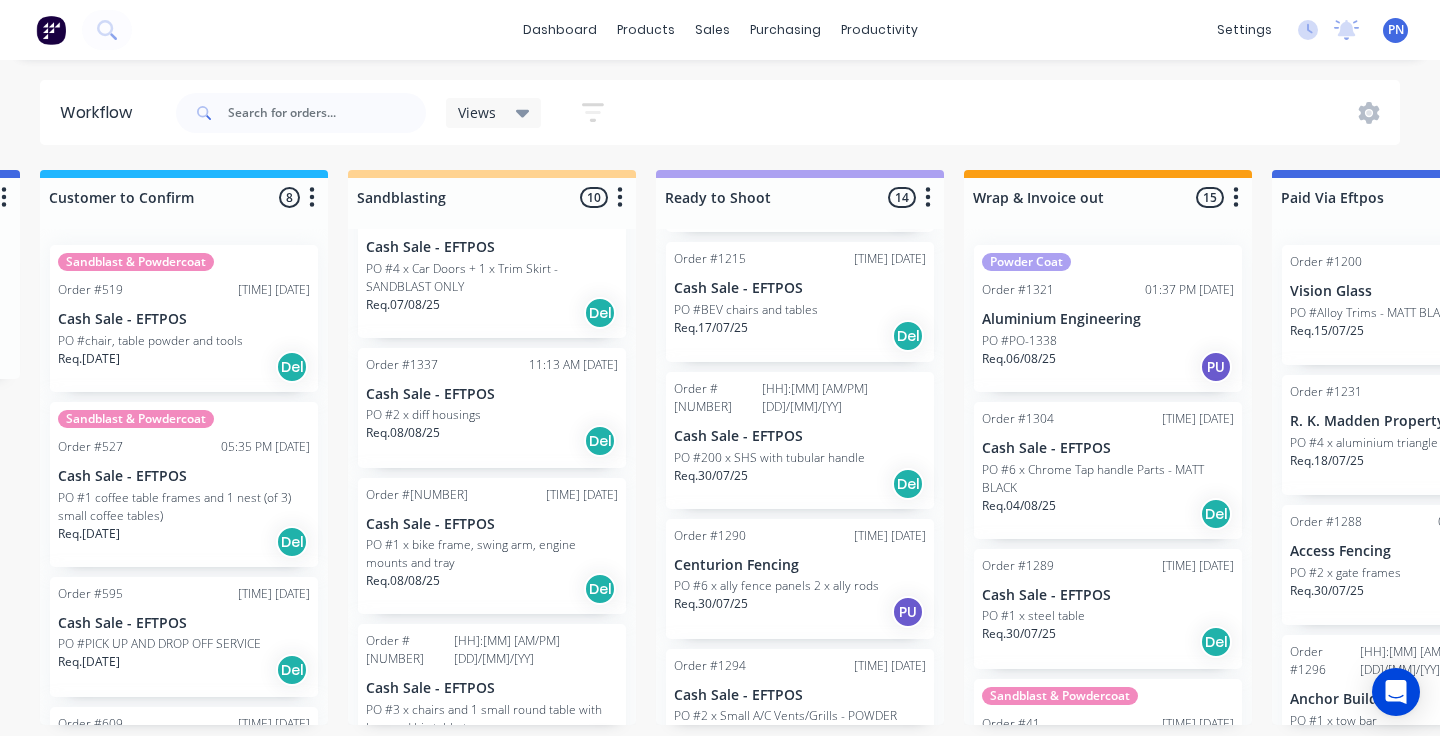 scroll, scrollTop: 0, scrollLeft: 2468, axis: horizontal 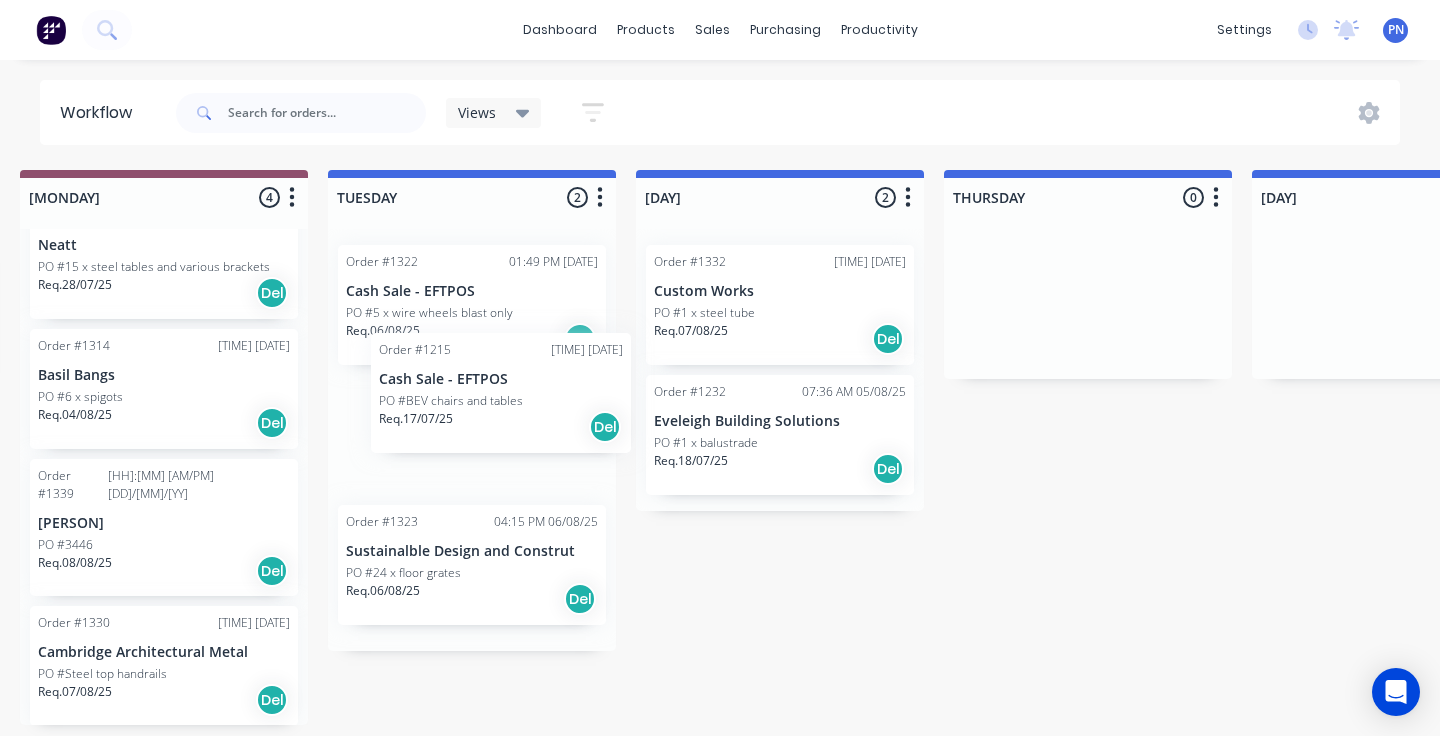 drag, startPoint x: 821, startPoint y: 324, endPoint x: 521, endPoint y: 434, distance: 319.5309 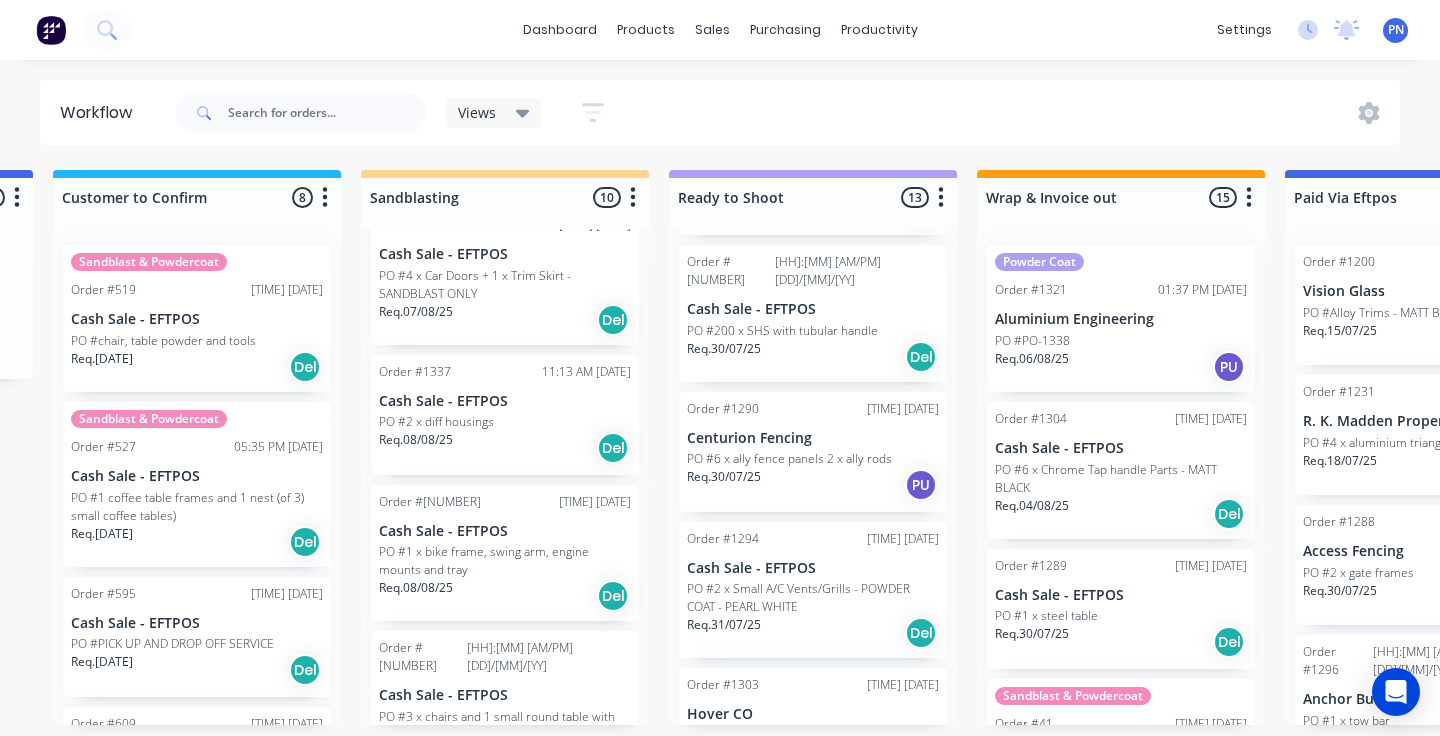 scroll, scrollTop: 0, scrollLeft: 2447, axis: horizontal 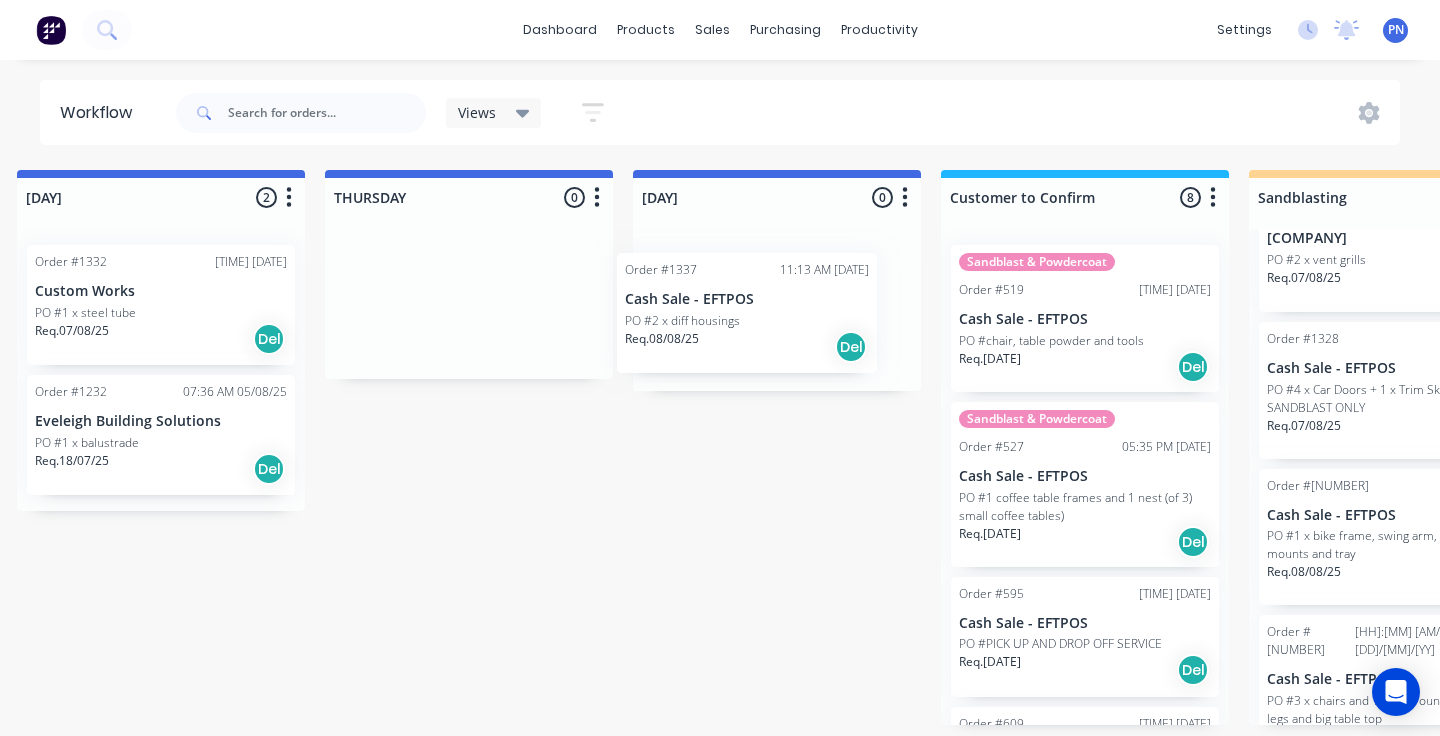 drag, startPoint x: 563, startPoint y: 523, endPoint x: 797, endPoint y: 309, distance: 317.09937 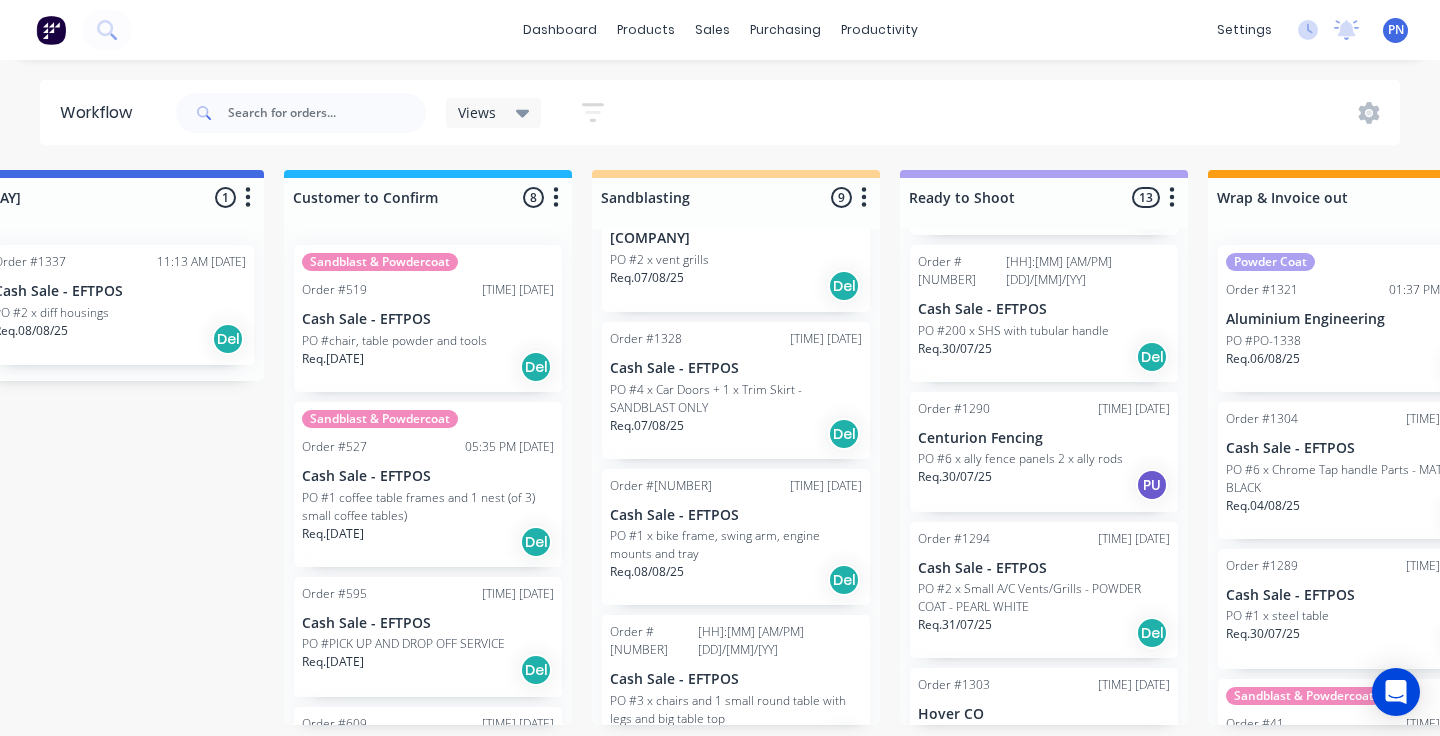 scroll, scrollTop: 0, scrollLeft: 2272, axis: horizontal 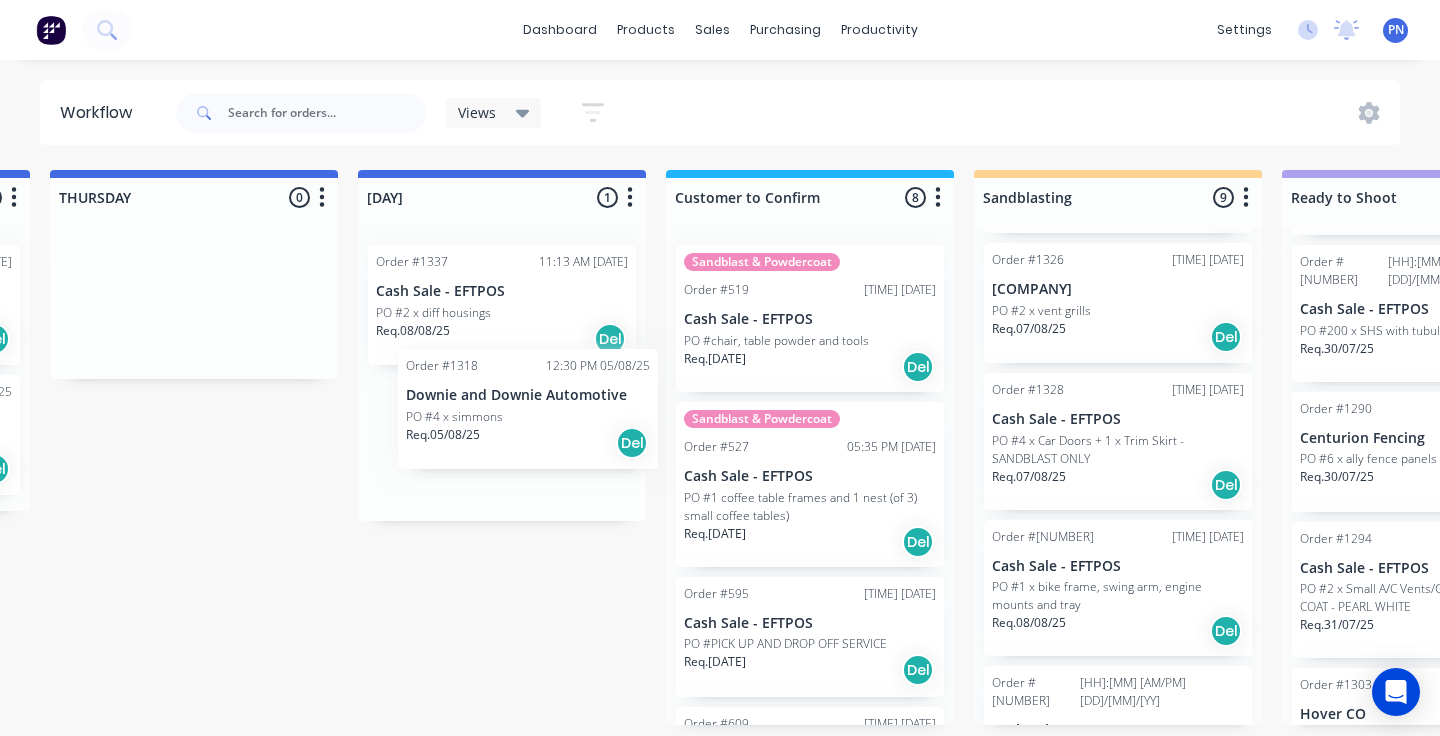 drag, startPoint x: 727, startPoint y: 326, endPoint x: 546, endPoint y: 439, distance: 213.3776 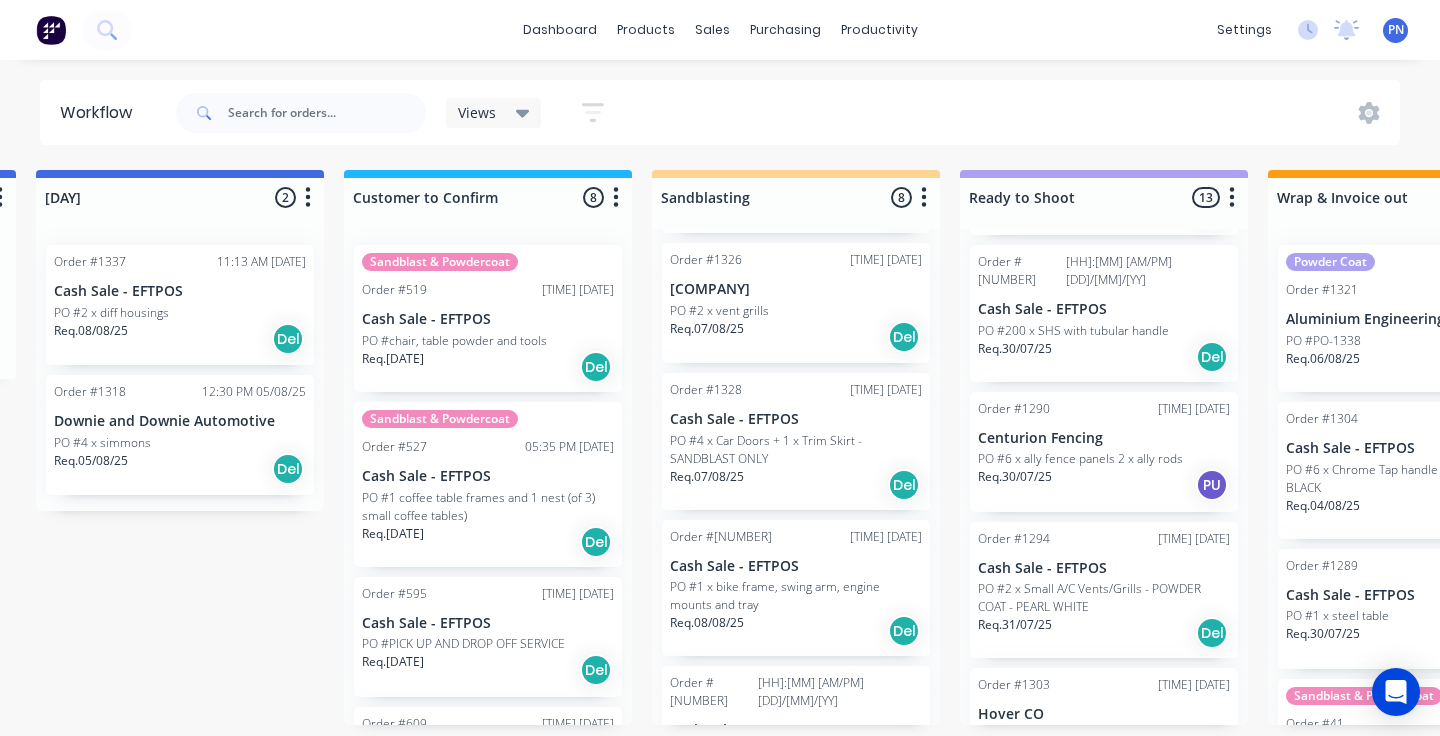 scroll, scrollTop: 0, scrollLeft: 2206, axis: horizontal 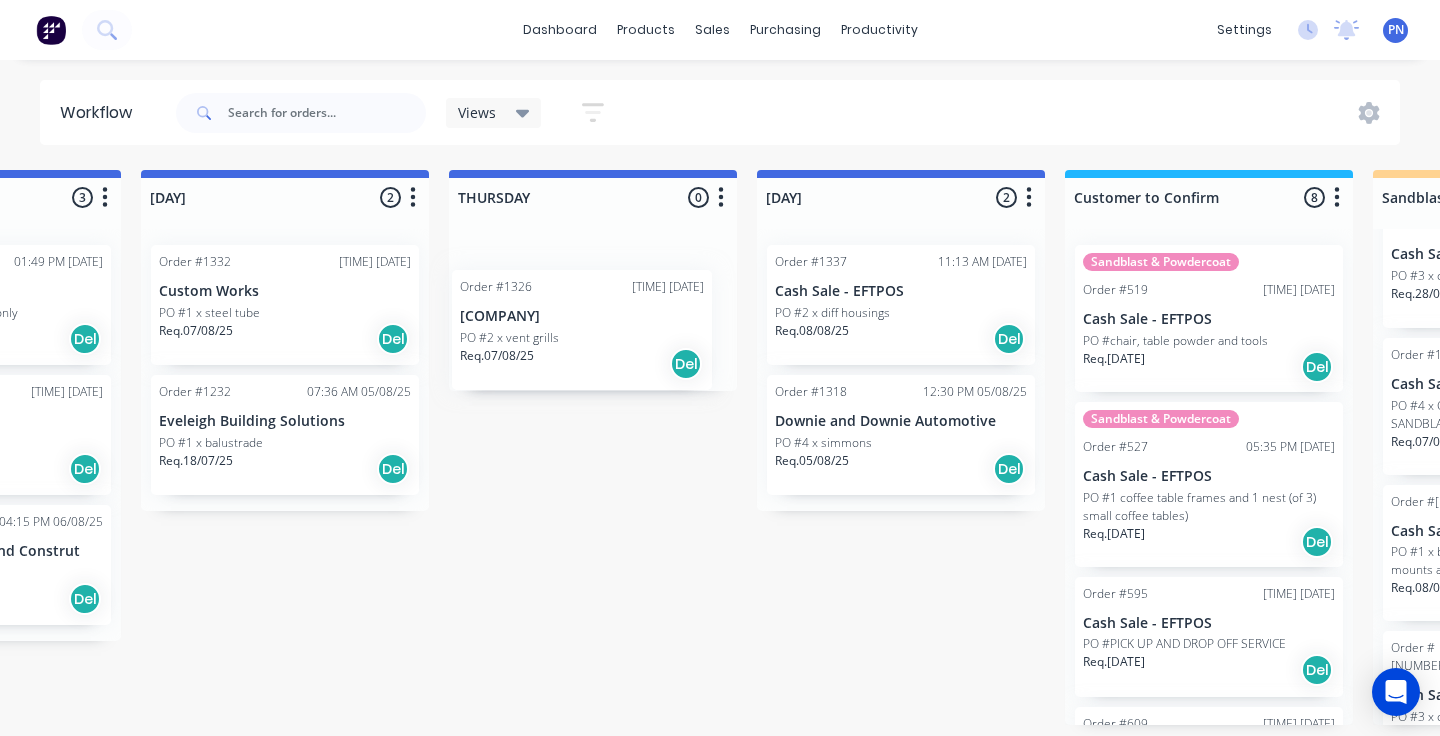drag, startPoint x: 771, startPoint y: 414, endPoint x: 592, endPoint y: 347, distance: 191.12823 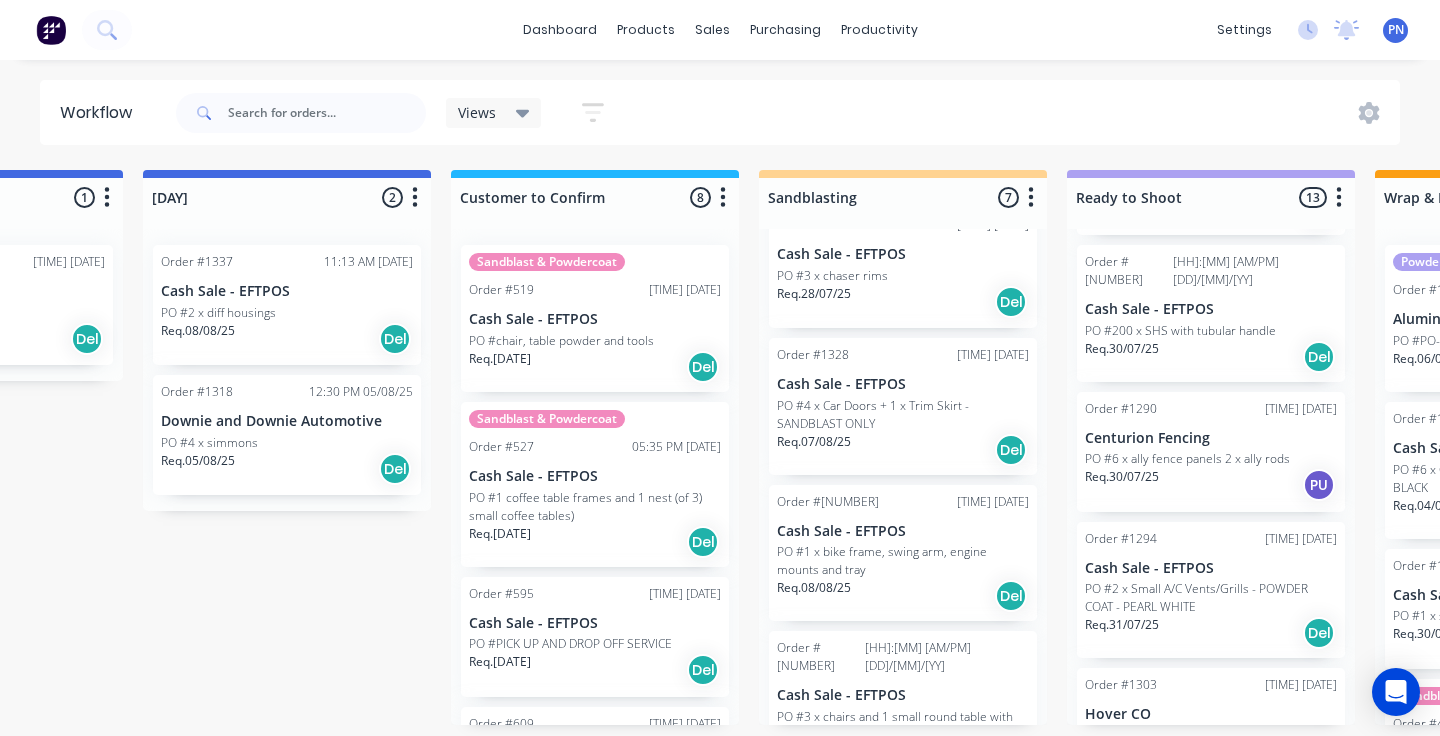 scroll, scrollTop: 0, scrollLeft: 2076, axis: horizontal 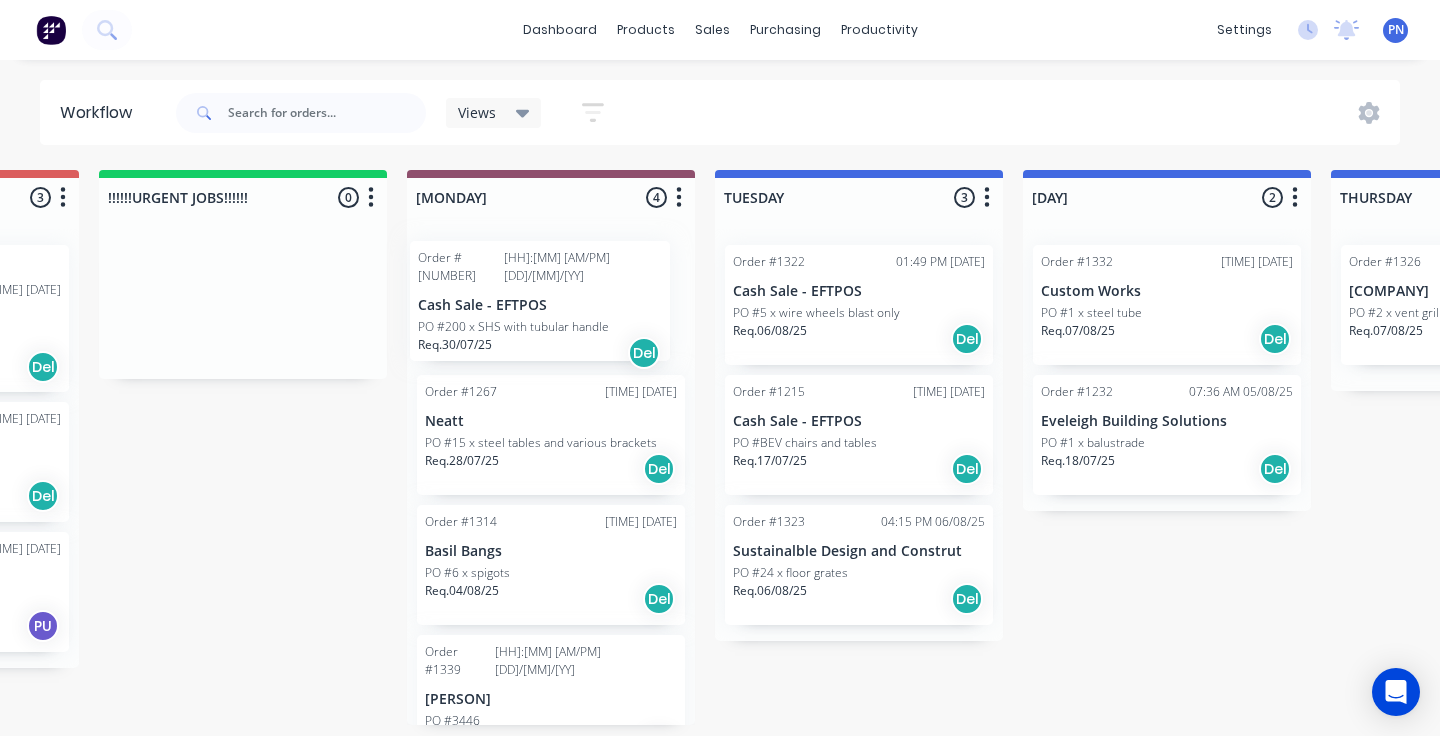 drag, startPoint x: 630, startPoint y: 452, endPoint x: 553, endPoint y: 337, distance: 138.39798 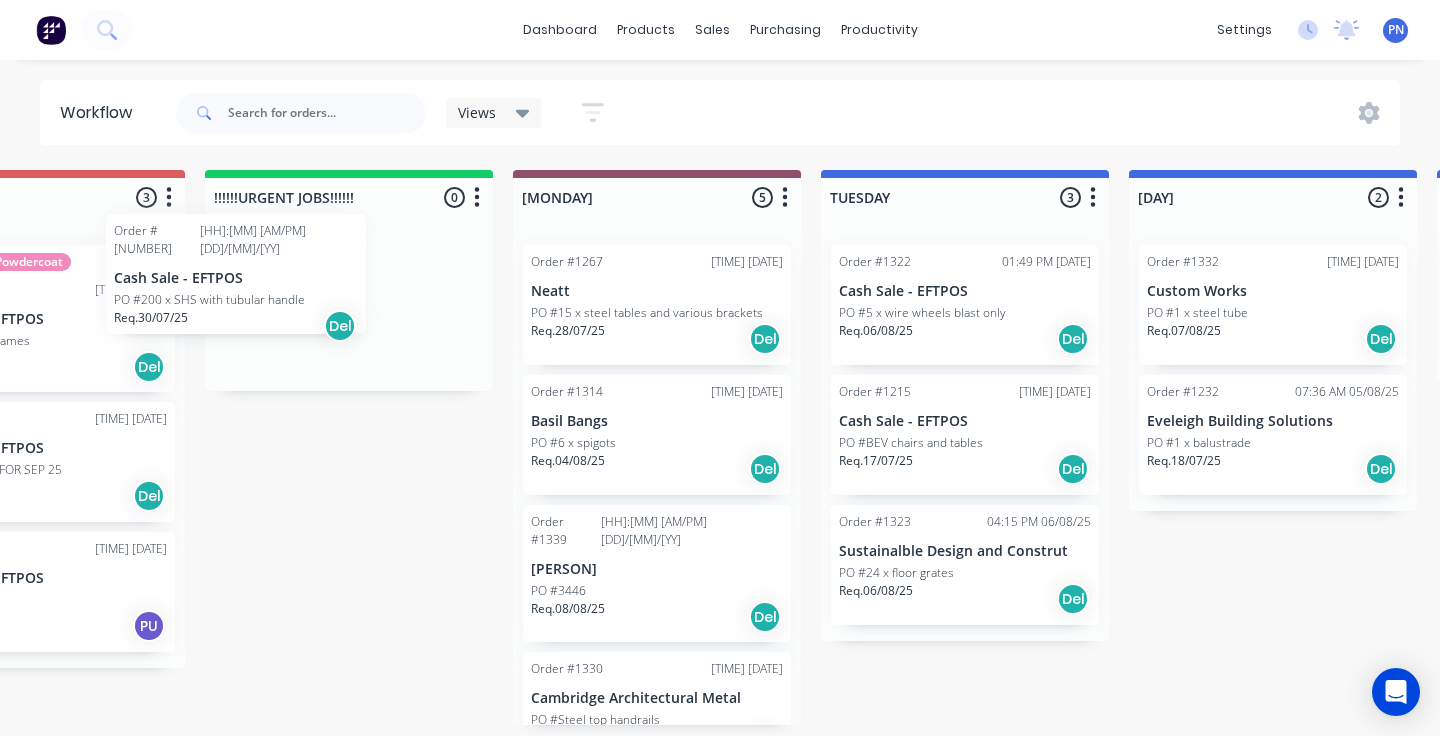drag, startPoint x: 577, startPoint y: 342, endPoint x: 260, endPoint y: 311, distance: 318.51218 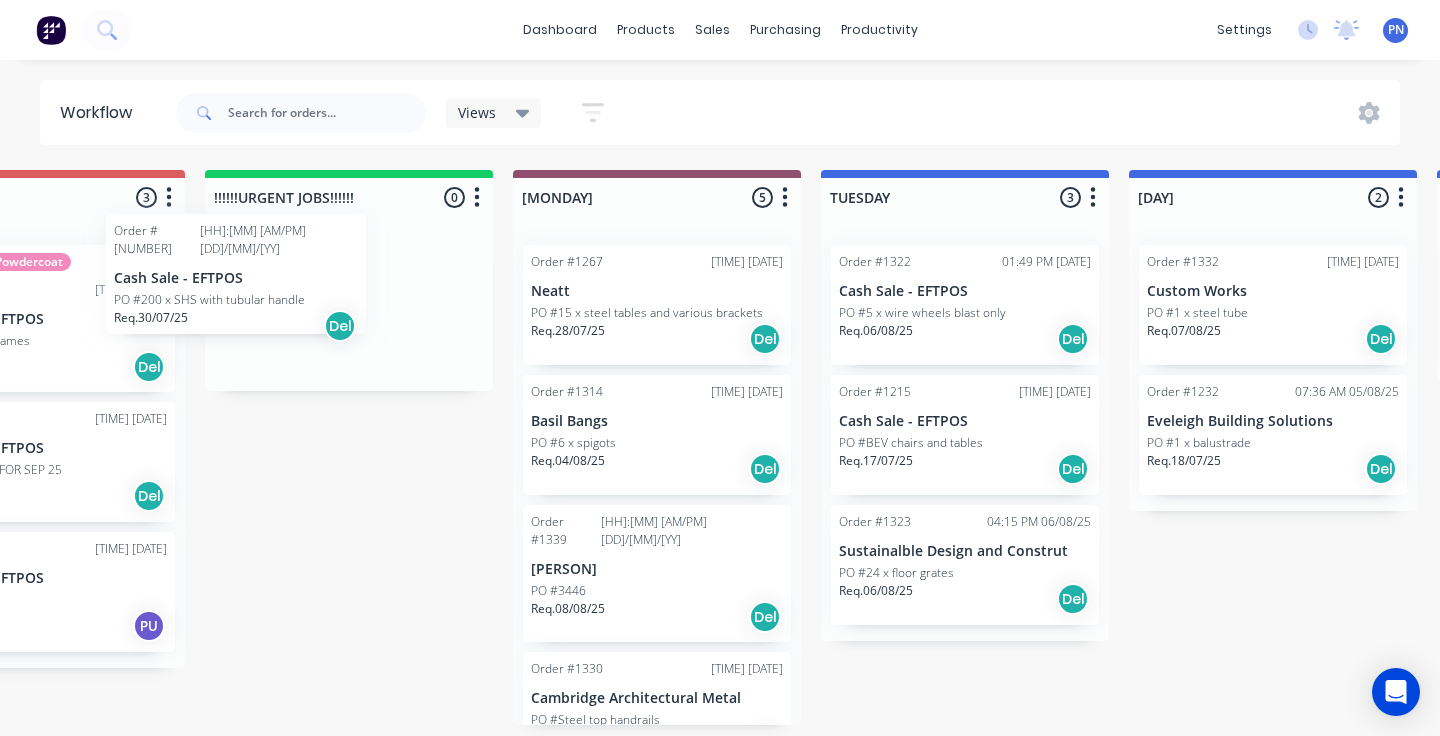 click on "Submitted 0 Status colour #ADADAD hex #ADADAD Save Cancel Summaries Total order value Invoiced to date To be invoiced Sort By Created date Required date Order number Customer name Most recent Delete Sandblast & Powdercoat Order #706 03:59 PM [DATE] Cash Sale - EFTPOS PO #4 x chair frames Req. [DATE] Del Order #1158 09:09 PM [DATE] Cash Sale - EFTPOS PO #REDO JOB FOR SEP 25 Req. [DATE] Del Order #1257 09:59 AM [DATE] Cash Sale - EFTPOS PO #REDO JOB Req. [DATE] PU !!!!!!URGENT JOBS!!!!!! 0 Status colour #13CE66 hex #13CE66 Save Cancel Notifications Email SMS Summaries Total order value Invoiced to date To be invoiced Sort By Created date Required date Order number Customer name Most recent Delete MONDAY 5 Status colour #8F4F6D hex #8F4F6D Save Cancel Notifications Email SMS Summaries Req." at bounding box center [2068, 447] 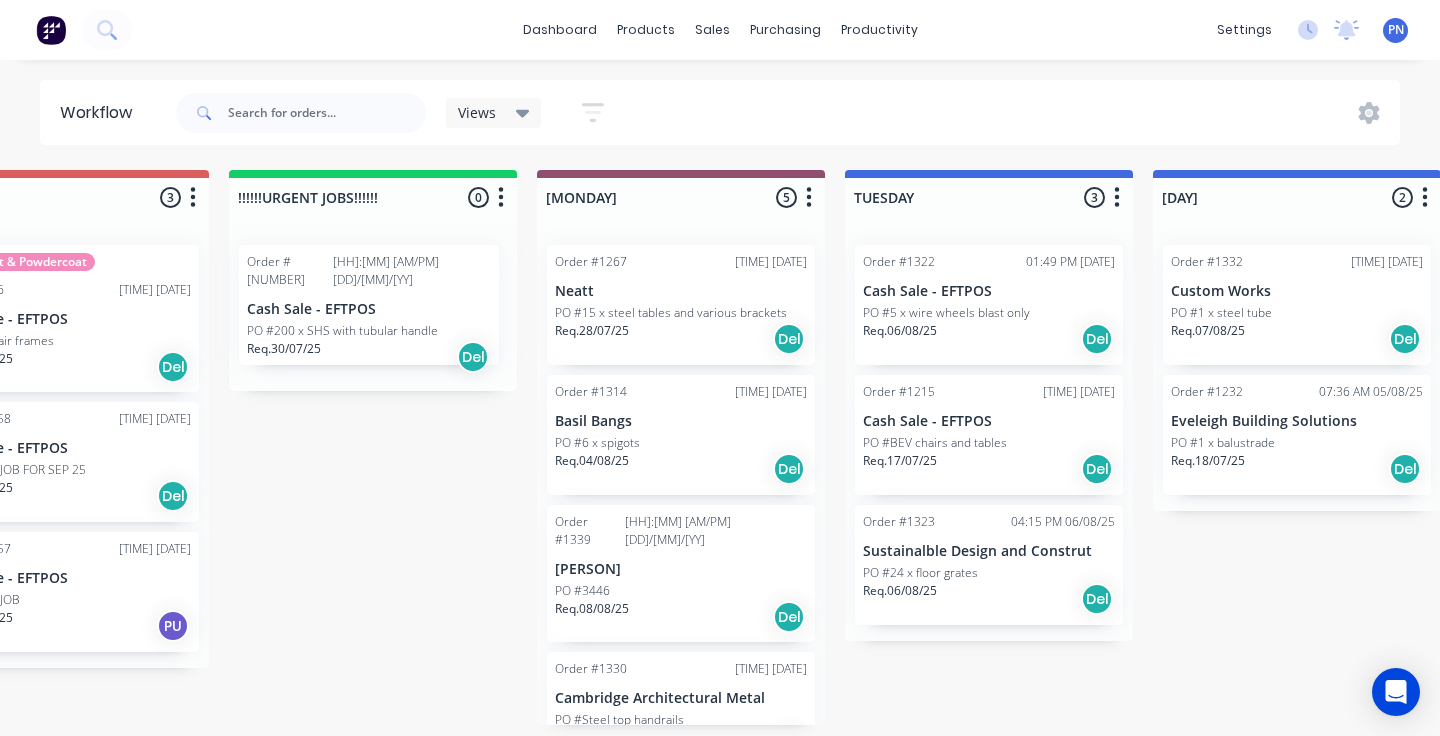 click at bounding box center [373, 310] 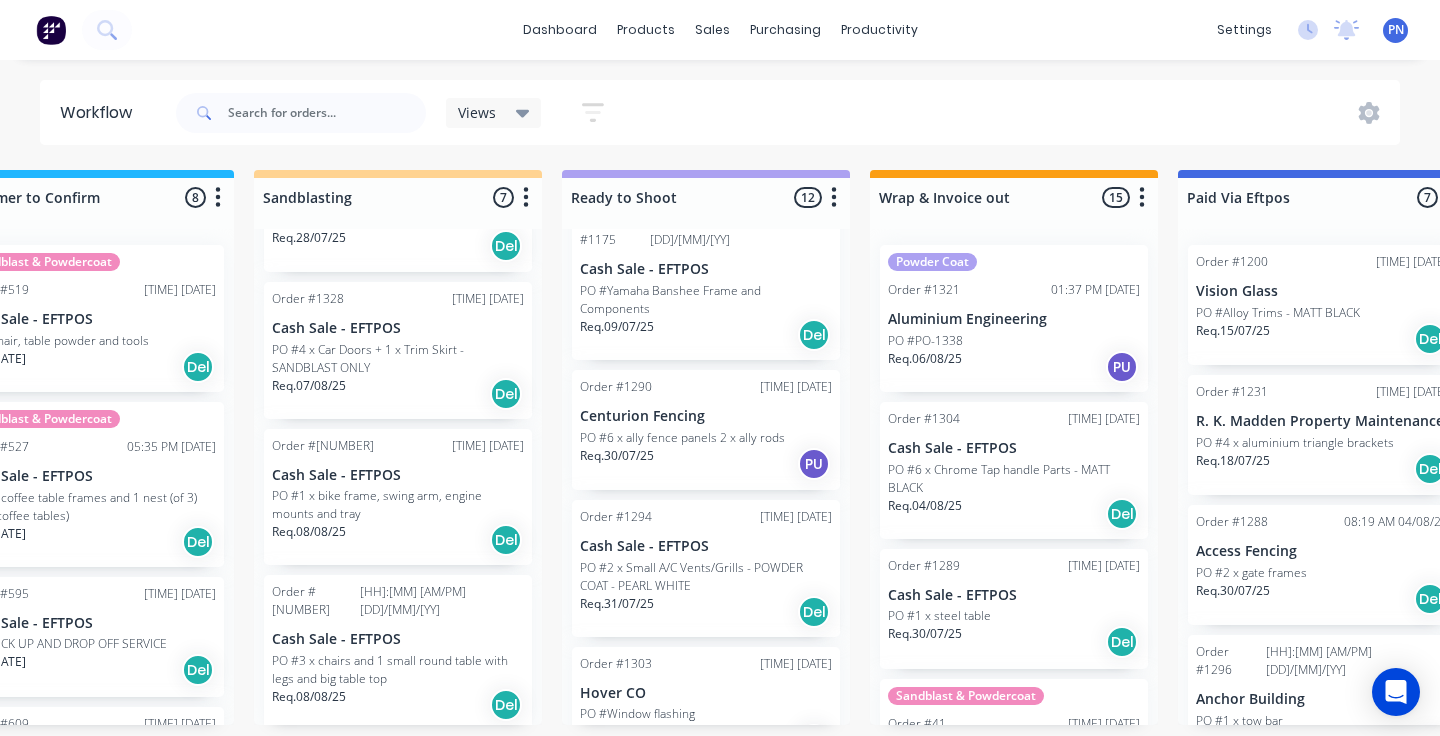 scroll, scrollTop: 0, scrollLeft: 2608, axis: horizontal 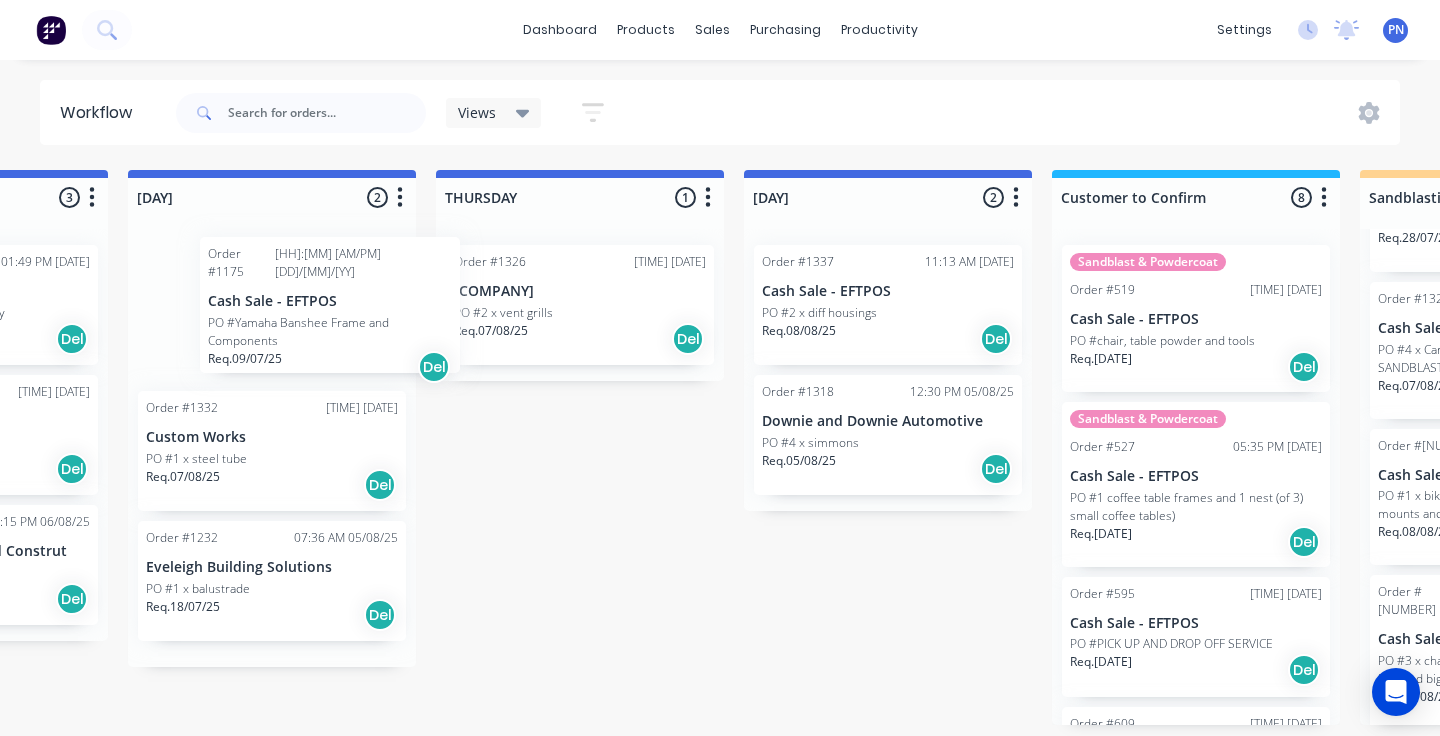 drag, startPoint x: 666, startPoint y: 310, endPoint x: 326, endPoint y: 346, distance: 341.90057 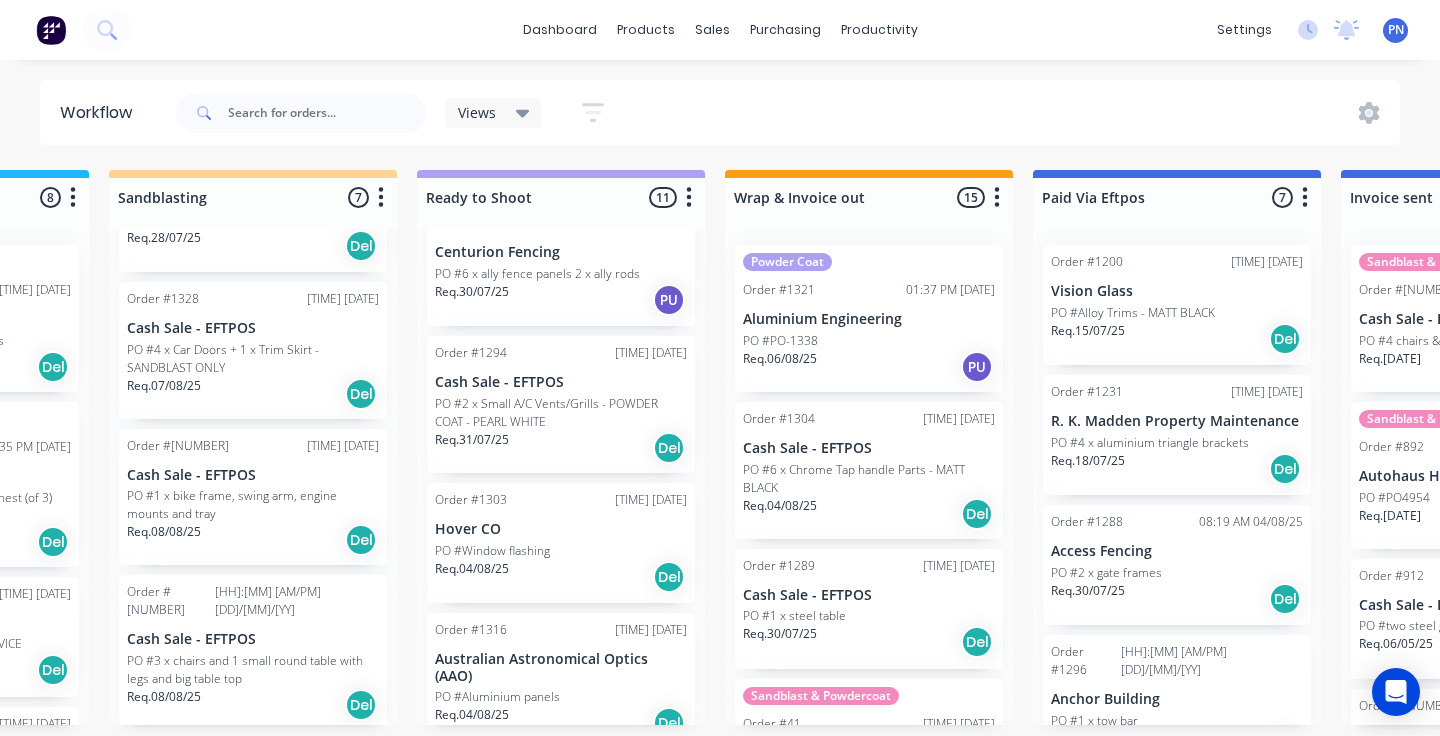scroll, scrollTop: 0, scrollLeft: 2672, axis: horizontal 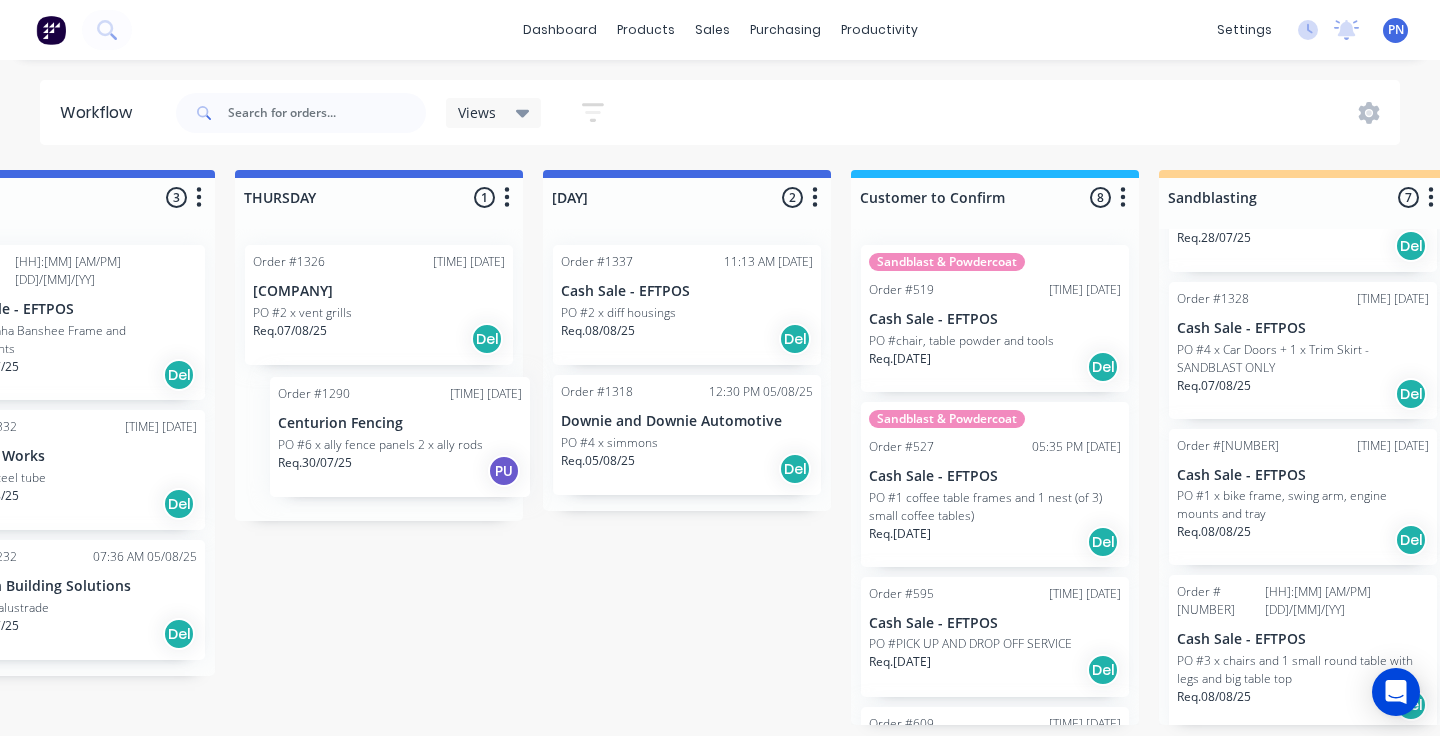 drag, startPoint x: 658, startPoint y: 303, endPoint x: 447, endPoint y: 476, distance: 272.8553 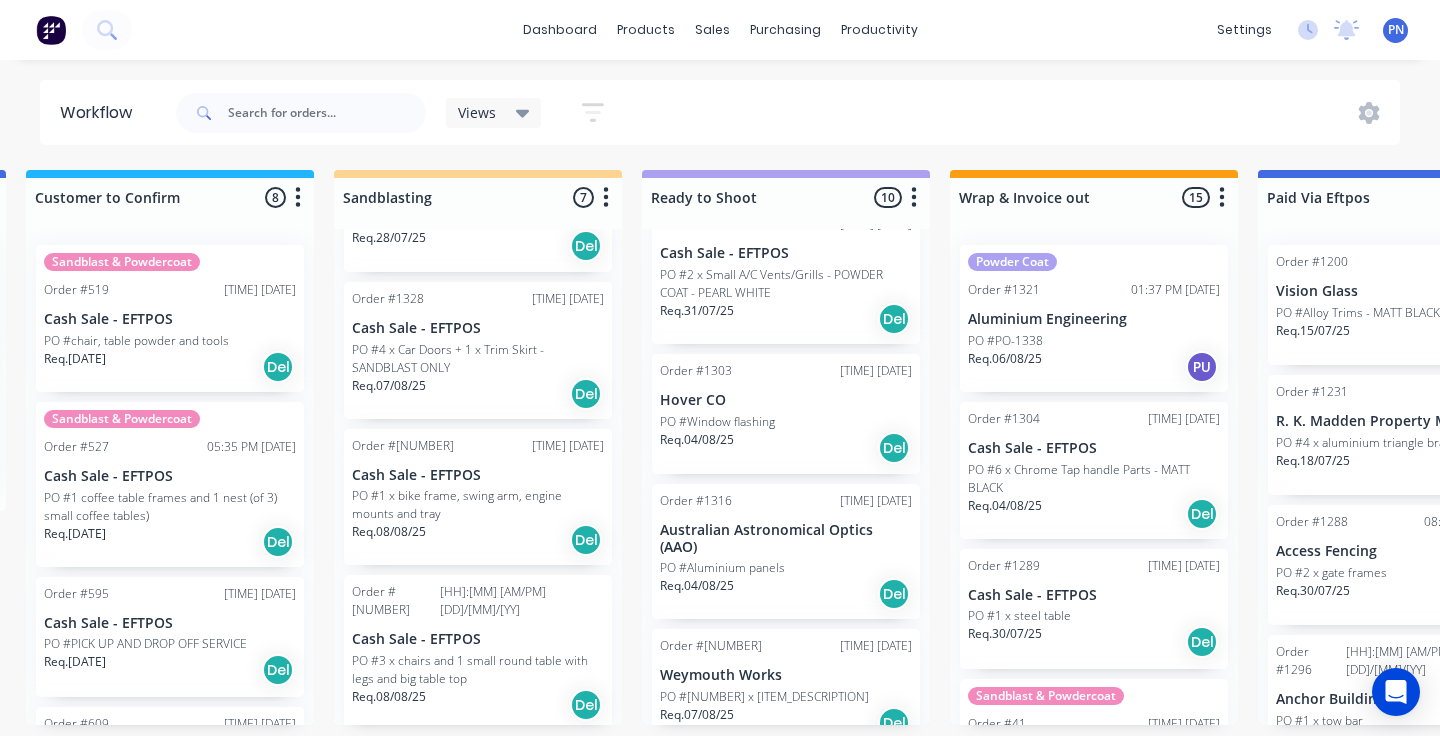 scroll, scrollTop: 0, scrollLeft: 2484, axis: horizontal 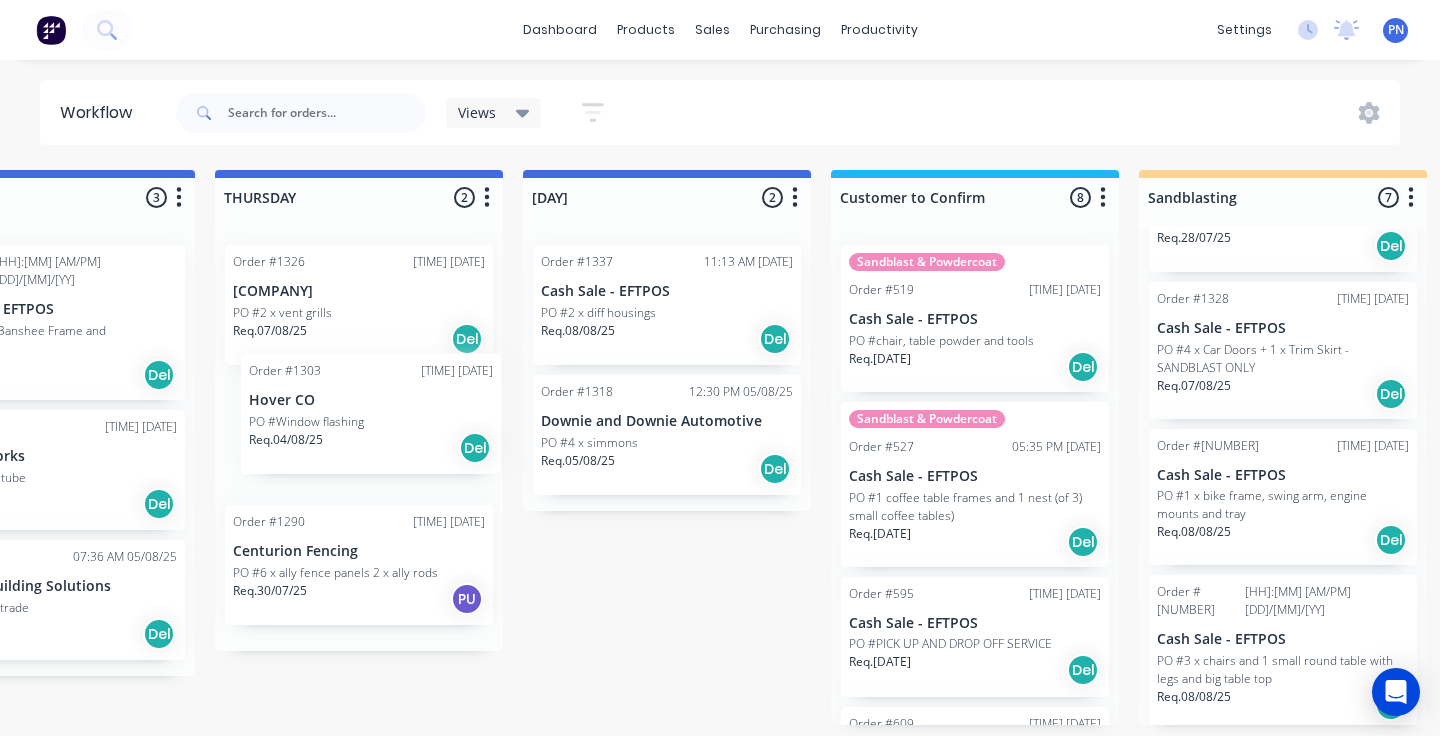 drag, startPoint x: 820, startPoint y: 424, endPoint x: 407, endPoint y: 437, distance: 413.20456 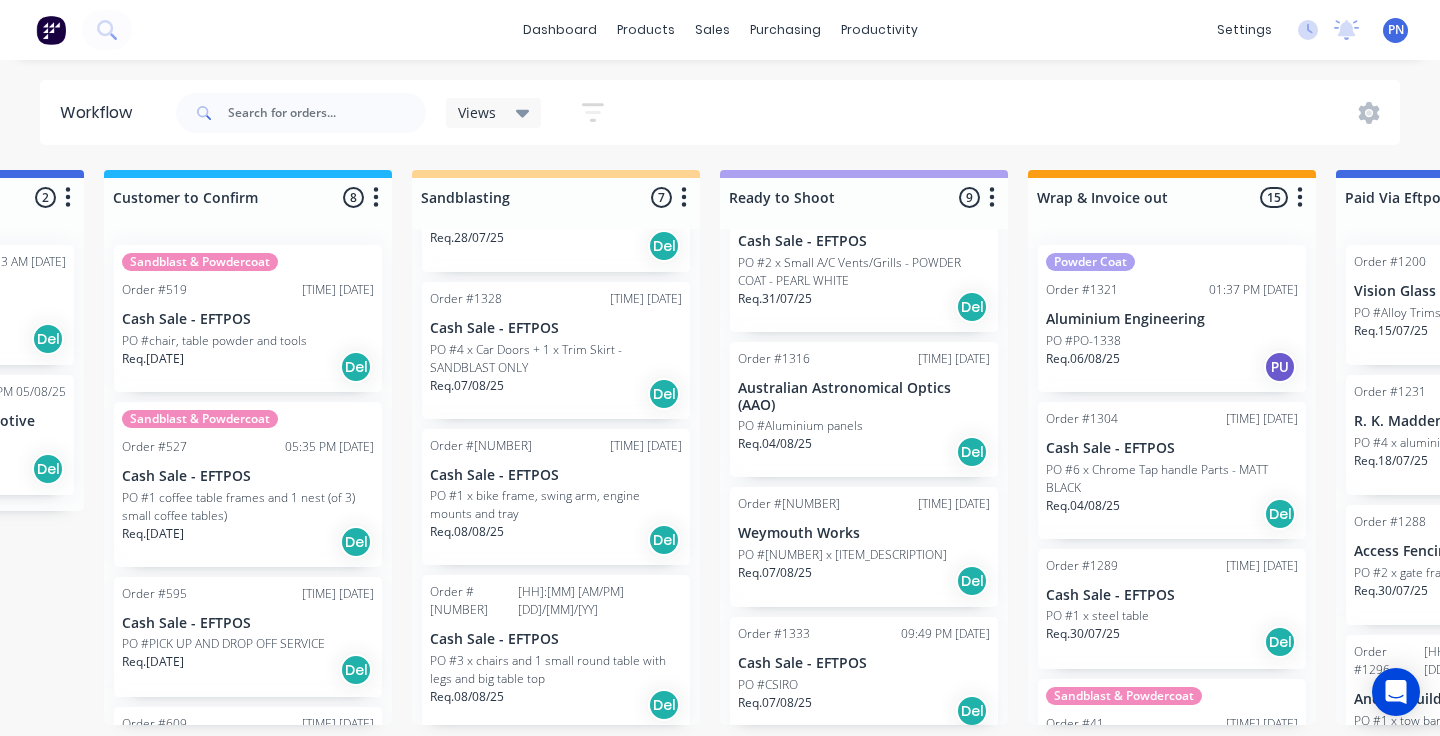scroll, scrollTop: 0, scrollLeft: 2410, axis: horizontal 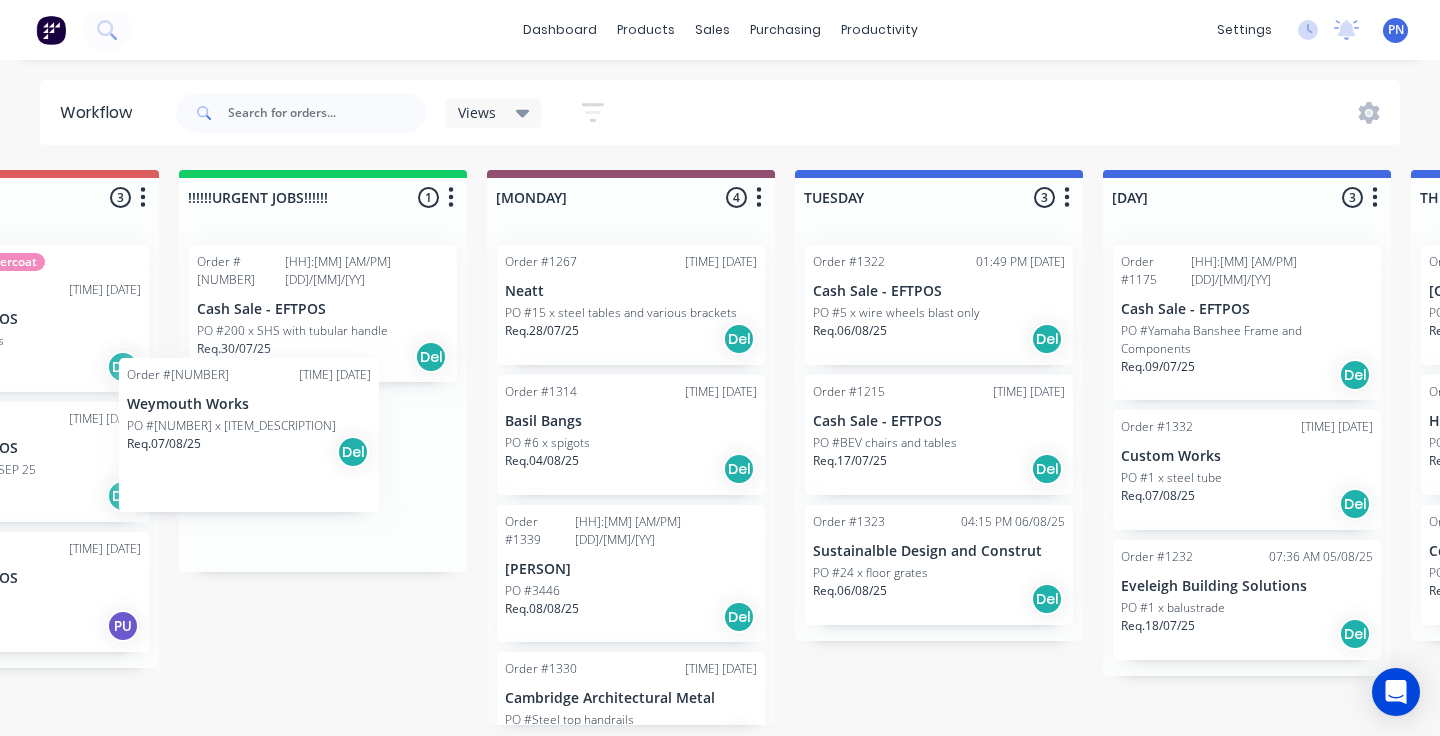 drag, startPoint x: 887, startPoint y: 463, endPoint x: 269, endPoint y: 477, distance: 618.15857 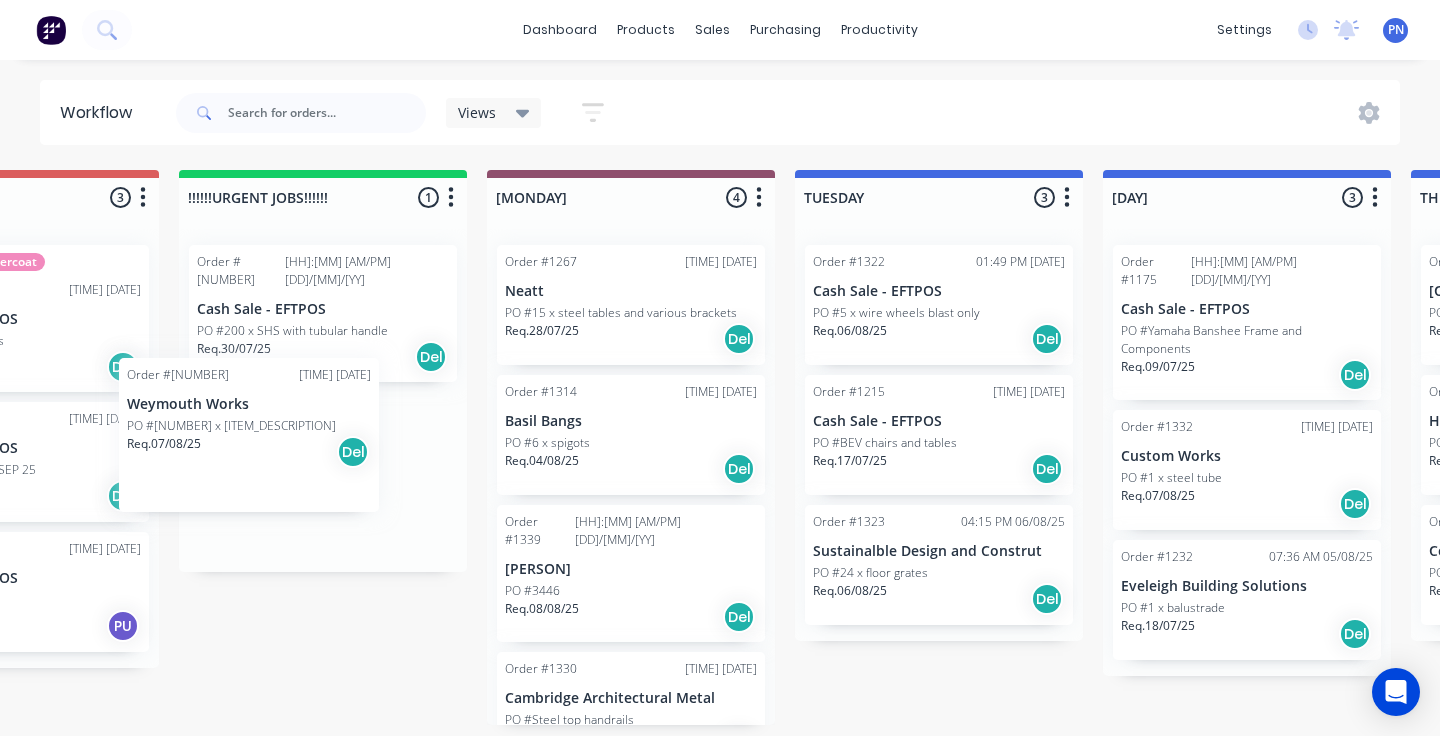 click on "03:59 PM 06/08/25 Cash Sale - EFTPOS PO #4 x chair frames Req. 03/03/25 Del Order #1158 09:09 PM 15/07/25 Cash Sale - EFTPOS PO #REDO JOB FOR SEP 25 Req. 07/07/25 Del Order #1257 09:59 AM 25/07/25 Cash Sale - EFTPOS PO #REDO JOB Req. 25/07/25 PU !!!!!!URGENT JOBS!!!!!! 1 Status colour #13CE66 hex #13CE66 Save Cancel Notifications Email SMS Summaries Total order value Invoiced to date To be invoiced Sort By Created date Required date Order number Customer name Most recent Delete Order #1280 09:32 AM 30/07/25 Cash Sale - EFTPOS PO #200 x SHS with tubular handle Req. Del" at bounding box center (2042, 447) 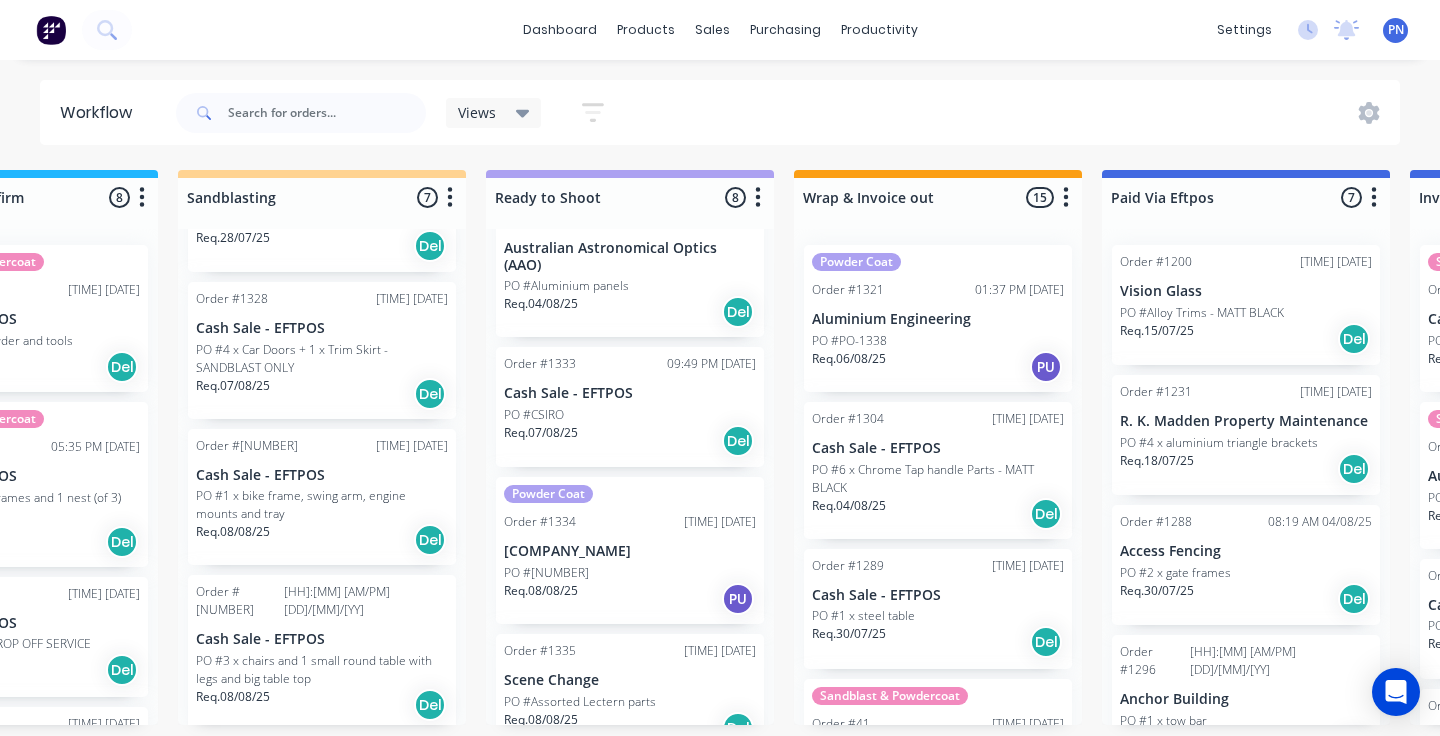 scroll, scrollTop: 0, scrollLeft: 2574, axis: horizontal 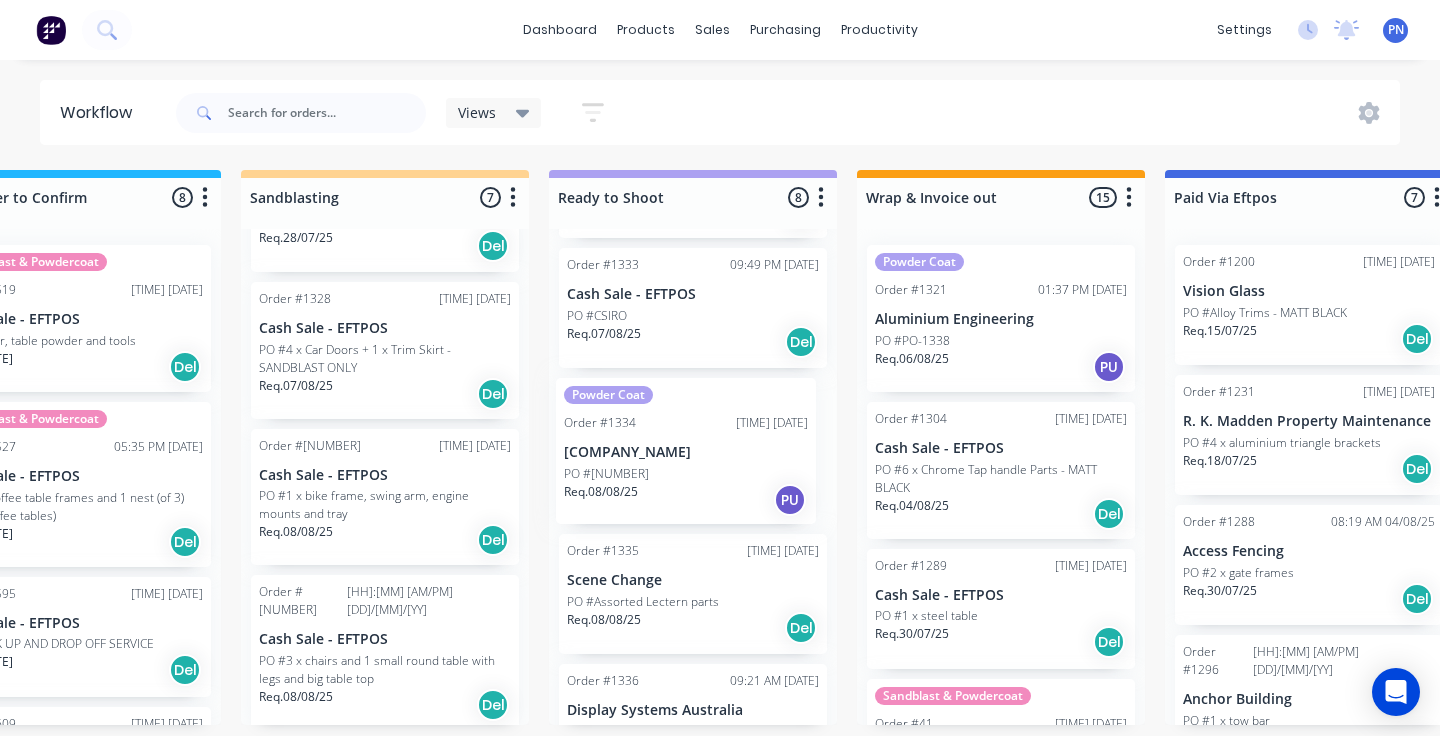 click on "Order #1016
Order #989 [TIME] [DATE] [COMPANY] - [PERSON] PO #ARTARMON - 2 x Chairs Req. [DATE] Del Order #1294 [TIME] [DATE] Cash Sale - EFTPOS PO #2 x Small A/C Vents/Grills - POWDER COAT - PEARL WHITE Req. [DATE] Del Order #1316 [TIME] [DATE] [COMPANY] PO #Aluminium panels Req. [DATE] Del Order #1333 [TIME] [DATE] Cash Sale - EFTPOS PO #CSIRO Req. [DATE] Del Powder Coat Order #1334 [TIME] [DATE] [COMPANY] PO #12709 Req. [DATE] PU Order #1335 [TIME] [DATE] [COMPANY] PO #Assorted Lectern parts Req. [DATE] Del Order #1336 [TIME] [DATE] [COMPANY] PO #10 x sets of Aluminium extrusion Req. [DATE] Del Order #1341 [TIME] [DATE] [COMPANY] - [COMPANY] & [COMPANY] PO #4 x frames Req. [DATE] Del" at bounding box center [693, 477] 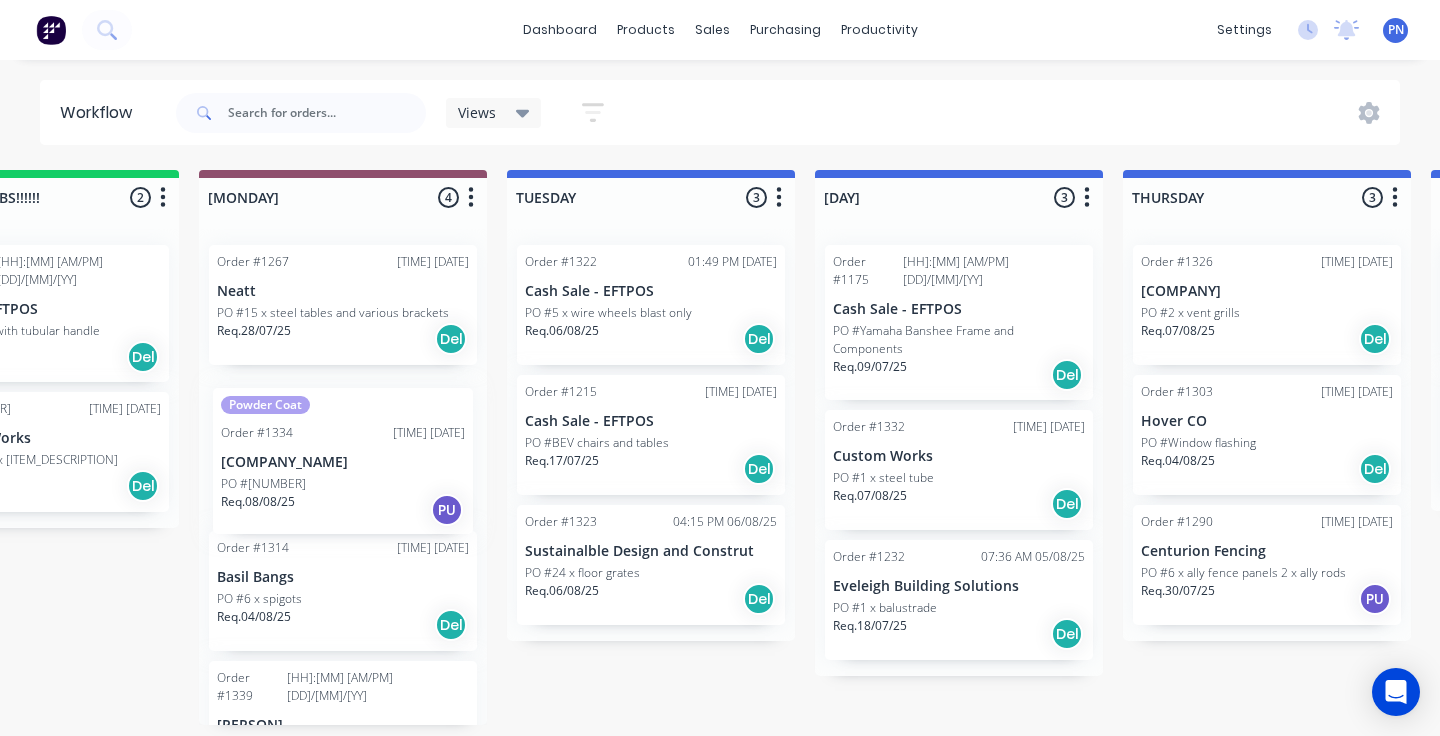 drag, startPoint x: 710, startPoint y: 499, endPoint x: 357, endPoint y: 511, distance: 353.20392 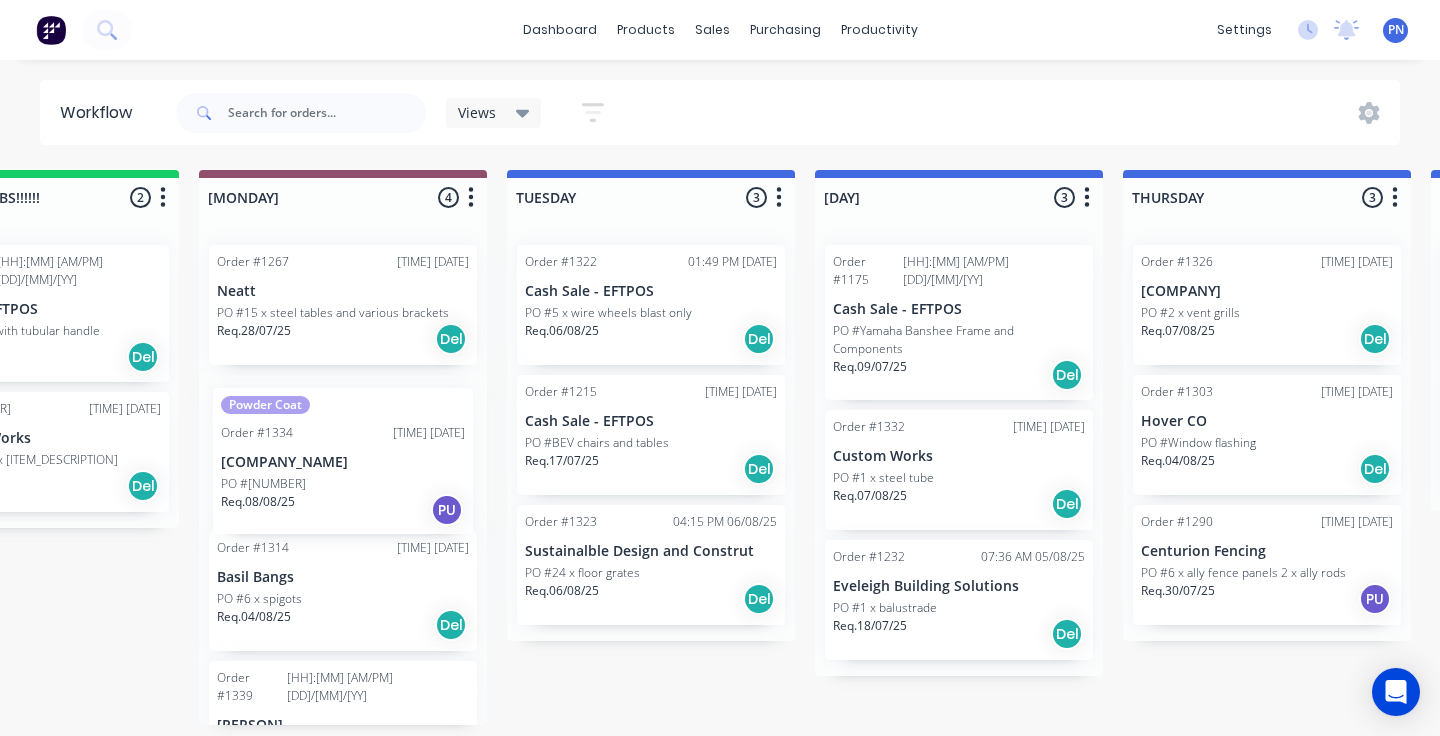 click on "Submitted 0 Status colour #ADADAD hex #ADADAD Save Cancel Summaries Total order value Invoiced to date To be invoiced Sort By Created date Required date Order number Customer name Most recent Delete Sandblast & Powdercoat Order #706 03:59 PM [DATE] Cash Sale - EFTPOS PO #4 x chair frames Req. [DATE] Del Order #1158 09:09 PM [DATE] Cash Sale - EFTPOS PO #REDO JOB FOR SEP 25 Req. [DATE] Del Order #1257 09:59 AM [DATE] Cash Sale - EFTPOS PO #REDO JOB Req. [DATE] PU !!!!!!URGENT JOBS!!!!!! 2 Status colour #13CE66 hex #13CE66 Save Cancel Notifications Email SMS Summaries Total order value Invoiced to date To be invoiced Sort By Created date Required date Order number Customer name Most recent Delete Order #1280 09:32 AM [DATE] Cash Sale - EFTPOS PO #200 x SHS with tubular handle Req. Del" at bounding box center [1754, 447] 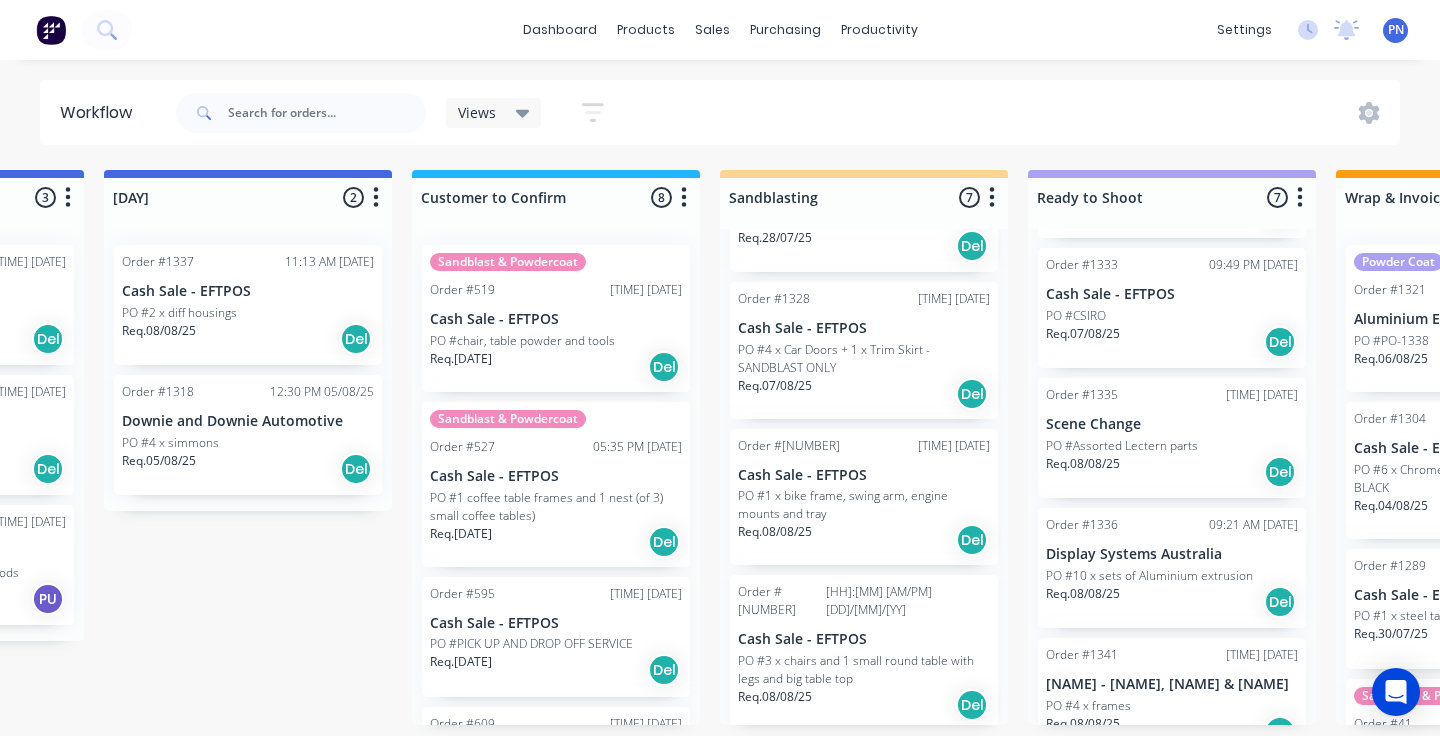 scroll, scrollTop: 0, scrollLeft: 2095, axis: horizontal 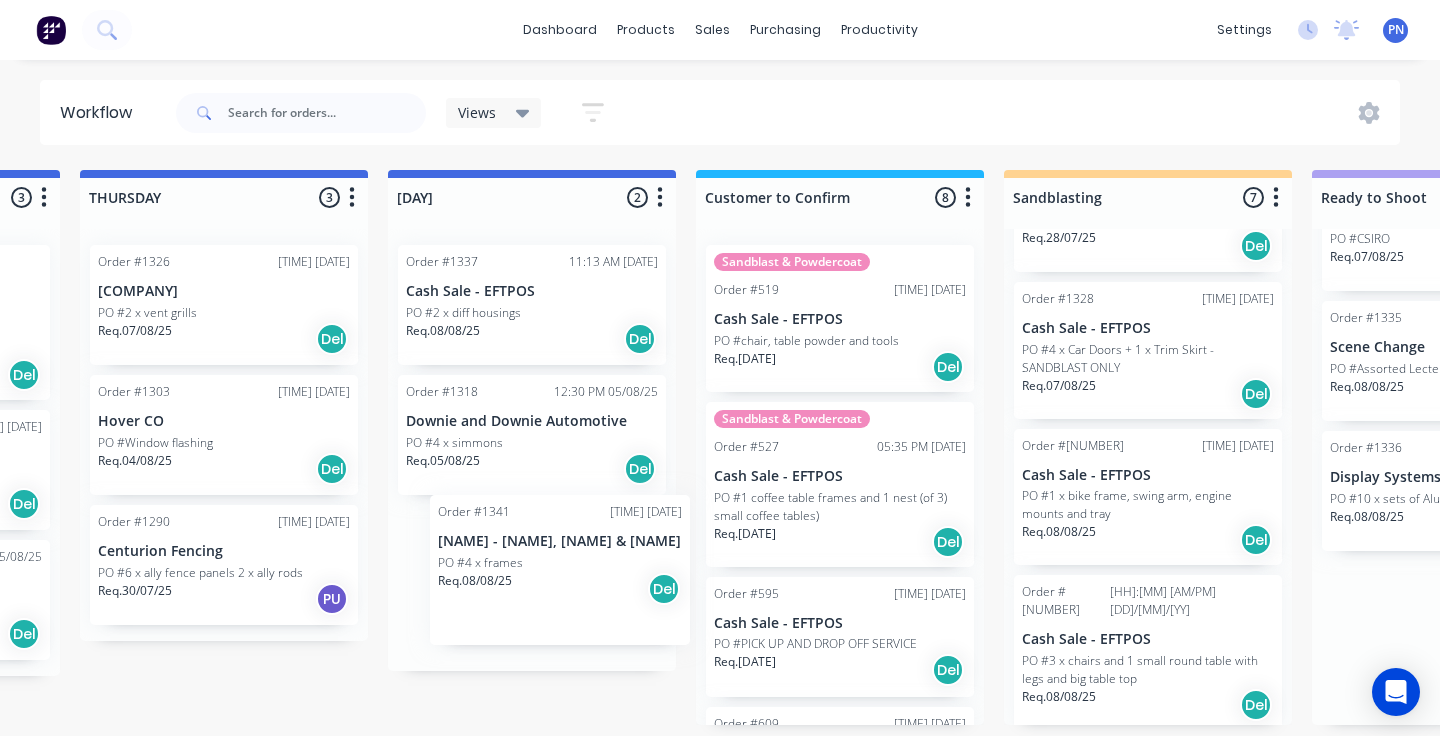 drag, startPoint x: 571, startPoint y: 636, endPoint x: 573, endPoint y: 572, distance: 64.03124 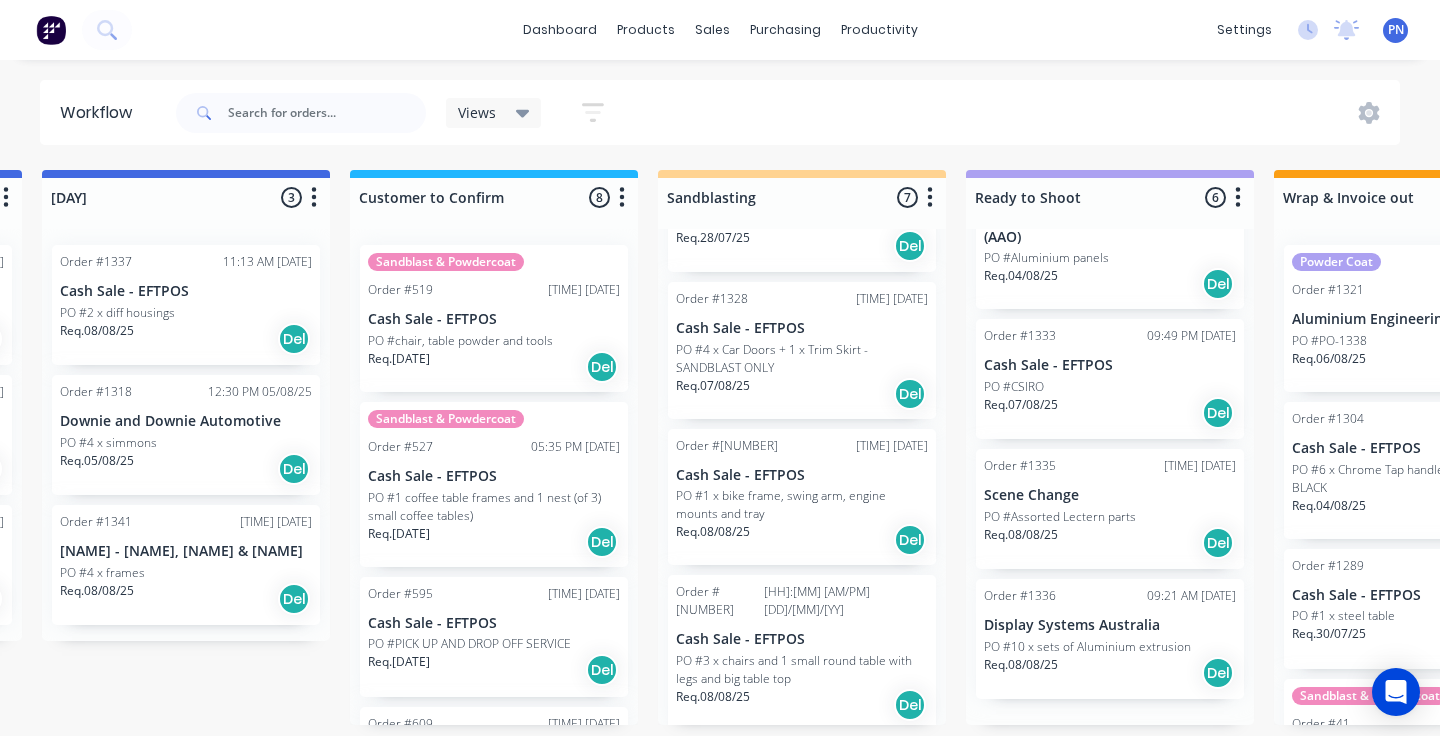scroll, scrollTop: 0, scrollLeft: 2546, axis: horizontal 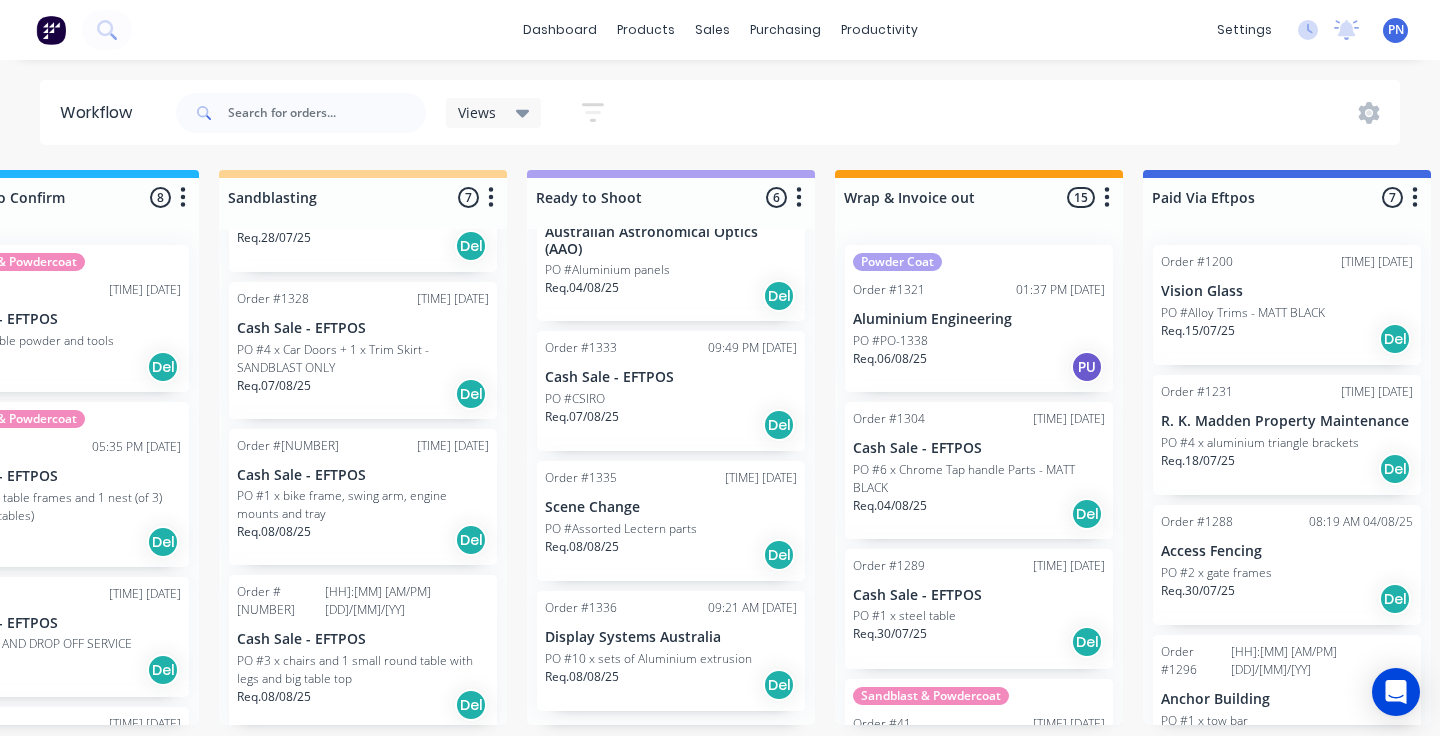click on "PO #10 x sets of Aluminium extrusion" at bounding box center [648, 659] 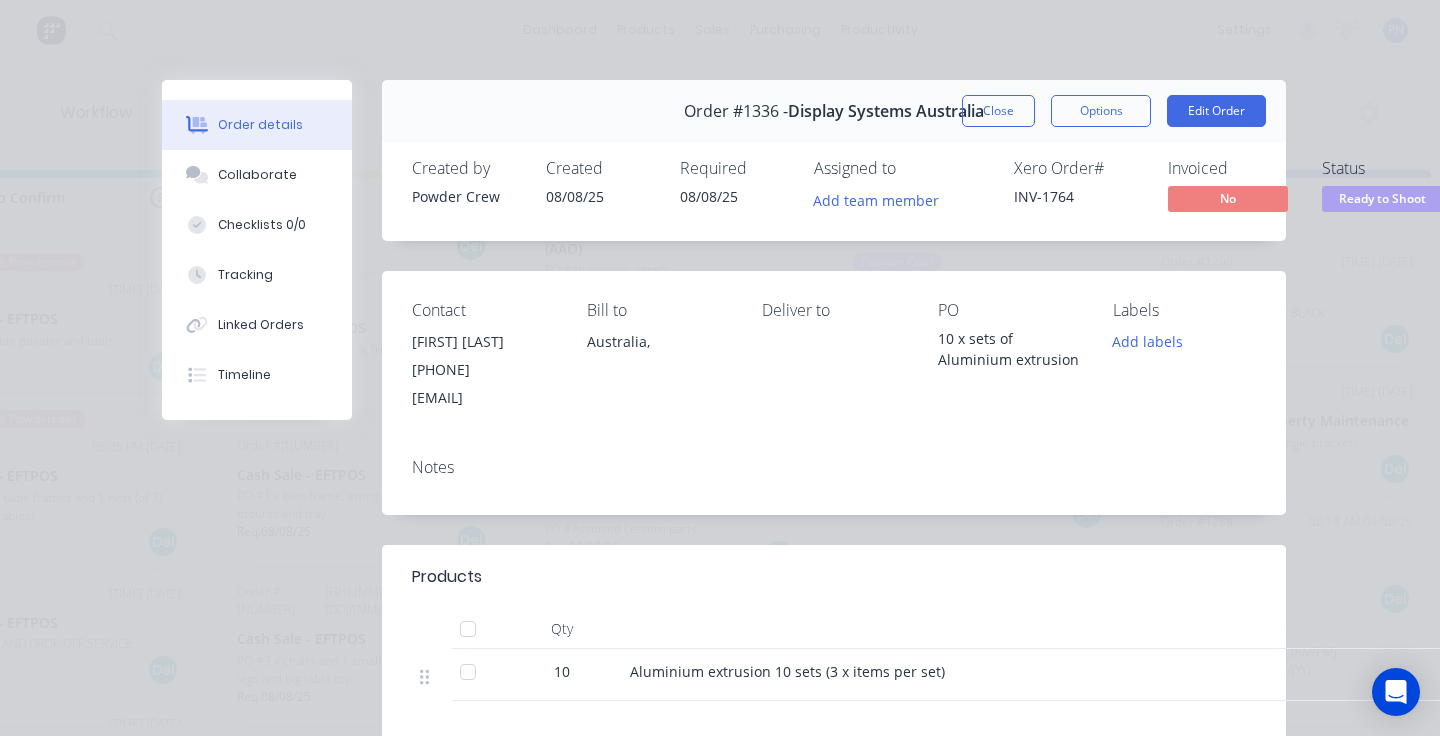 scroll, scrollTop: 0, scrollLeft: 0, axis: both 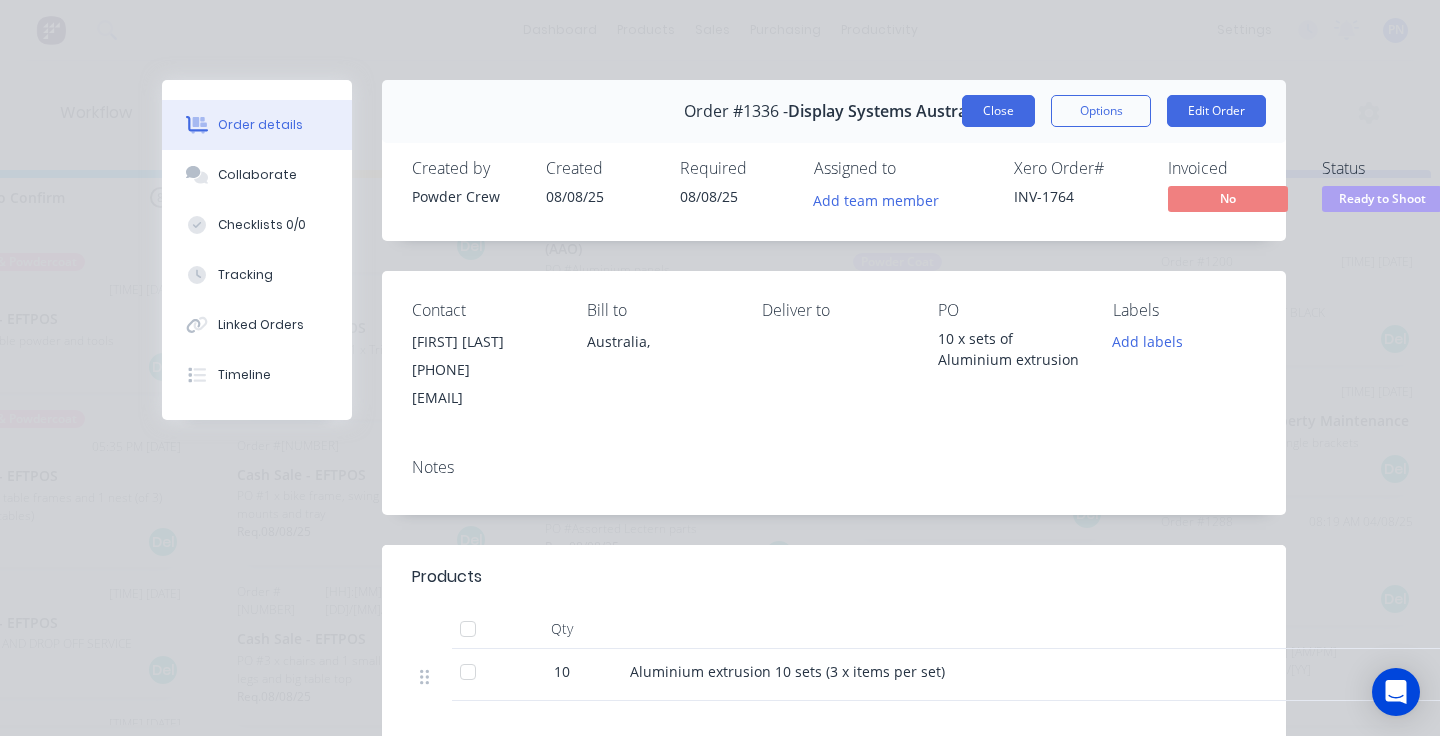 click on "Close" at bounding box center [998, 111] 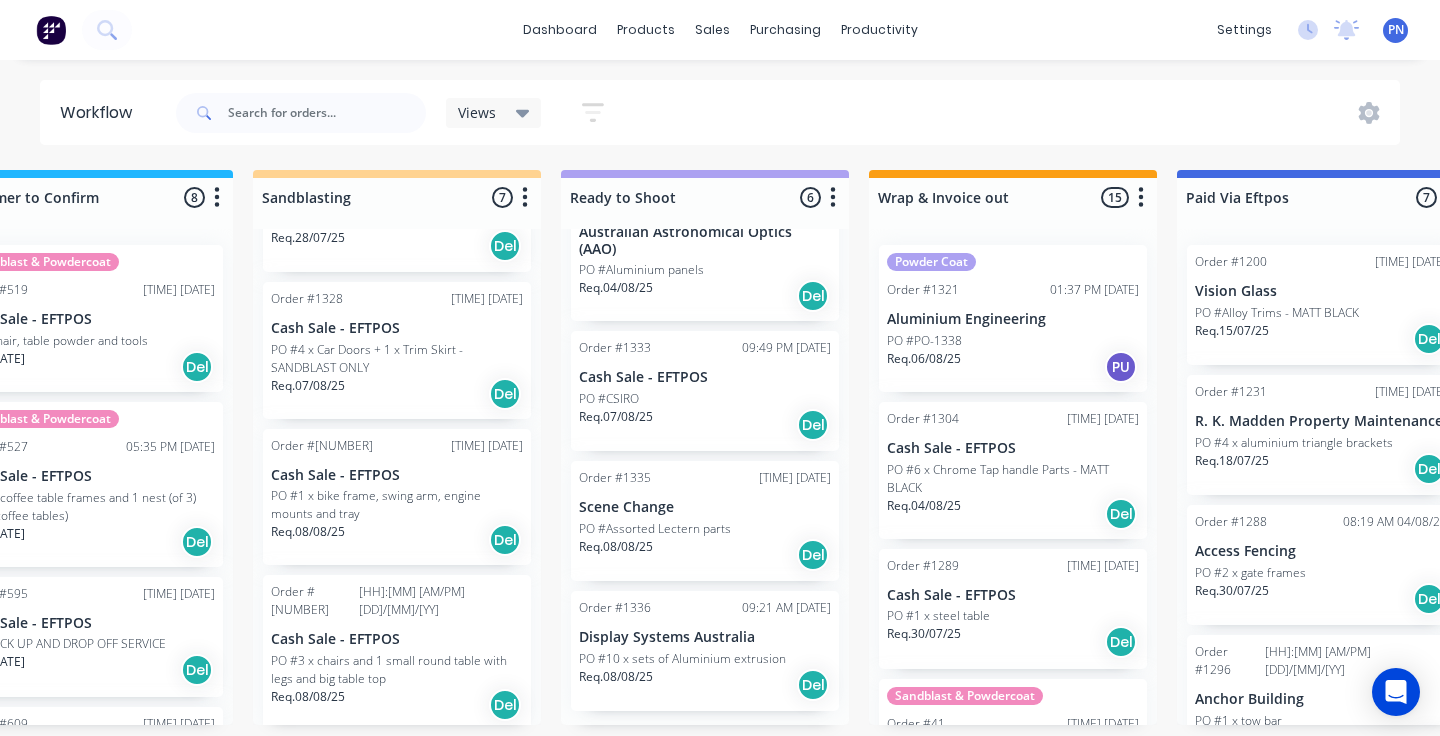 scroll, scrollTop: 0, scrollLeft: 2558, axis: horizontal 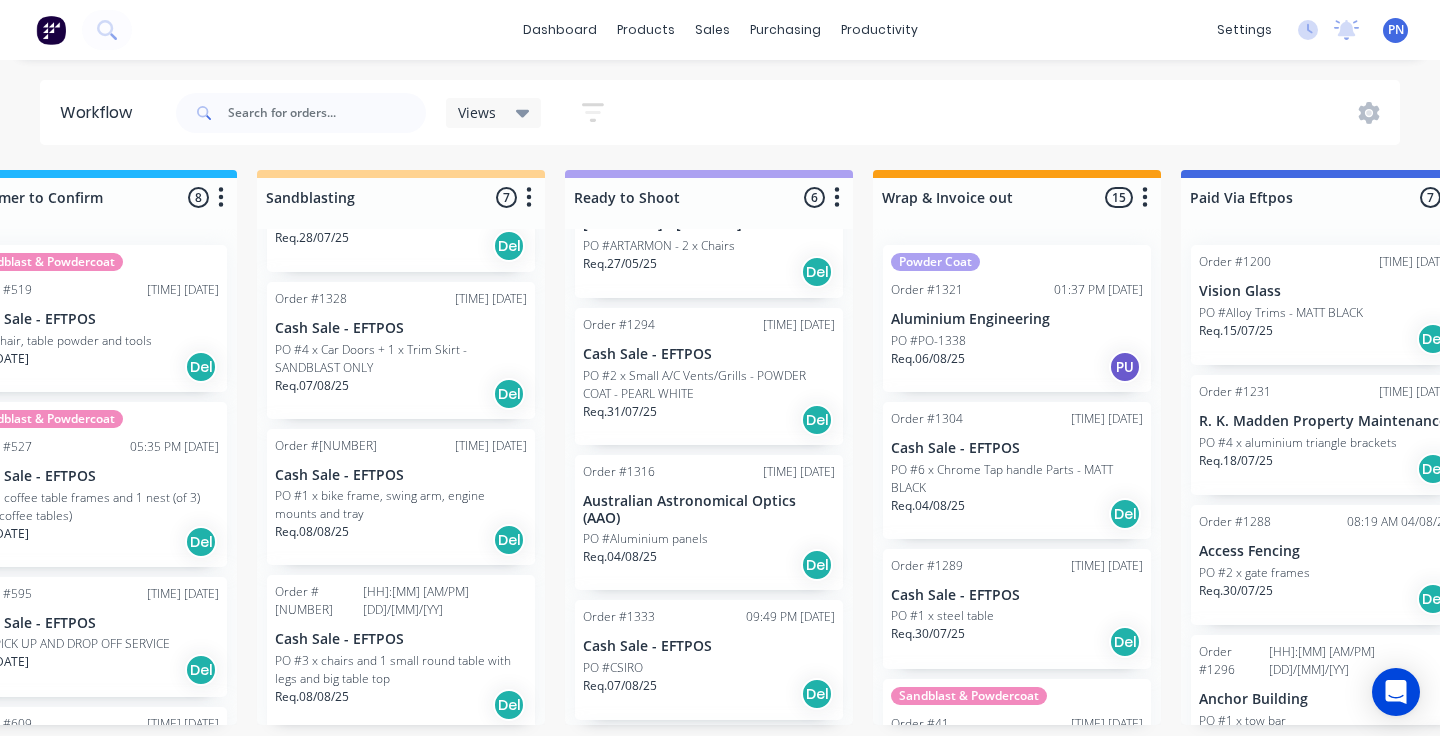 click on "PO #Aluminium panels" at bounding box center (709, 539) 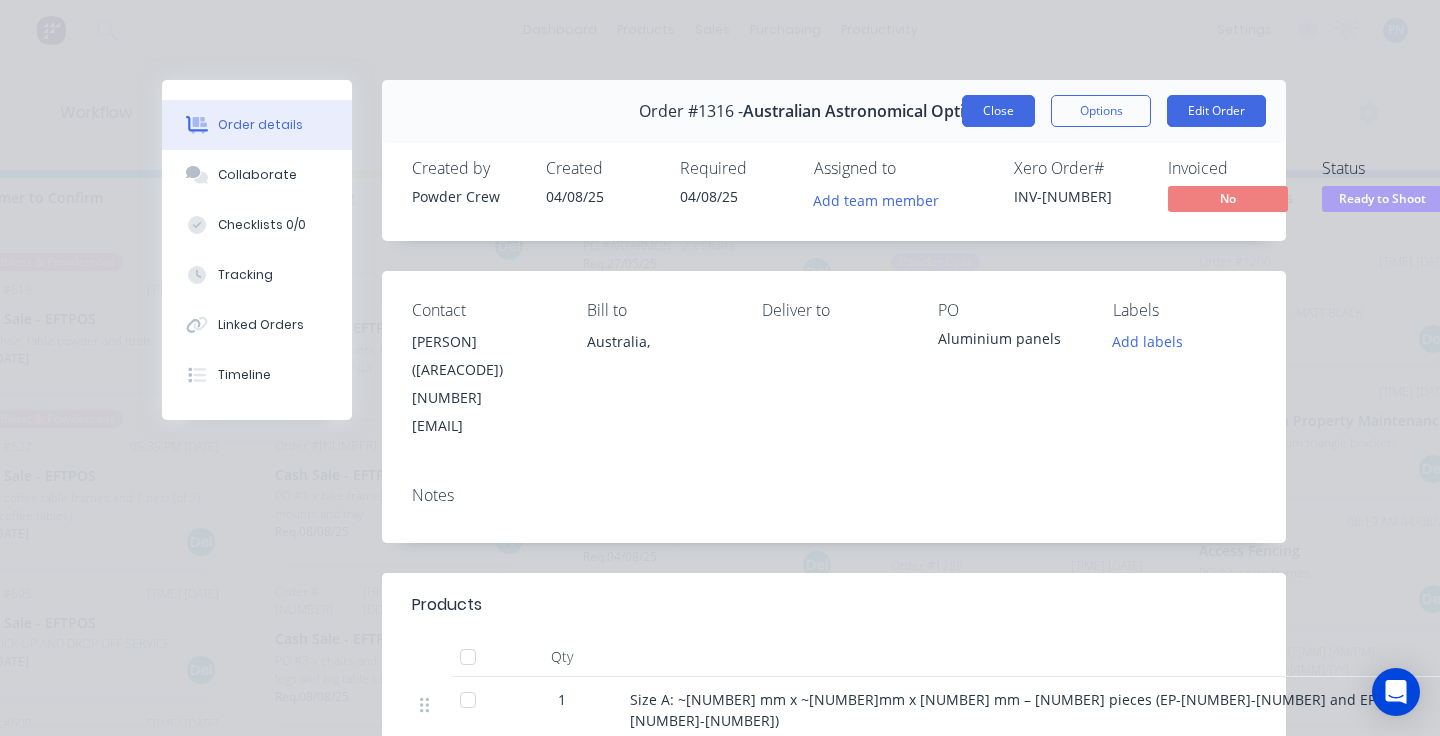 click on "Close" at bounding box center [998, 111] 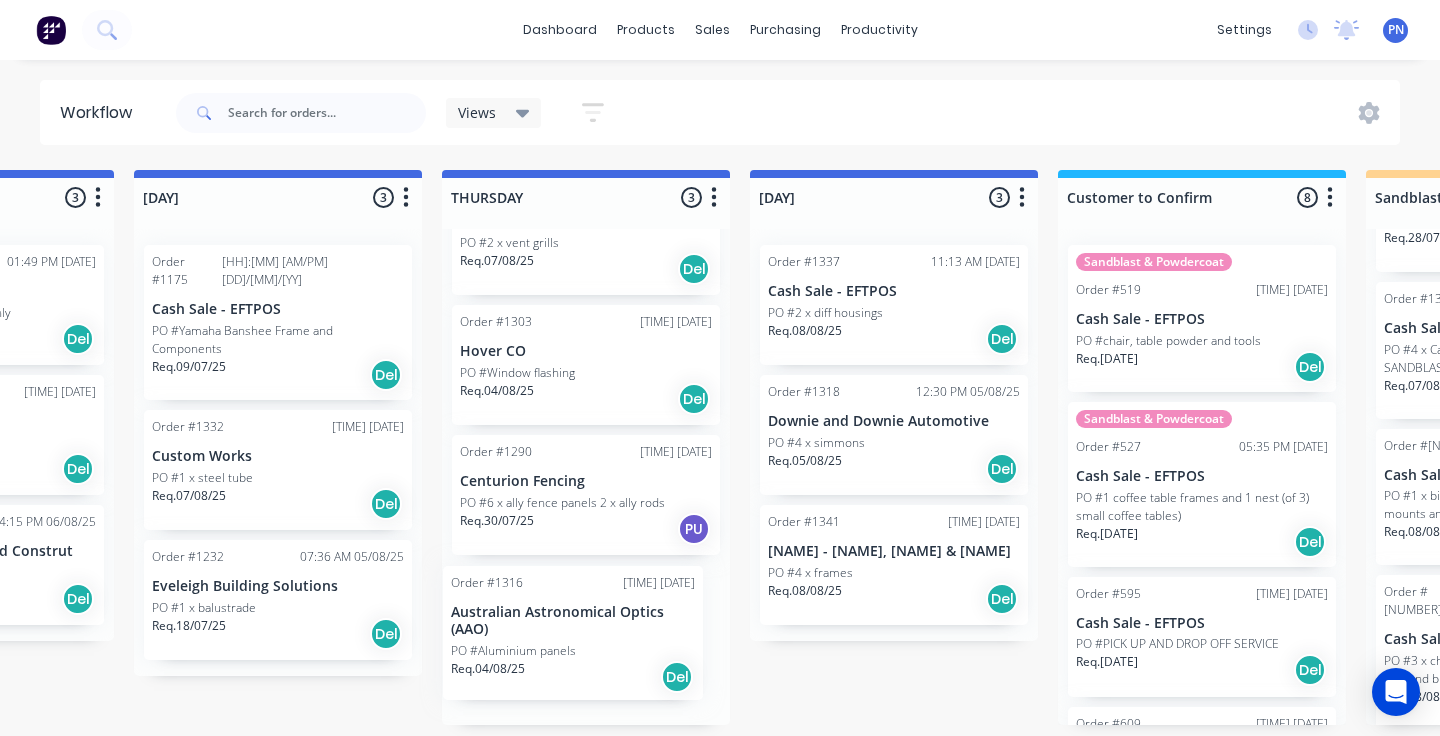 drag, startPoint x: 747, startPoint y: 528, endPoint x: 609, endPoint y: 640, distance: 177.73013 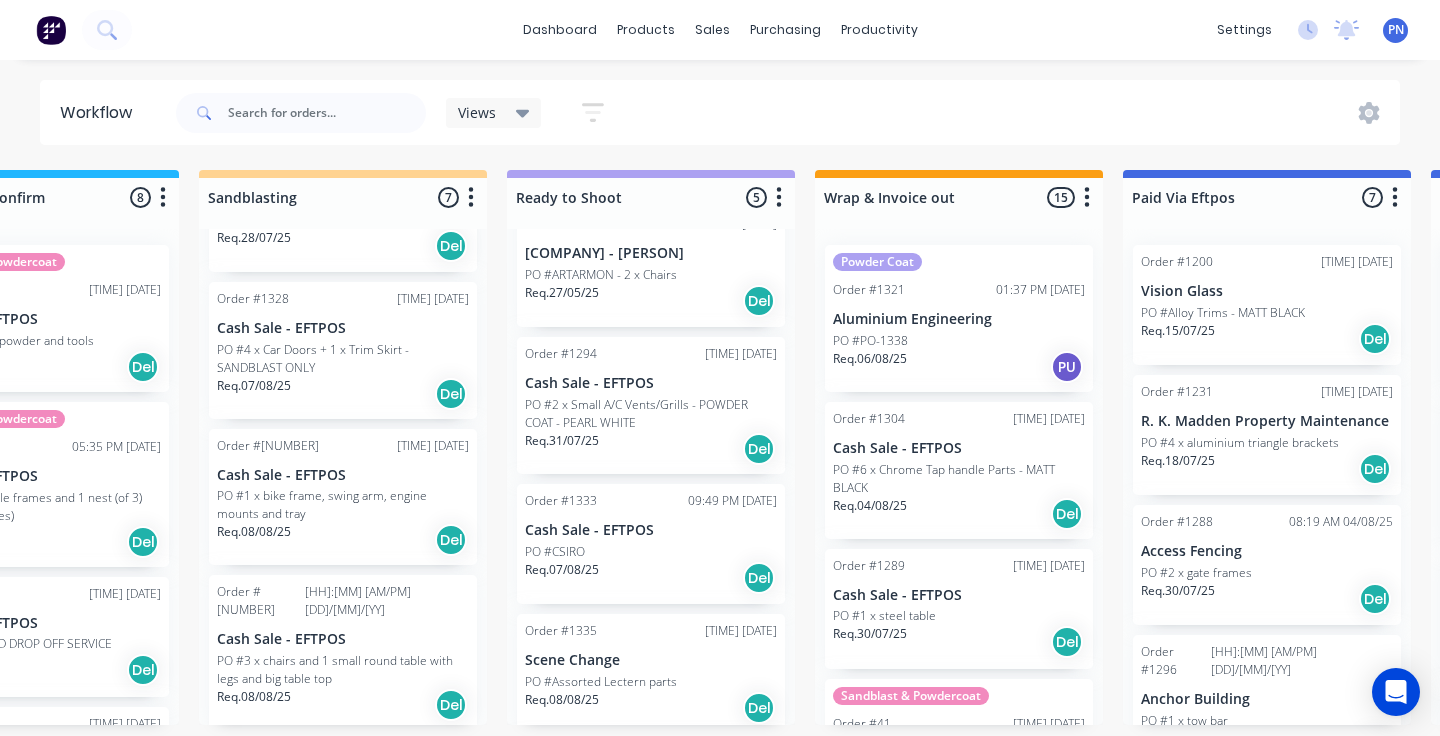 click on "PO #CSIRO" at bounding box center (651, 552) 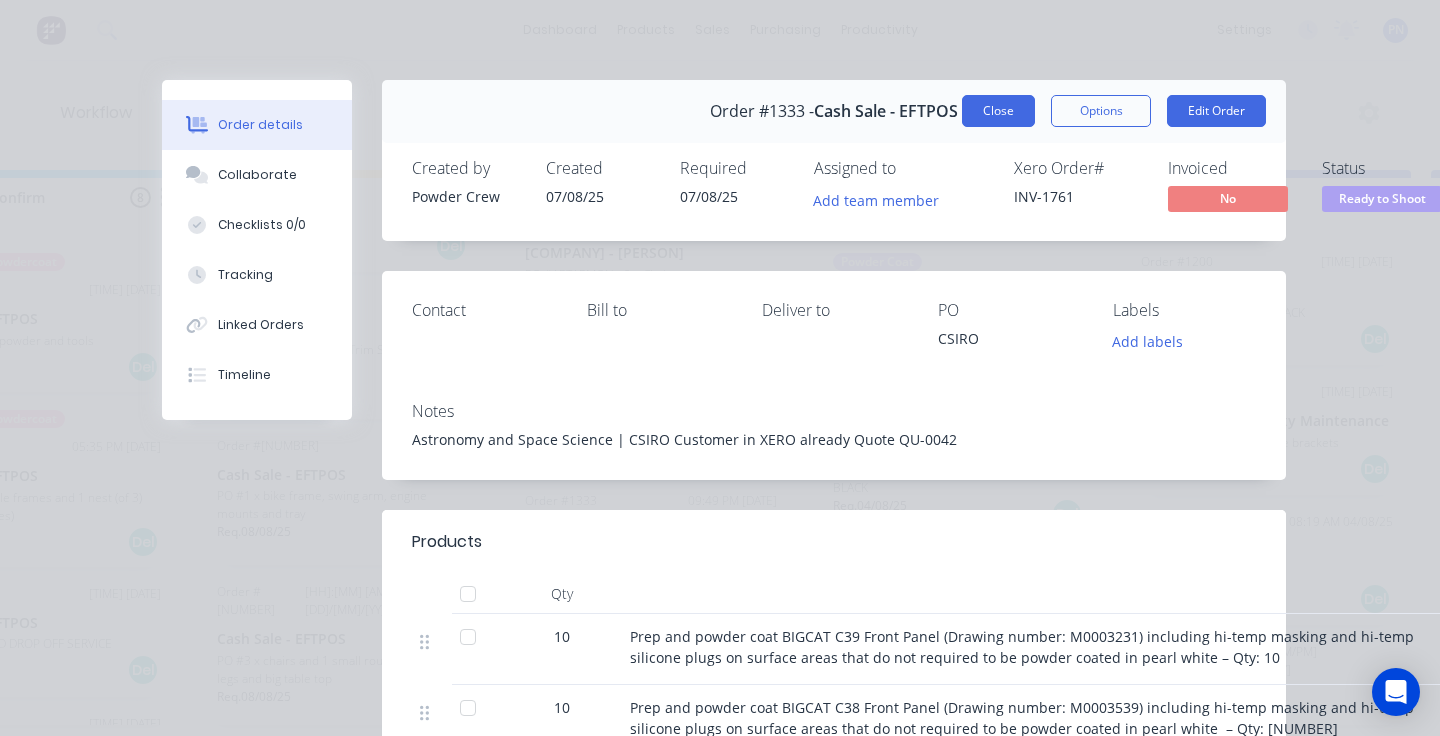click on "Close" at bounding box center [998, 111] 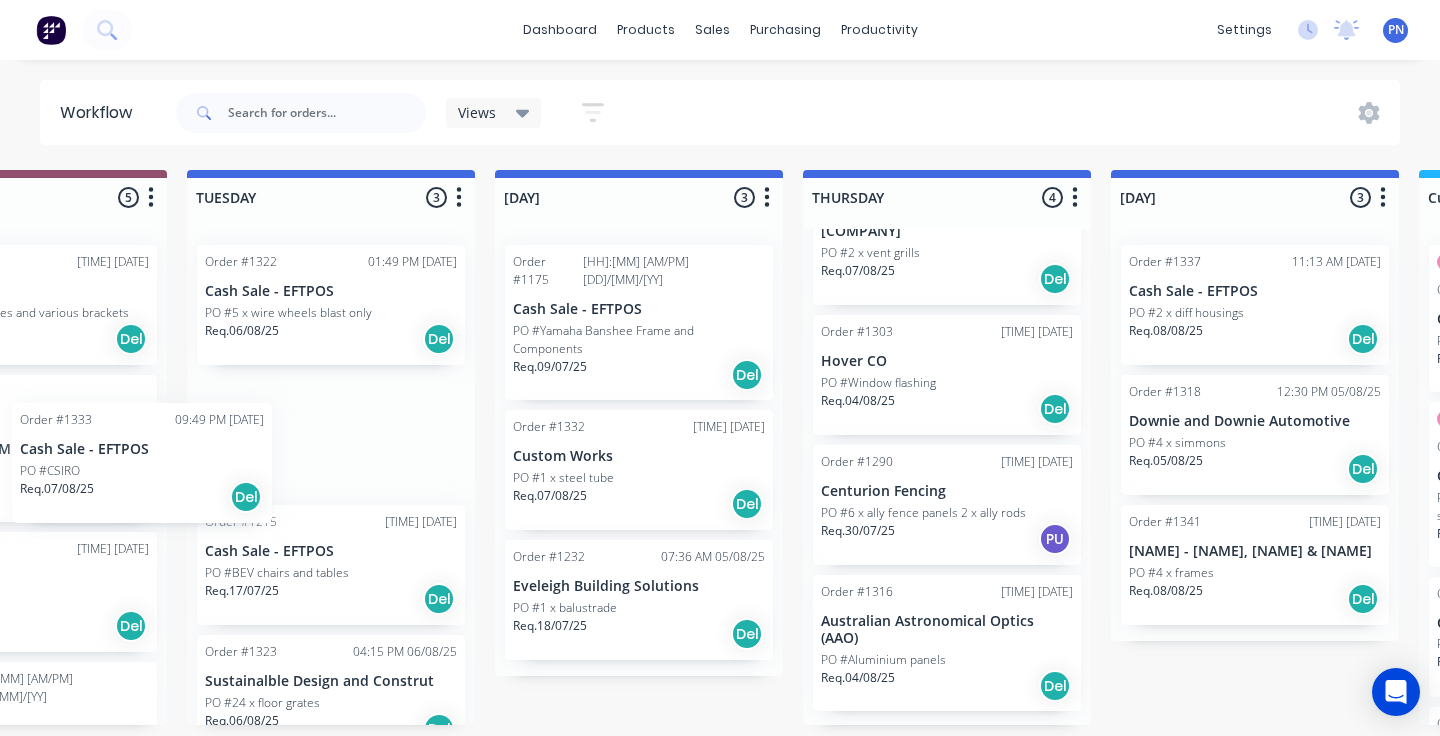 scroll, scrollTop: 0, scrollLeft: 1087, axis: horizontal 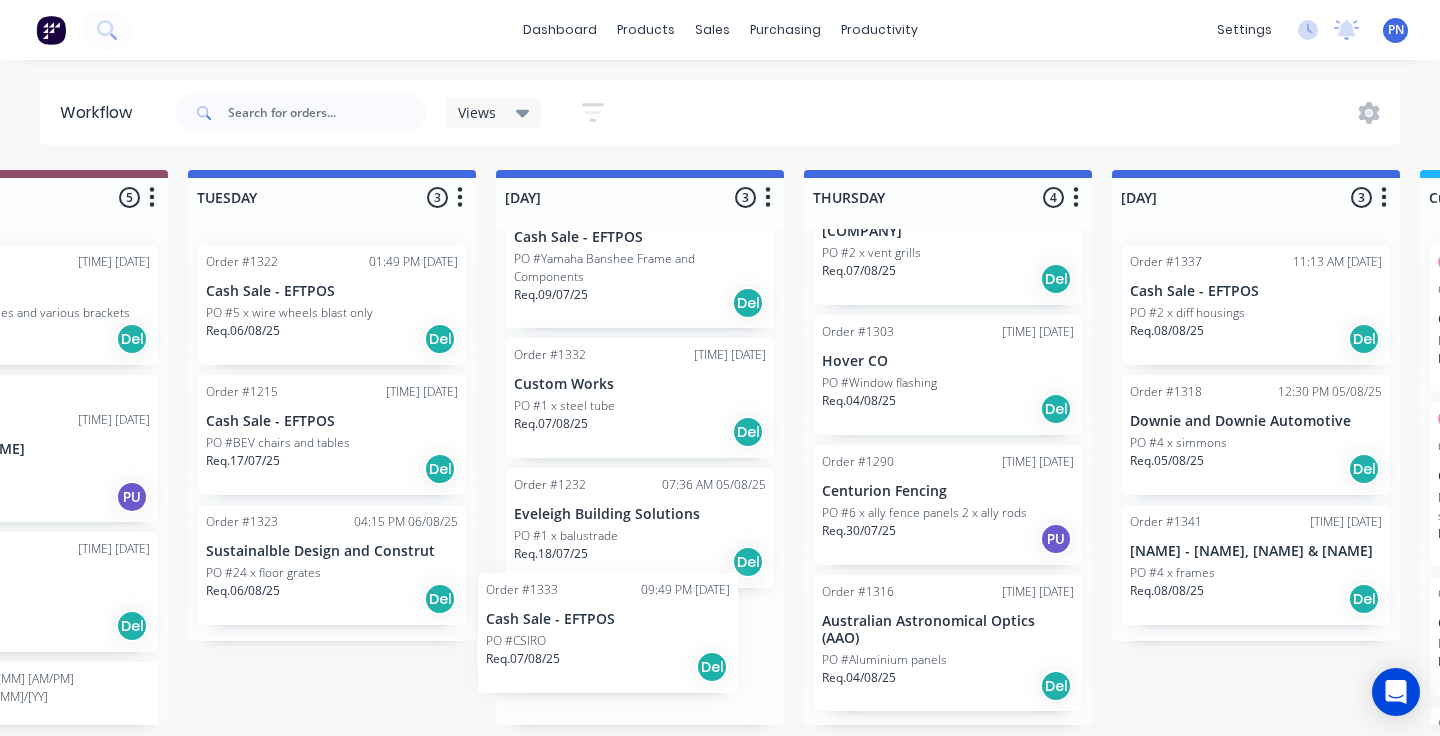 drag, startPoint x: 700, startPoint y: 560, endPoint x: 655, endPoint y: 647, distance: 97.94897 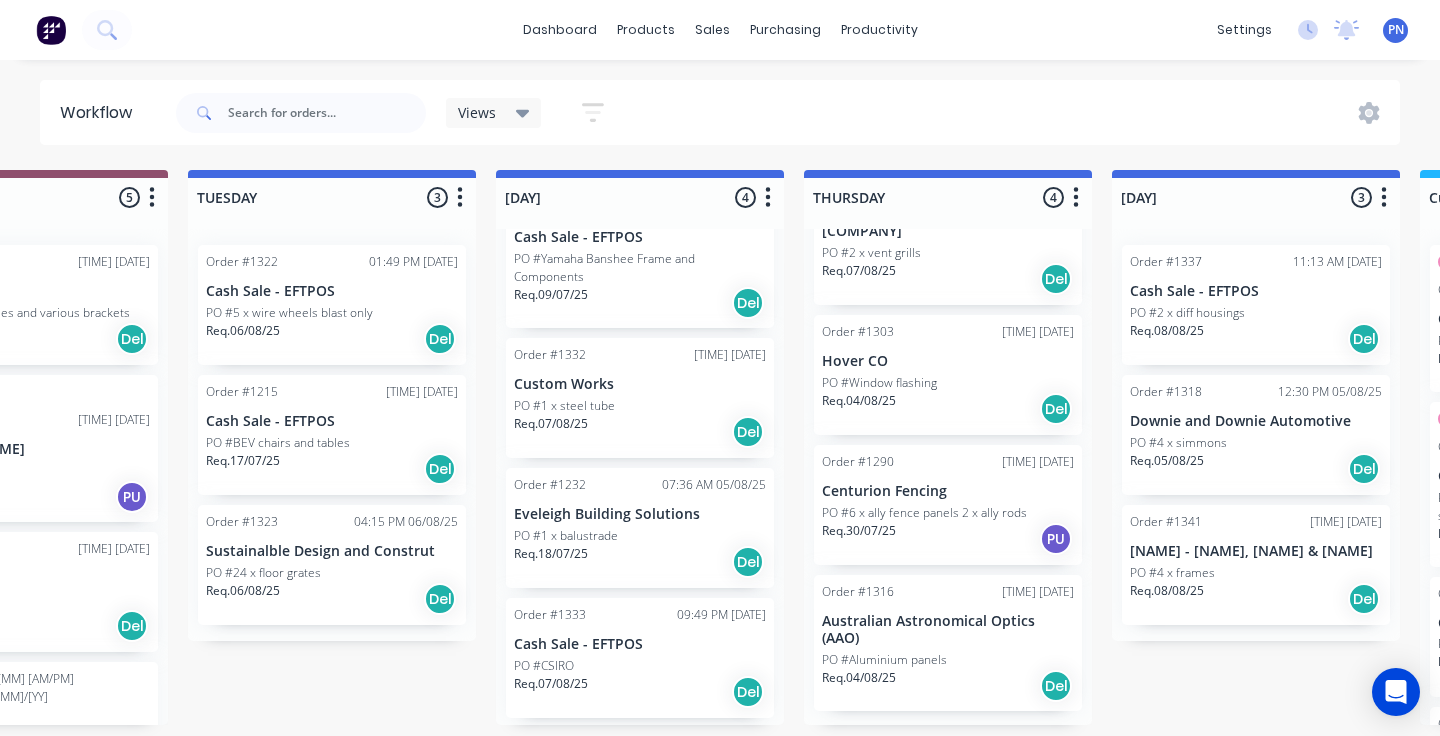 scroll, scrollTop: 62, scrollLeft: 0, axis: vertical 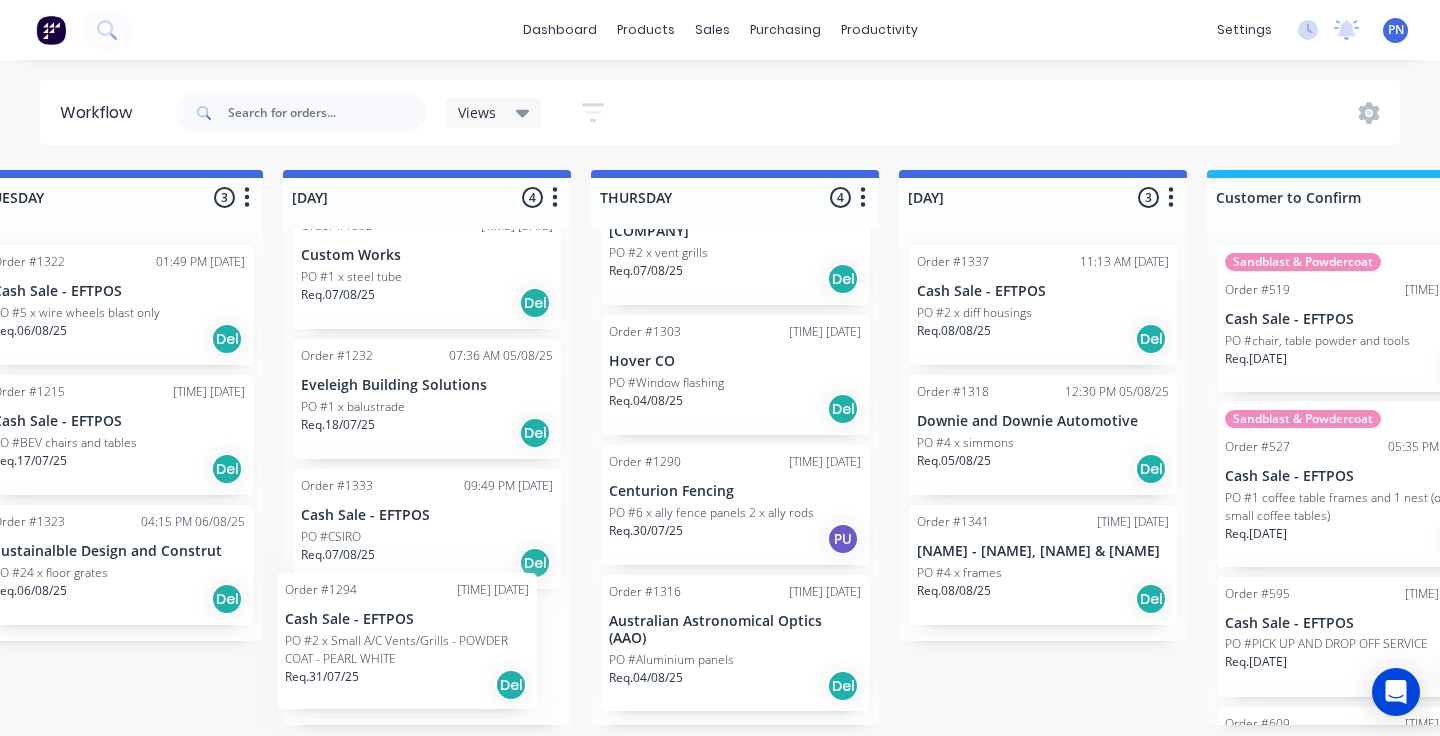drag, startPoint x: 693, startPoint y: 473, endPoint x: 412, endPoint y: 690, distance: 355.03522 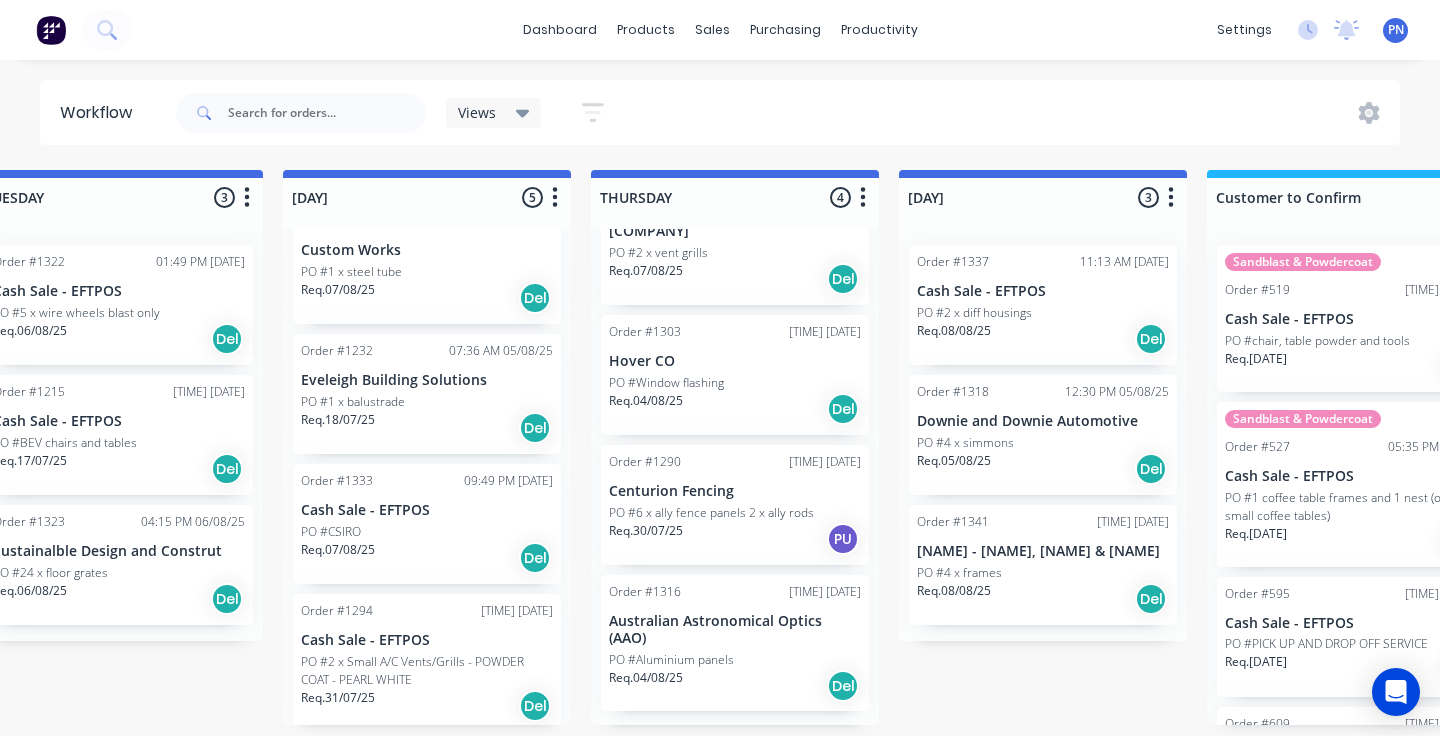 scroll, scrollTop: 0, scrollLeft: 0, axis: both 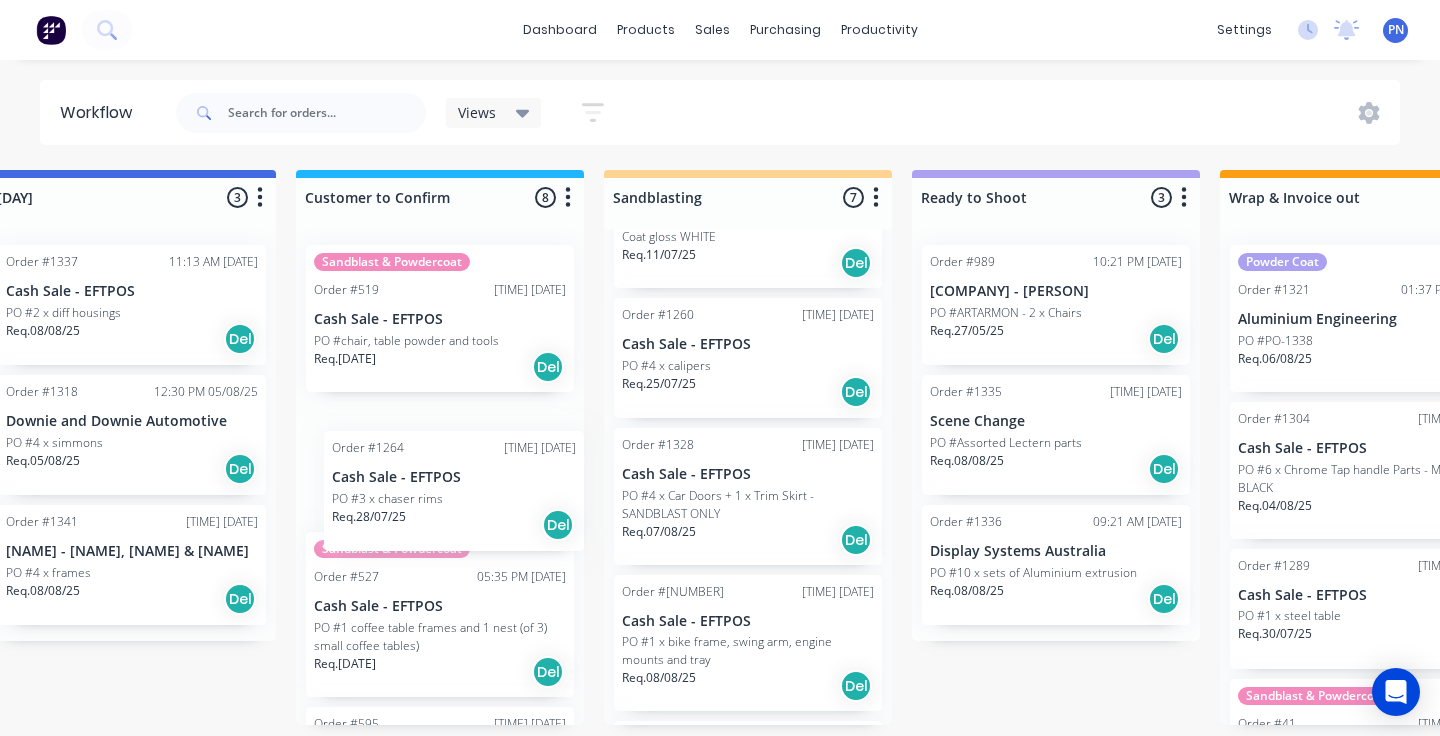 drag, startPoint x: 567, startPoint y: 512, endPoint x: 493, endPoint y: 516, distance: 74.10803 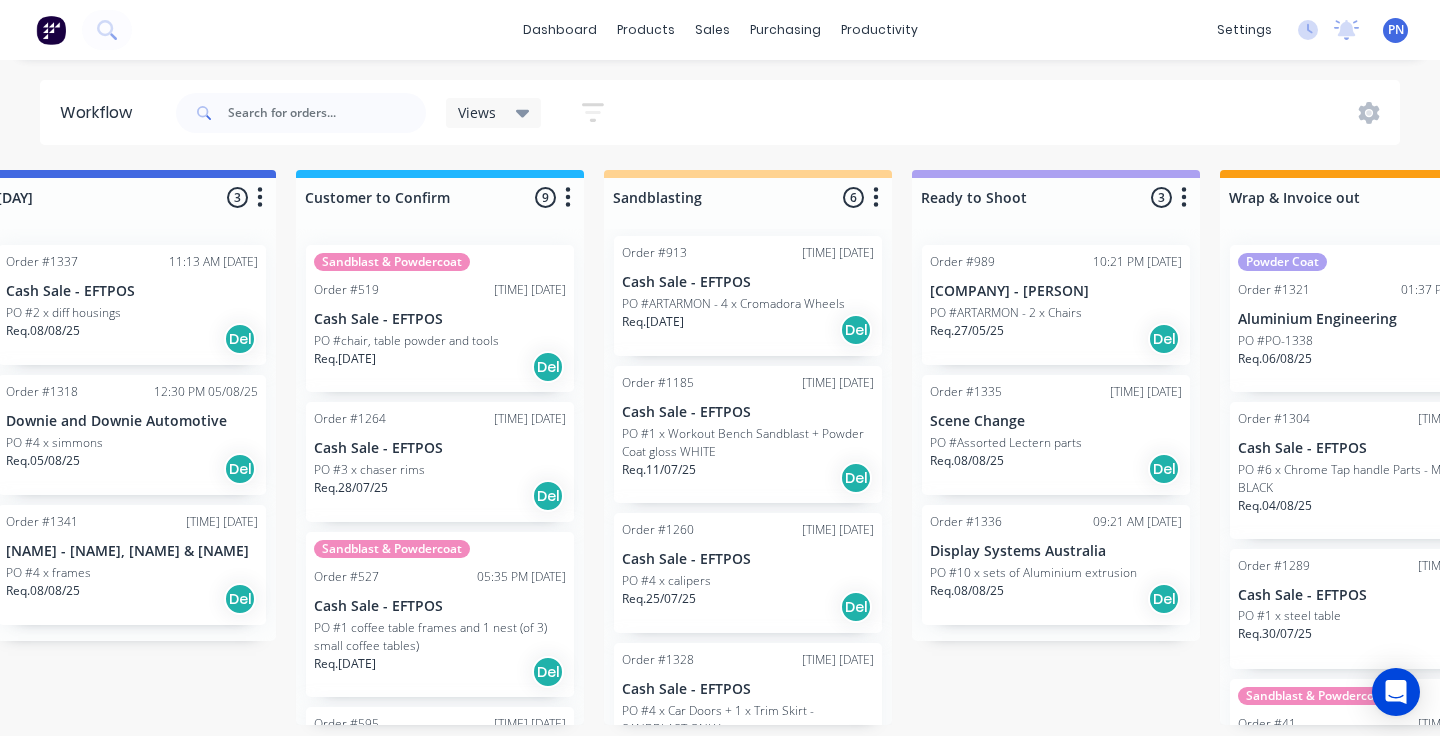 scroll, scrollTop: 0, scrollLeft: 0, axis: both 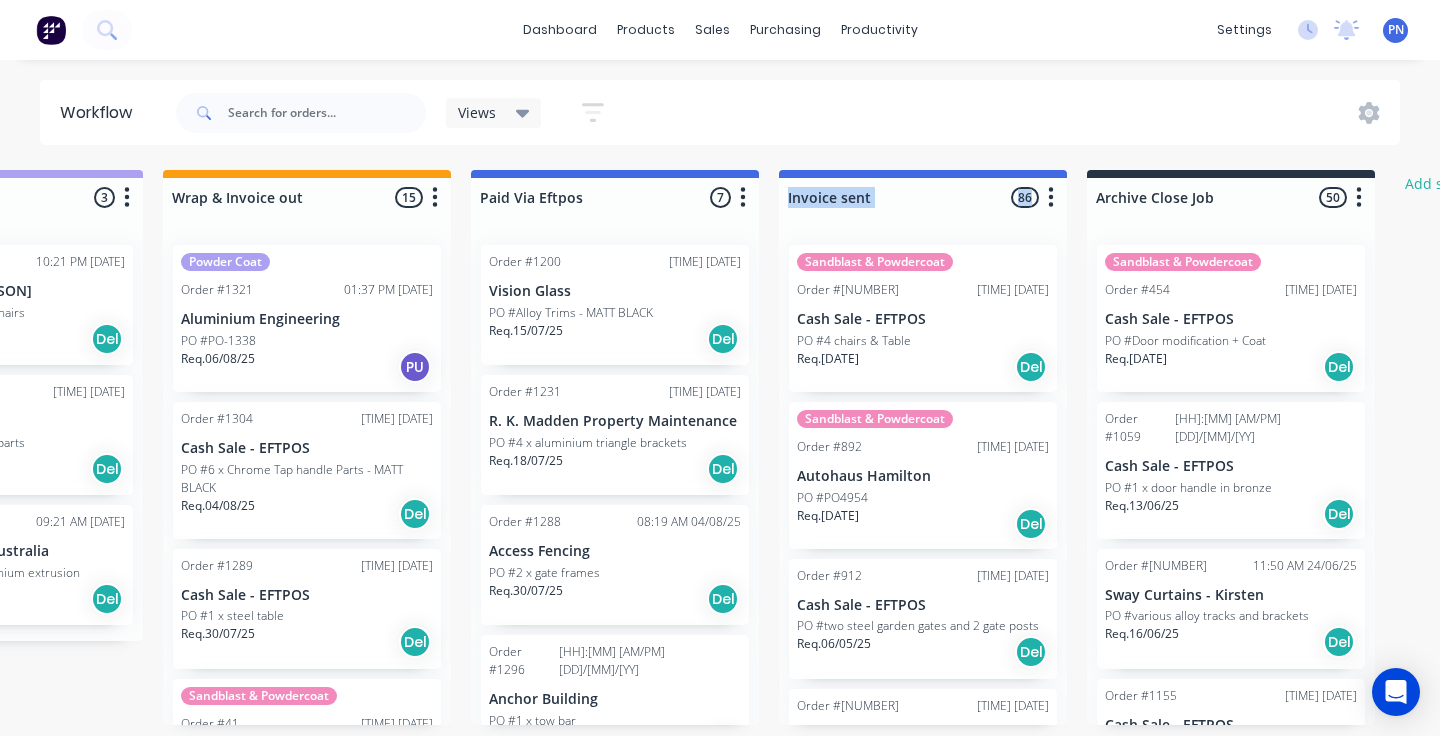 drag, startPoint x: 941, startPoint y: 217, endPoint x: 776, endPoint y: 206, distance: 165.36626 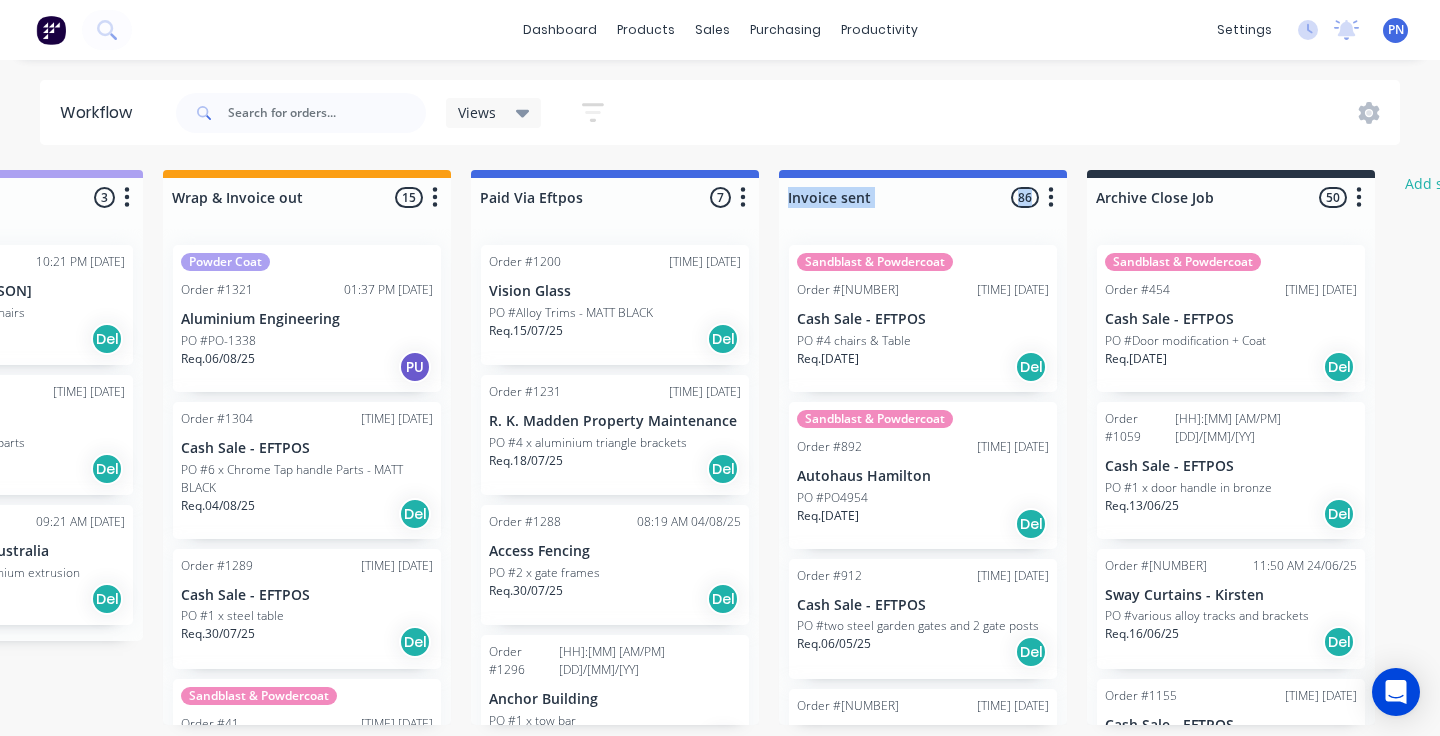 click on "Submitted 0 Status colour #ADADAD hex #ADADAD Save Cancel Summaries Total order value Invoiced to date To be invoiced Sort By Created date Required date Order number Customer name Most recent Delete Sandblast & Powdercoat Order #706 03:59 PM [DATE] Cash Sale - EFTPOS PO #4 x chair frames Req. [DATE] Del Order #1158 09:09 PM [DATE] Cash Sale - EFTPOS PO #REDO JOB FOR SEP 25 Req. [DATE] Del Order #1257 09:59 AM [DATE] Cash Sale - EFTPOS PO #REDO JOB Req. [DATE] PU !!!!!!URGENT JOBS!!!!!! 2 Status colour #13CE66 hex #13CE66 Save Cancel Notifications Email SMS Summaries Total order value Invoiced to date To be invoiced Sort By Created date Required date Order number Customer name Most recent Delete Order #1280 09:32 AM [DATE] Cash Sale - EFTPOS PO #200 x SHS with tubular handle Req. Del" at bounding box center (-746, 447) 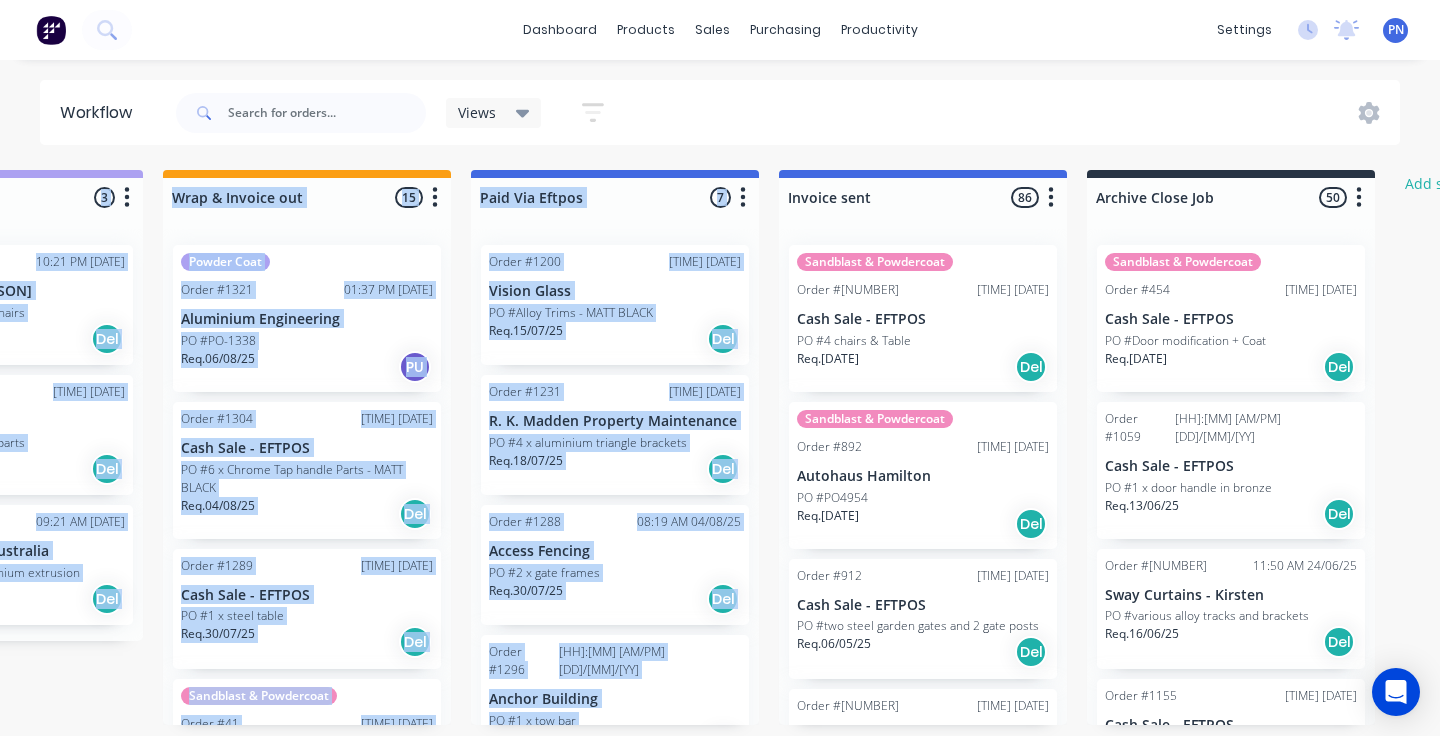drag, startPoint x: 863, startPoint y: 171, endPoint x: 762, endPoint y: 151, distance: 102.96116 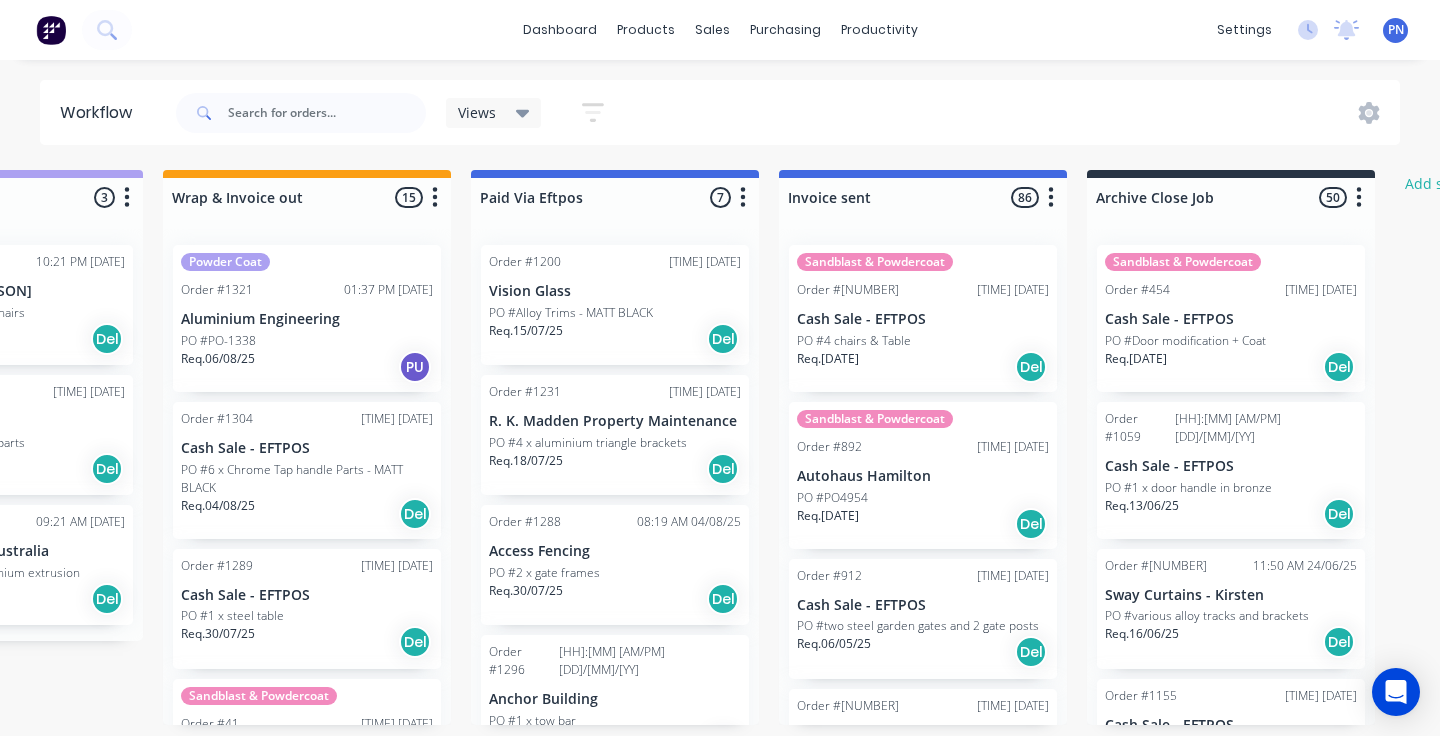 click on "Views Save new view None   (Default) edit   Show/Hide statuses Show line item cards Show line item cards Hide line item cards Sort by Created date Created date Required date Order number Customer name Most recent Filter by assignee Filter by labels" at bounding box center (786, 113) 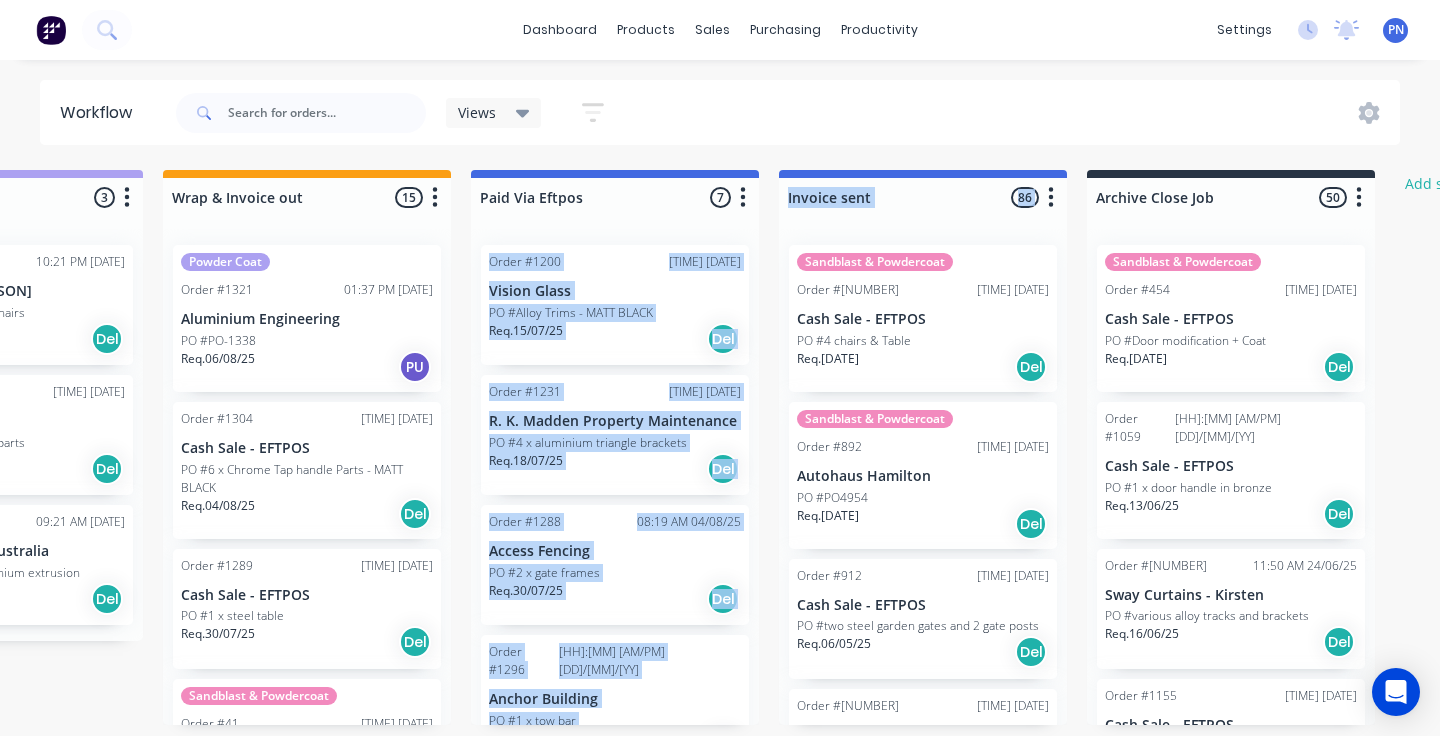drag, startPoint x: 973, startPoint y: 230, endPoint x: 769, endPoint y: 227, distance: 204.02206 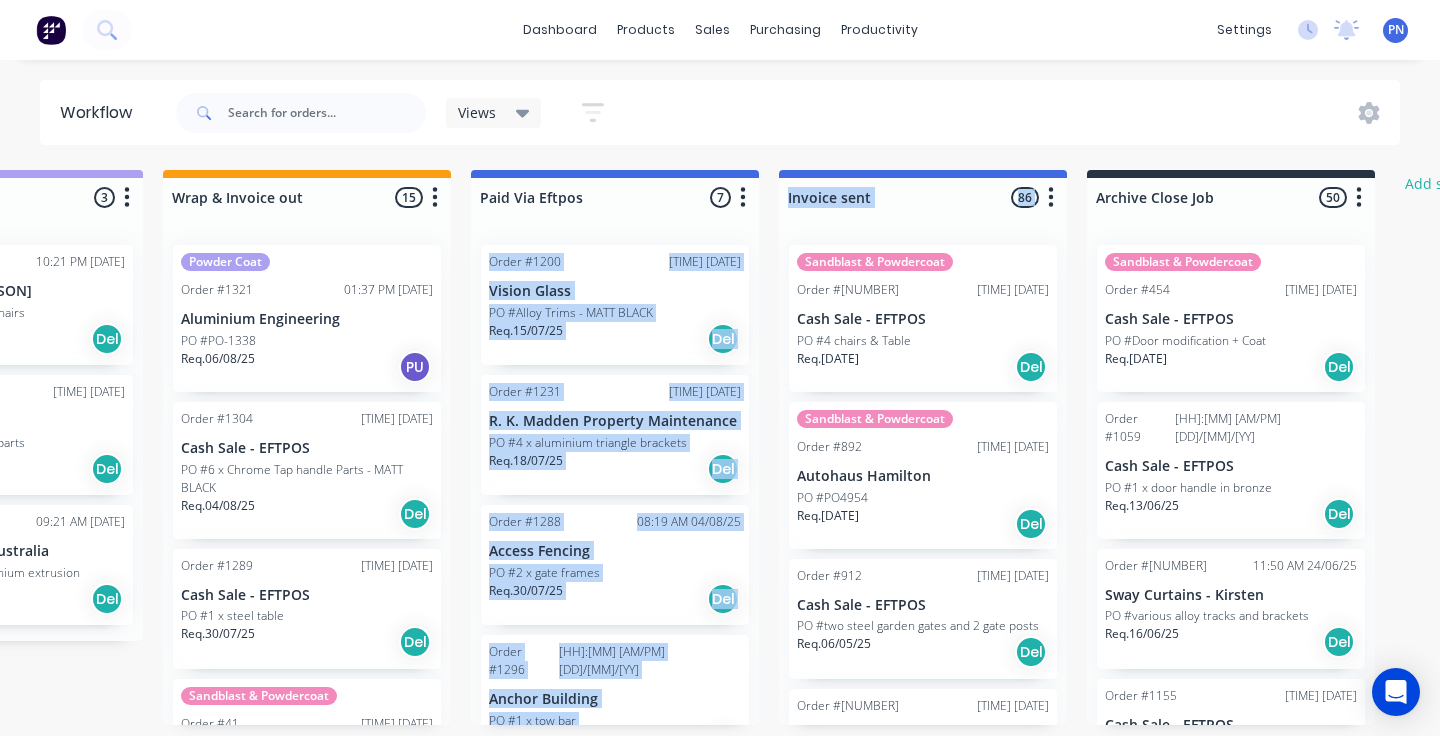 click on "Submitted 0 Status colour #ADADAD hex #ADADAD Save Cancel Summaries Total order value Invoiced to date To be invoiced Sort By Created date Required date Order number Customer name Most recent Delete Sandblast & Powdercoat Order #706 03:59 PM [DATE] Cash Sale - EFTPOS PO #4 x chair frames Req. [DATE] Del Order #1158 09:09 PM [DATE] Cash Sale - EFTPOS PO #REDO JOB FOR SEP 25 Req. [DATE] Del Order #1257 09:59 AM [DATE] Cash Sale - EFTPOS PO #REDO JOB Req. [DATE] PU !!!!!!URGENT JOBS!!!!!! 2 Status colour #13CE66 hex #13CE66 Save Cancel Notifications Email SMS Summaries Total order value Invoiced to date To be invoiced Sort By Created date Required date Order number Customer name Most recent Delete Order #1280 09:32 AM [DATE] Cash Sale - EFTPOS PO #200 x SHS with tubular handle Req. Del" at bounding box center [-746, 447] 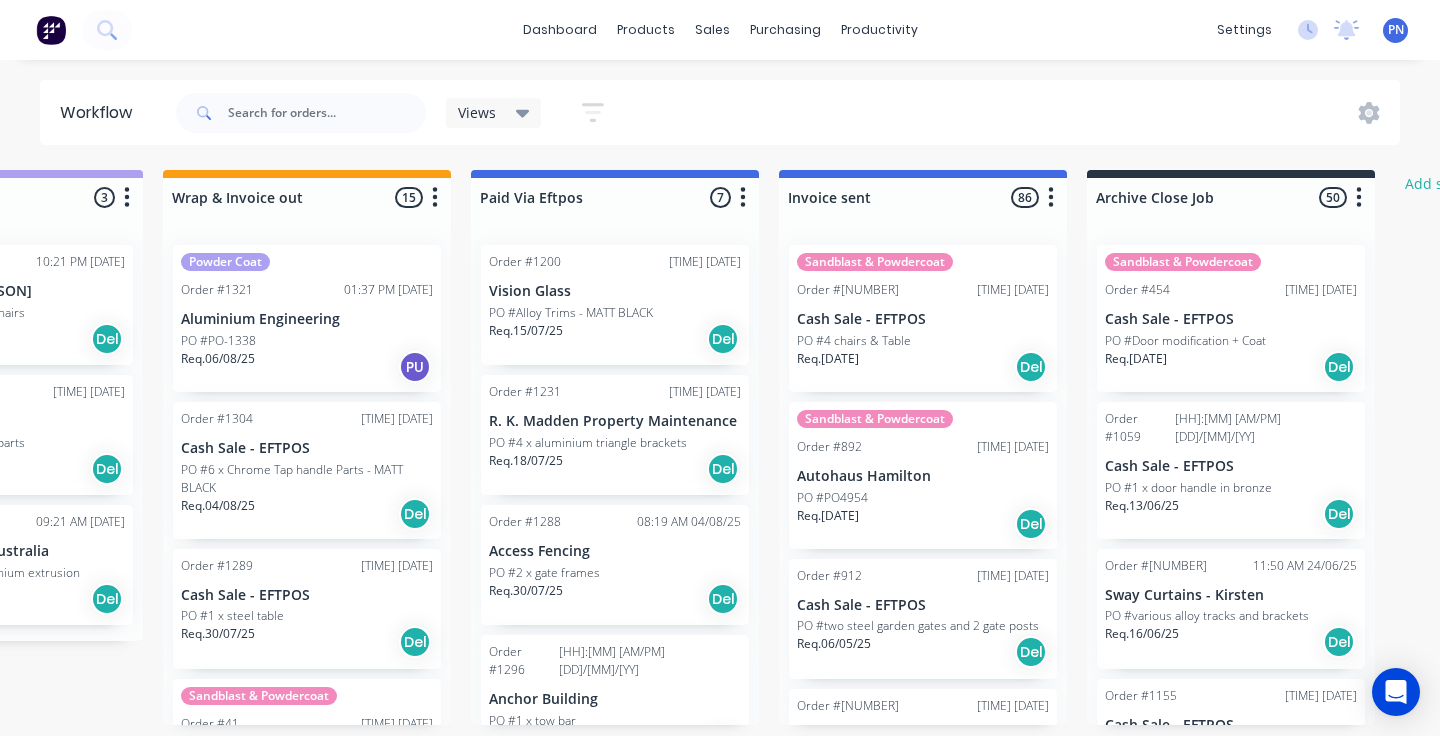 click on "Submitted 0 Status colour #ADADAD hex #ADADAD Save Cancel Summaries Total order value Invoiced to date To be invoiced Sort By Created date Required date Order number Customer name Most recent Delete Sandblast & Powdercoat Order #706 03:59 PM [DATE] Cash Sale - EFTPOS PO #4 x chair frames Req. [DATE] Del Order #1158 09:09 PM [DATE] Cash Sale - EFTPOS PO #REDO JOB FOR SEP 25 Req. [DATE] Del Order #1257 09:59 AM [DATE] Cash Sale - EFTPOS PO #REDO JOB Req. [DATE] PU !!!!!!URGENT JOBS!!!!!! 0 Status colour #13CE66 hex #13CE66 Save Cancel Notifications Email SMS Summaries Total order value Invoiced to date To be invoiced Sort By Created date Required date Order number Customer name Most recent Delete MONDAY 0 Status colour #8F4F6D hex #8F4F6D Save Cancel Notifications Email SMS Summaries PU" at bounding box center (-2548, 308) 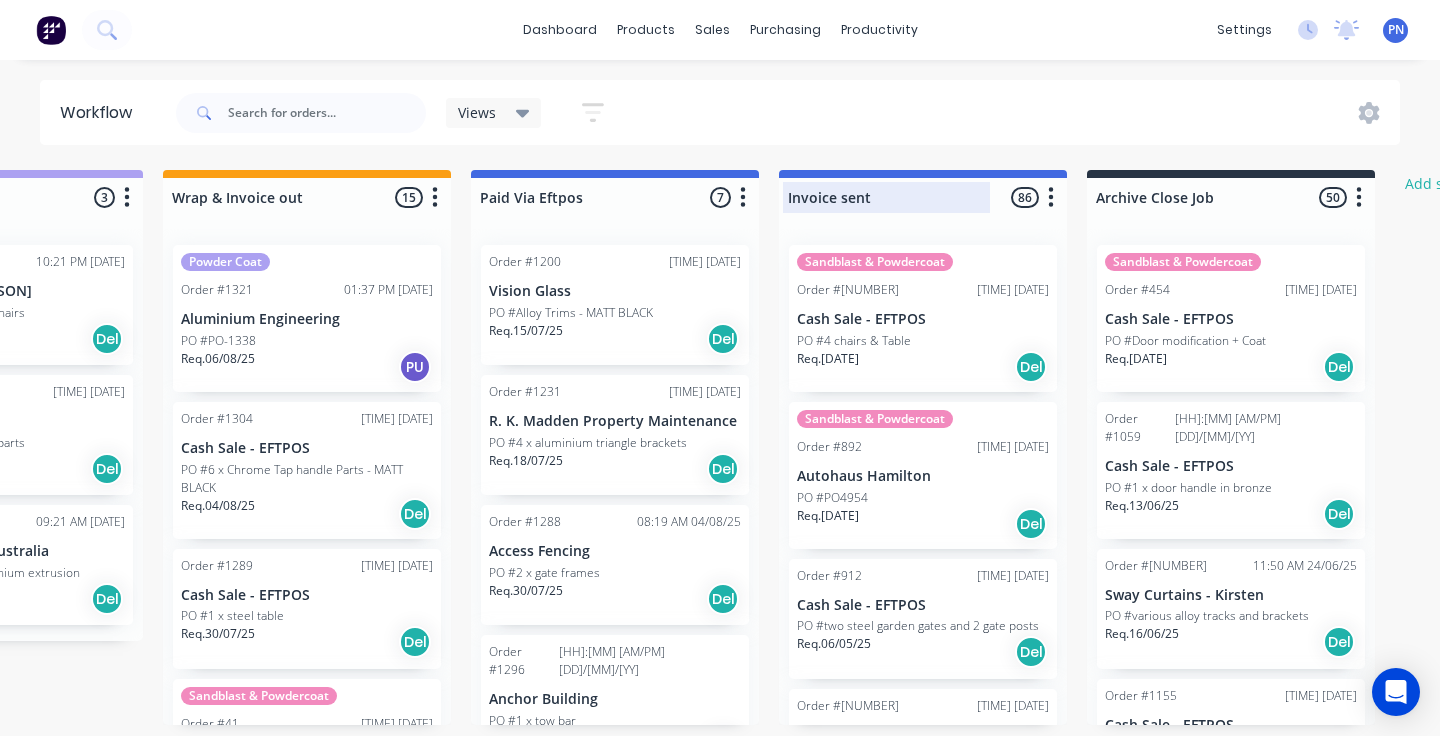 drag, startPoint x: 1056, startPoint y: 203, endPoint x: 904, endPoint y: 194, distance: 152.26622 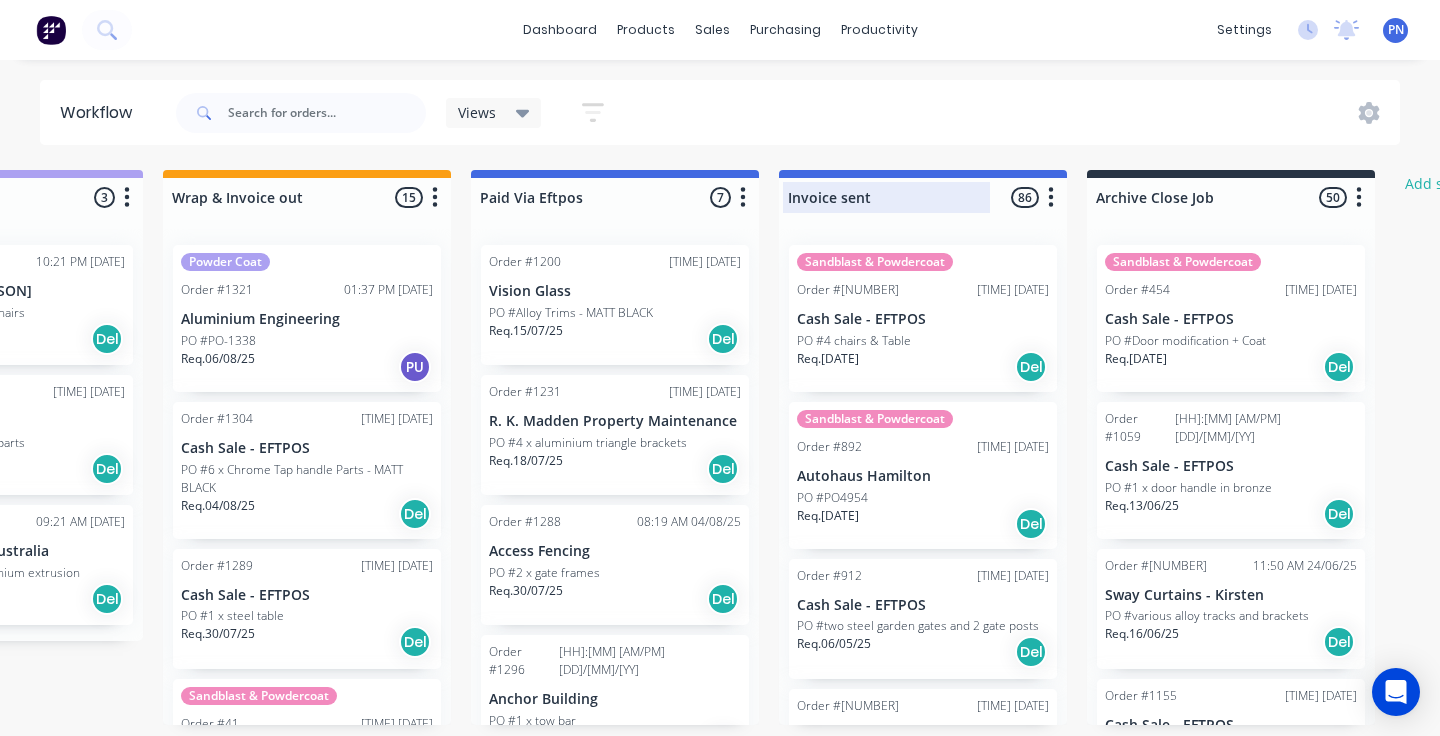 click on "Invoice sent 86 Status colour #4169E1 hex #4169E1 Save Cancel Notifications Email SMS Summaries Total order value Invoiced to date To be invoiced Sort By Created date Required date Order number Customer name Most recent Delete" at bounding box center [923, 193] 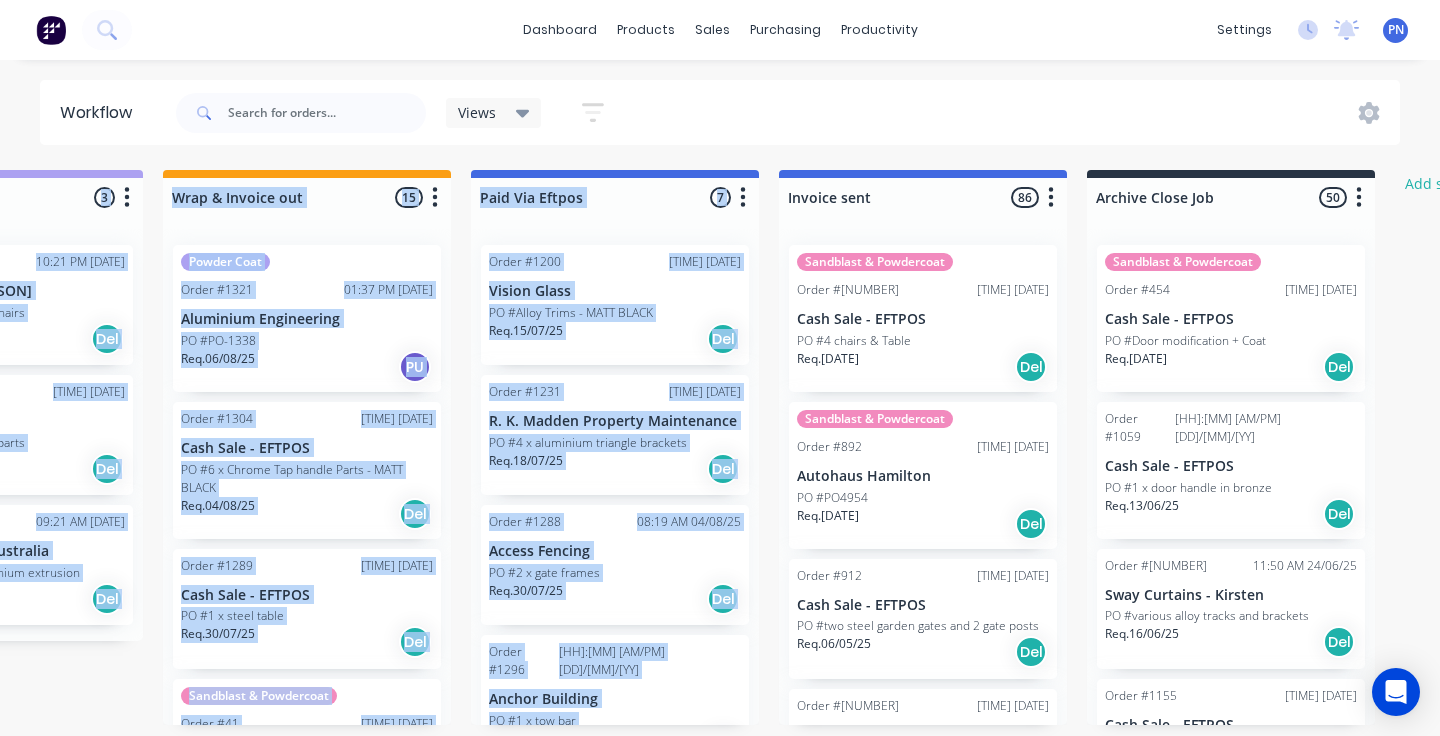 drag, startPoint x: 847, startPoint y: 173, endPoint x: 720, endPoint y: 165, distance: 127.25172 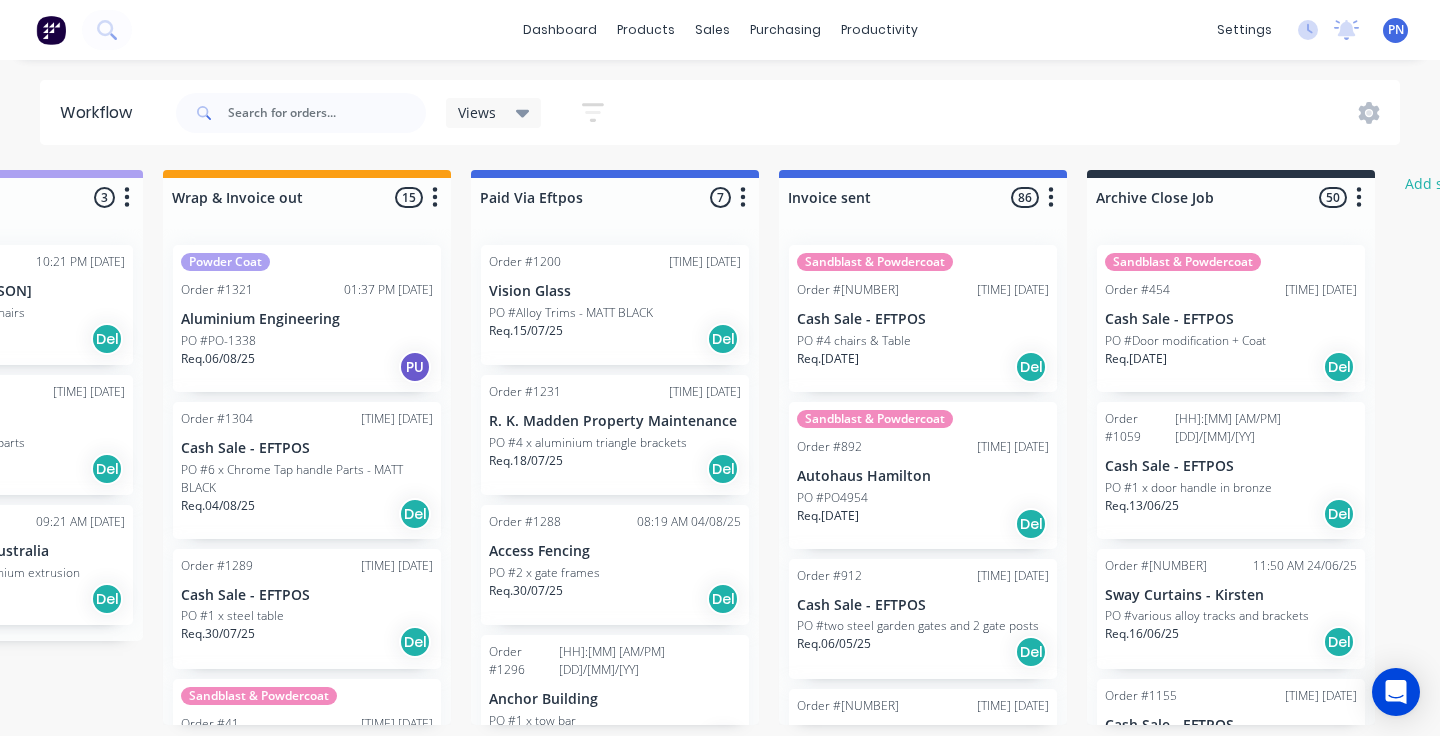 click on "Sandblast & Powdercoat Order #[NUMBER] [TIME] [DATE] Cash Sale - EFTPOS PO #[NUMBER] chairs & Table Req. [DATE] Del Sandblast & Powdercoat Order #[NUMBER] [TIME] [DATE] Autohaus Hamilton PO #[NUMBER] Req. [DATE] Del Order #[NUMBER] [TIME] [DATE] Cash Sale - EFTPOS PO #two steel garden gates and [NUMBER] gate posts Req. [DATE] Del Order #[NUMBER] [TIME] [DATE] Montana Moore Art PO #[NUMBER] x art pieces Req. [DATE] Del Order #[NUMBER] [TIME] [DATE] Access Fencing PO #gal post in satin white. Req. [DATE] Del Order #[NUMBER] [TIME] [DATE] Wyvern Smash Repairs PO #ARTARMON - 1 x Precoated Black Bullbar Req. [DATE] Del Order #[NUMBER] [TIME] [DATE] Fast Automation Pty Ltd PO #[NUMBER]-[NAME]-[NAME] POWDER COAT
Req. [DATE] Del Order #[NUMBER] [TIME] [DATE] Ground Up PO #[NUMBER] x alloy plates Req. [DATE] Del Order #[NUMBER] [TIME] [DATE] Cash Sale - EFTPOS PO #(circle outer rim) and prime and powder coat in oxytec silver pearl Req. [DATE] Del Order #[NUMBER] [TIME] [DATE] SEV Building Req. [DATE] Del" at bounding box center [923, 477] 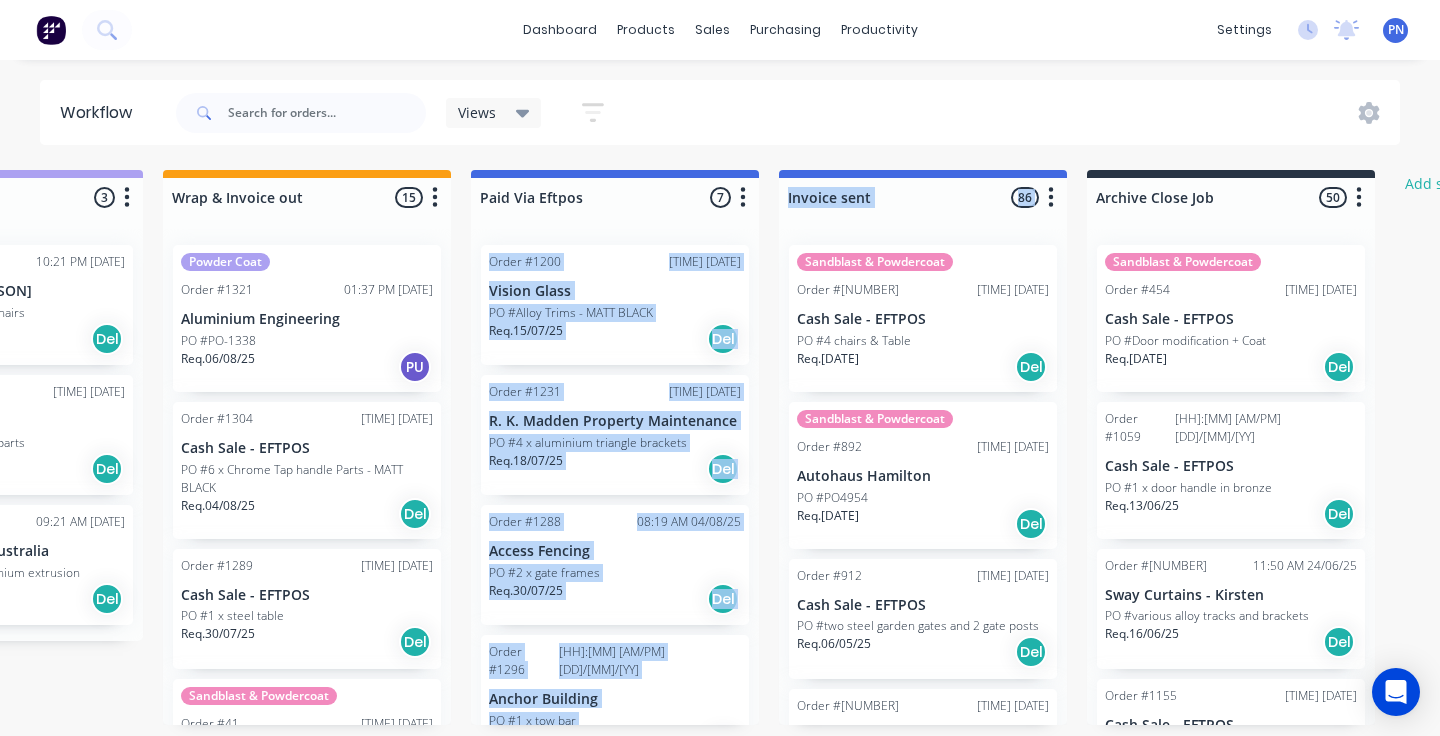 drag, startPoint x: 808, startPoint y: 229, endPoint x: 746, endPoint y: 225, distance: 62.1289 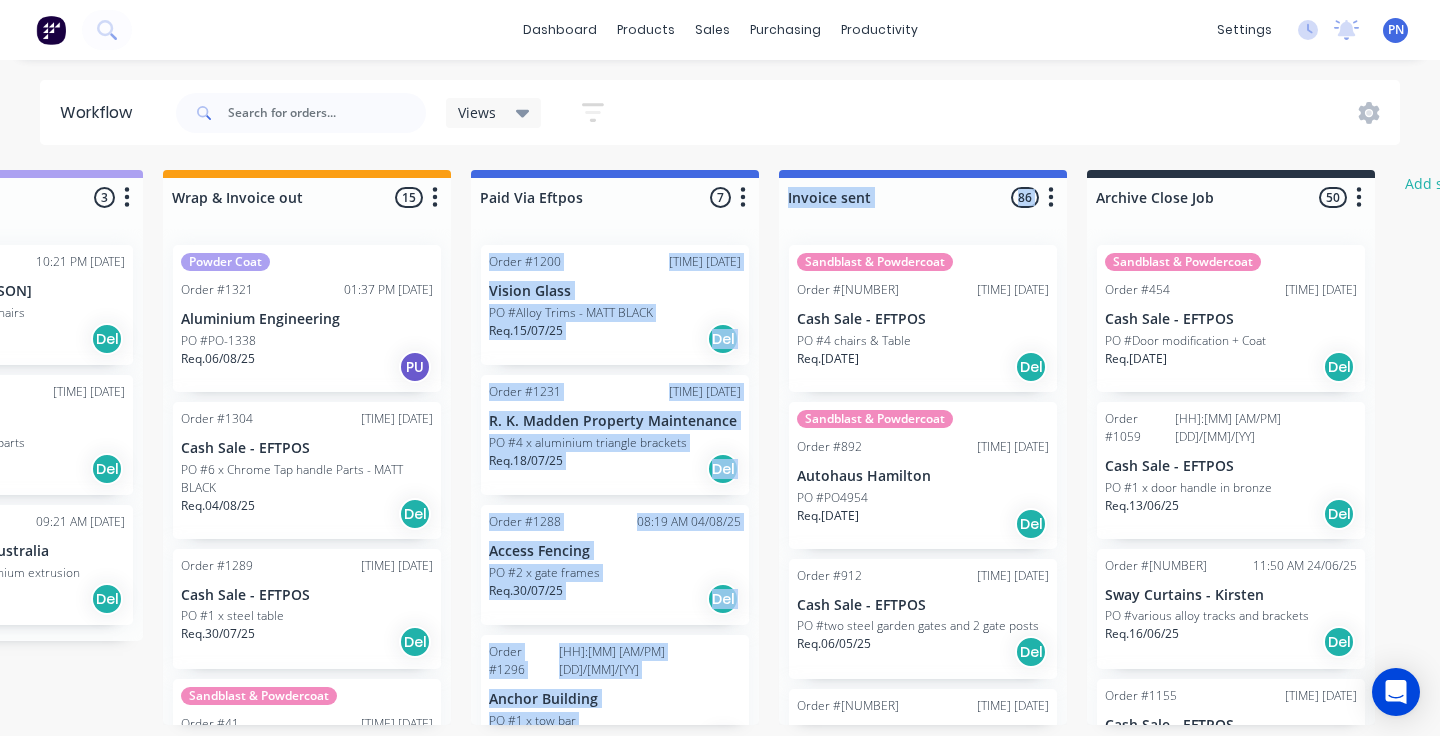click on "Submitted 0 Status colour #ADADAD hex #ADADAD Save Cancel Summaries Total order value Invoiced to date To be invoiced Sort By Created date Required date Order number Customer name Most recent Delete Sandblast & Powdercoat Order #706 03:59 PM [DATE] Cash Sale - EFTPOS PO #4 x chair frames Req. [DATE] Del Order #1158 09:09 PM [DATE] Cash Sale - EFTPOS PO #REDO JOB FOR SEP 25 Req. [DATE] Del Order #1257 09:59 AM [DATE] Cash Sale - EFTPOS PO #REDO JOB Req. [DATE] PU !!!!!!URGENT JOBS!!!!!! 2 Status colour #13CE66 hex #13CE66 Save Cancel Notifications Email SMS Summaries Total order value Invoiced to date To be invoiced Sort By Created date Required date Order number Customer name Most recent Delete Order #1280 09:32 AM [DATE] Cash Sale - EFTPOS PO #200 x SHS with tubular handle Req. Del" at bounding box center [-746, 447] 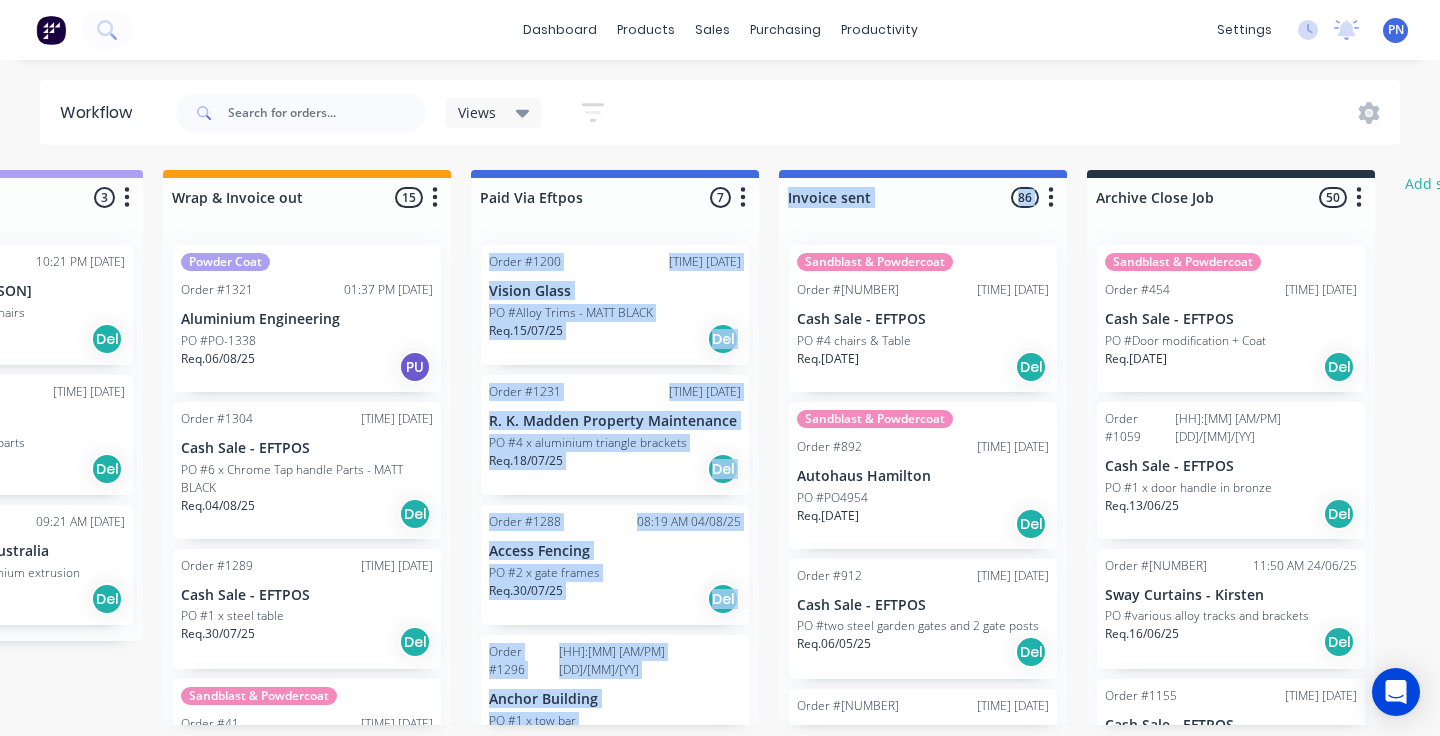 click on "Submitted 0 Status colour #ADADAD hex #ADADAD Save Cancel Summaries Total order value Invoiced to date To be invoiced Sort By Created date Required date Order number Customer name Most recent Delete Sandblast & Powdercoat Order #706 03:59 PM [DATE] Cash Sale - EFTPOS PO #4 x chair frames Req. [DATE] Del Order #1158 09:09 PM [DATE] Cash Sale - EFTPOS PO #REDO JOB FOR SEP 25 Req. [DATE] Del Order #1257 09:59 AM [DATE] Cash Sale - EFTPOS PO #REDO JOB Req. [DATE] PU !!!!!!URGENT JOBS!!!!!! 2 Status colour #13CE66 hex #13CE66 Save Cancel Notifications Email SMS Summaries Total order value Invoiced to date To be invoiced Sort By Created date Required date Order number Customer name Most recent Delete Order #1280 09:32 AM [DATE] Cash Sale - EFTPOS PO #200 x SHS with tubular handle Req. Del" at bounding box center (-746, 447) 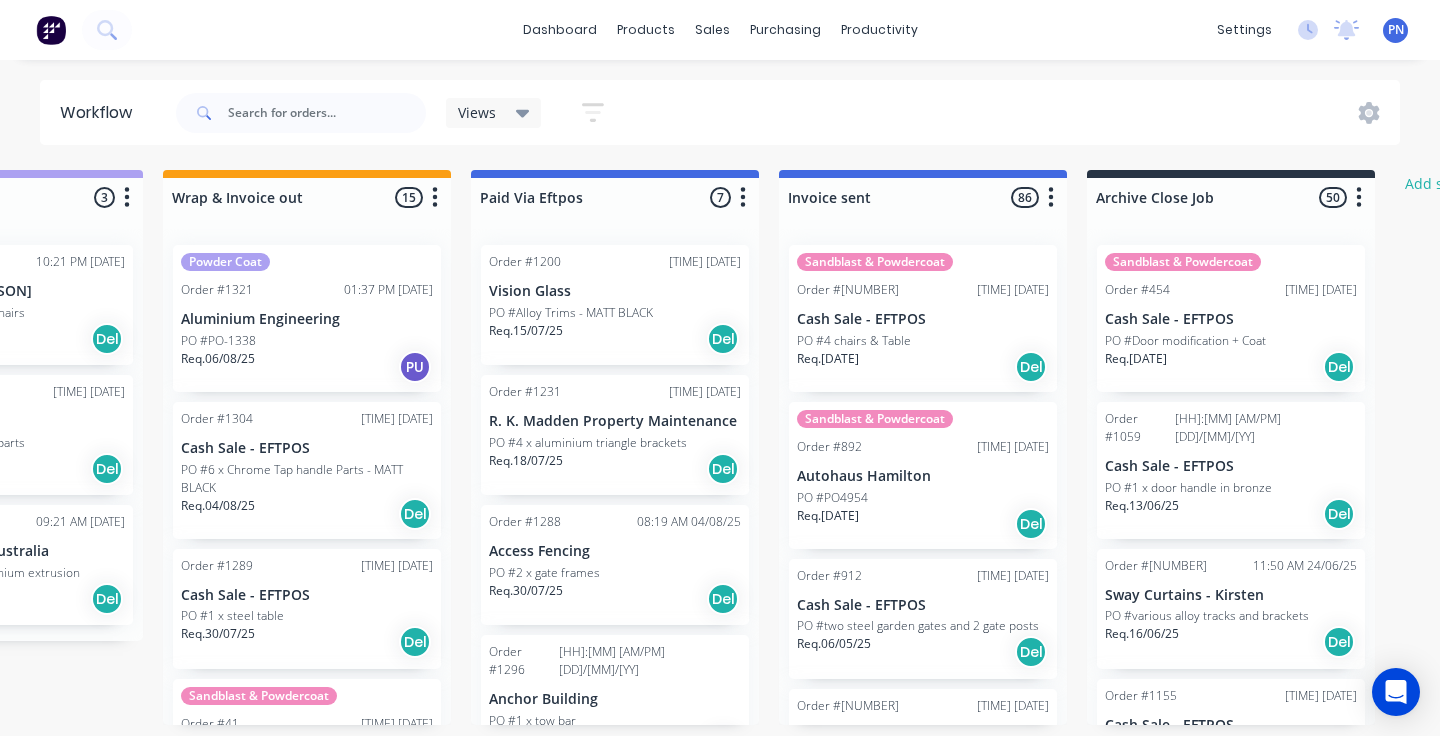 drag, startPoint x: 781, startPoint y: 172, endPoint x: 799, endPoint y: 172, distance: 18 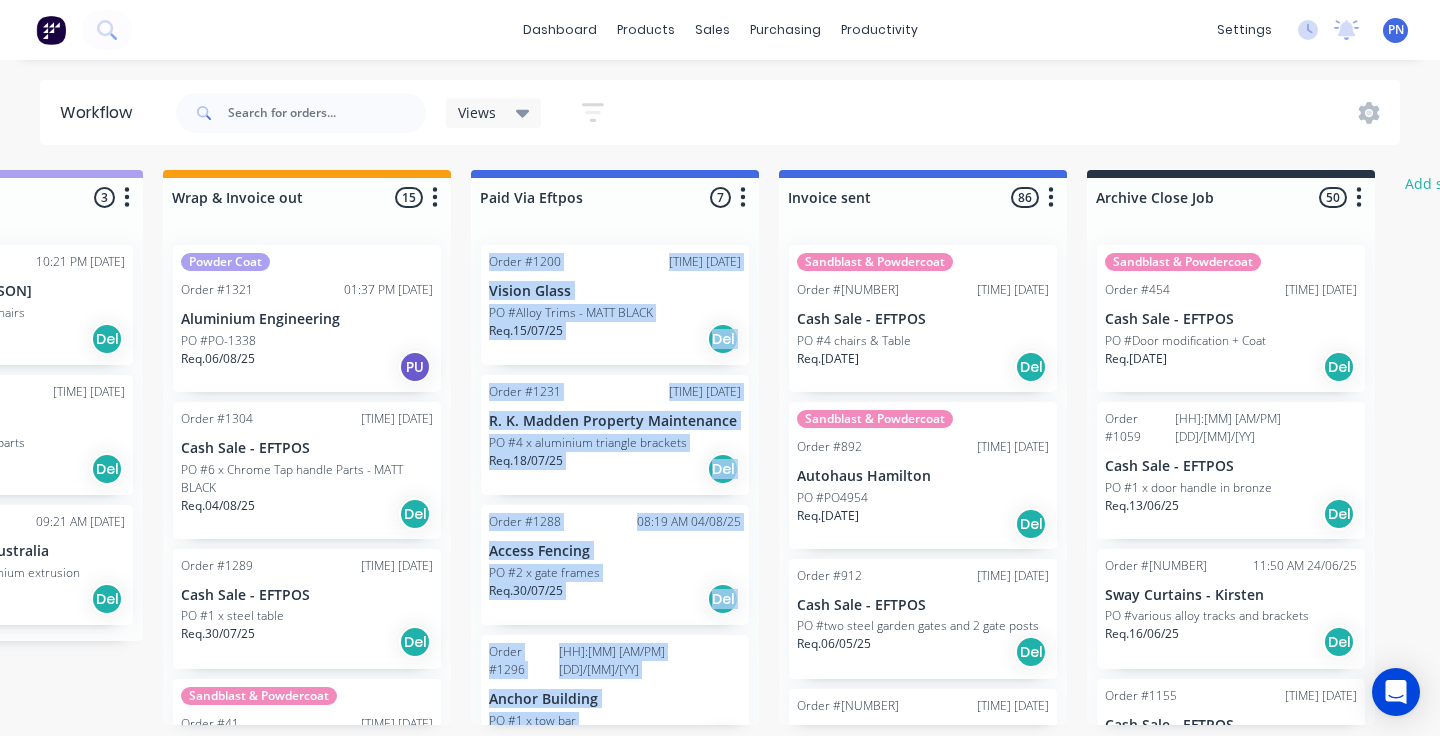 drag, startPoint x: 727, startPoint y: 170, endPoint x: 762, endPoint y: 175, distance: 35.35534 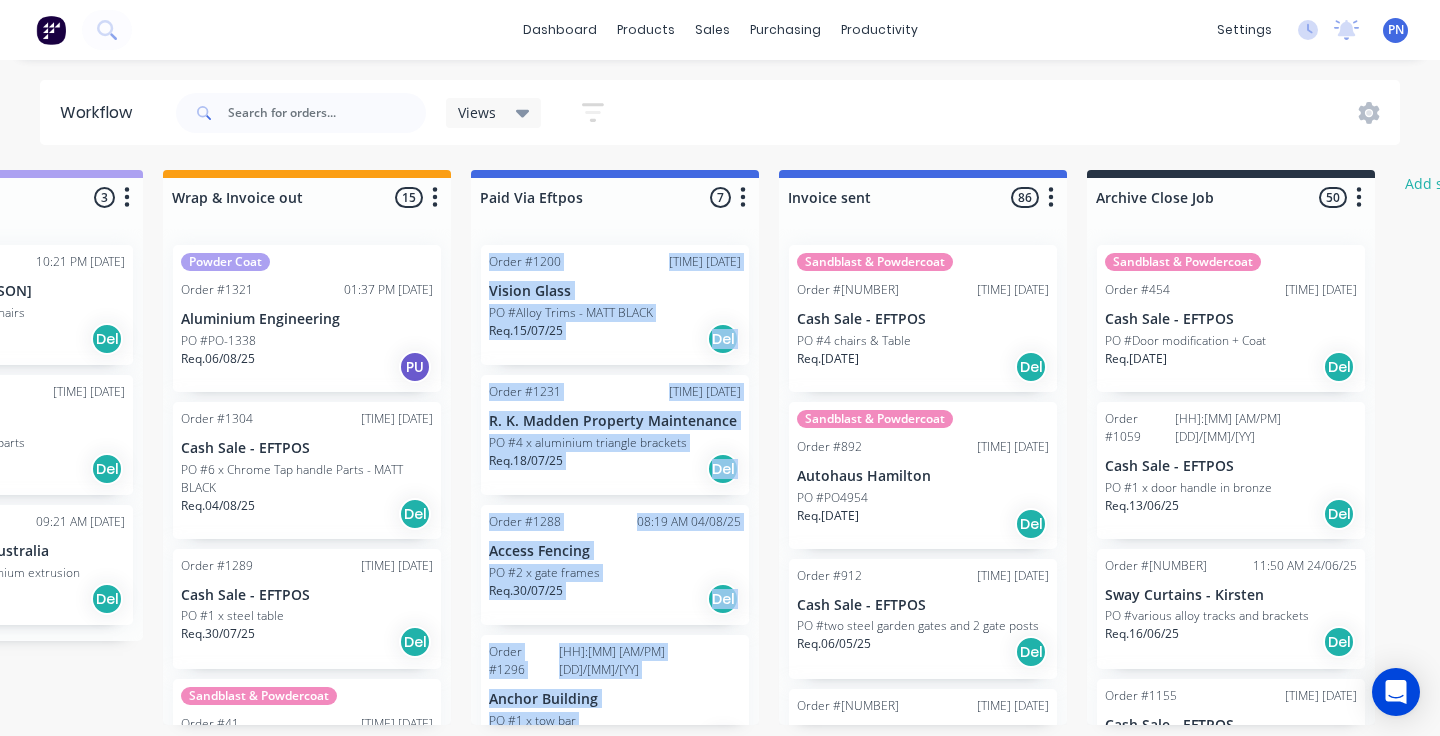 click on "Submitted 0 Status colour #ADADAD hex #ADADAD Save Cancel Summaries Total order value Invoiced to date To be invoiced Sort By Created date Required date Order number Customer name Most recent Delete Sandblast & Powdercoat Order #706 03:59 PM [DATE] Cash Sale - EFTPOS PO #4 x chair frames Req. [DATE] Del Order #1158 09:09 PM [DATE] Cash Sale - EFTPOS PO #REDO JOB FOR SEP 25 Req. [DATE] Del Order #1257 09:59 AM [DATE] Cash Sale - EFTPOS PO #REDO JOB Req. [DATE] PU !!!!!!URGENT JOBS!!!!!! 2 Status colour #13CE66 hex #13CE66 Save Cancel Notifications Email SMS Summaries Total order value Invoiced to date To be invoiced Sort By Created date Required date Order number Customer name Most recent Delete Order #1280 09:32 AM [DATE] Cash Sale - EFTPOS PO #200 x SHS with tubular handle Req. Del" at bounding box center [-746, 447] 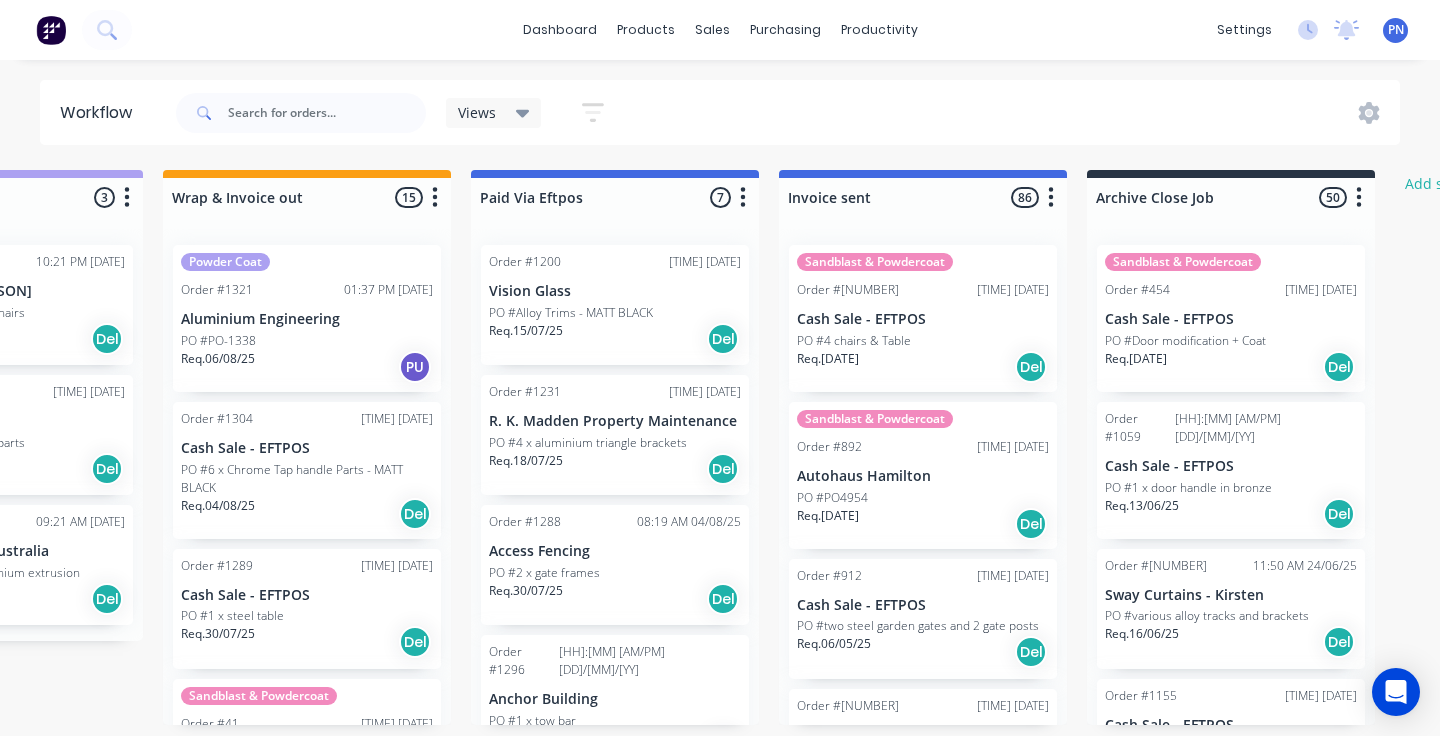 click on "Submitted 0 Status colour #ADADAD hex #ADADAD Save Cancel Summaries Total order value Invoiced to date To be invoiced Sort By Created date Required date Order number Customer name Most recent Delete Sandblast & Powdercoat Order #706 03:59 PM [DATE] Cash Sale - EFTPOS PO #4 x chair frames Req. [DATE] Del Order #1158 09:09 PM [DATE] Cash Sale - EFTPOS PO #REDO JOB FOR SEP 25 Req. [DATE] Del Order #1257 09:59 AM [DATE] Cash Sale - EFTPOS PO #REDO JOB Req. [DATE] PU !!!!!!URGENT JOBS!!!!!! 0 Status colour #13CE66 hex #13CE66 Save Cancel Notifications Email SMS Summaries Total order value Invoiced to date To be invoiced Sort By Created date Required date Order number Customer name Most recent Delete MONDAY 0 Status colour #8F4F6D hex #8F4F6D Save Cancel Notifications Email SMS Summaries PU" at bounding box center (-2548, 308) 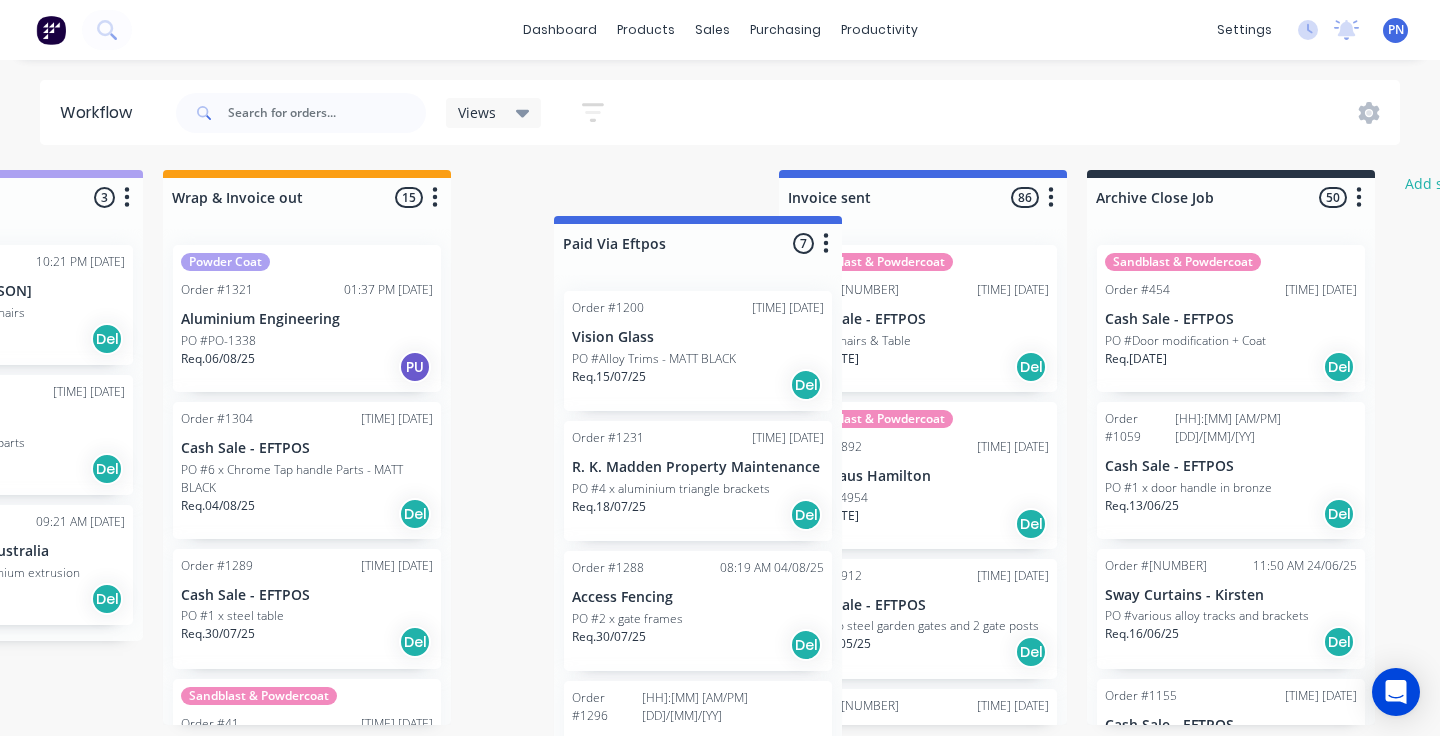 drag, startPoint x: 620, startPoint y: 196, endPoint x: 706, endPoint y: 240, distance: 96.60228 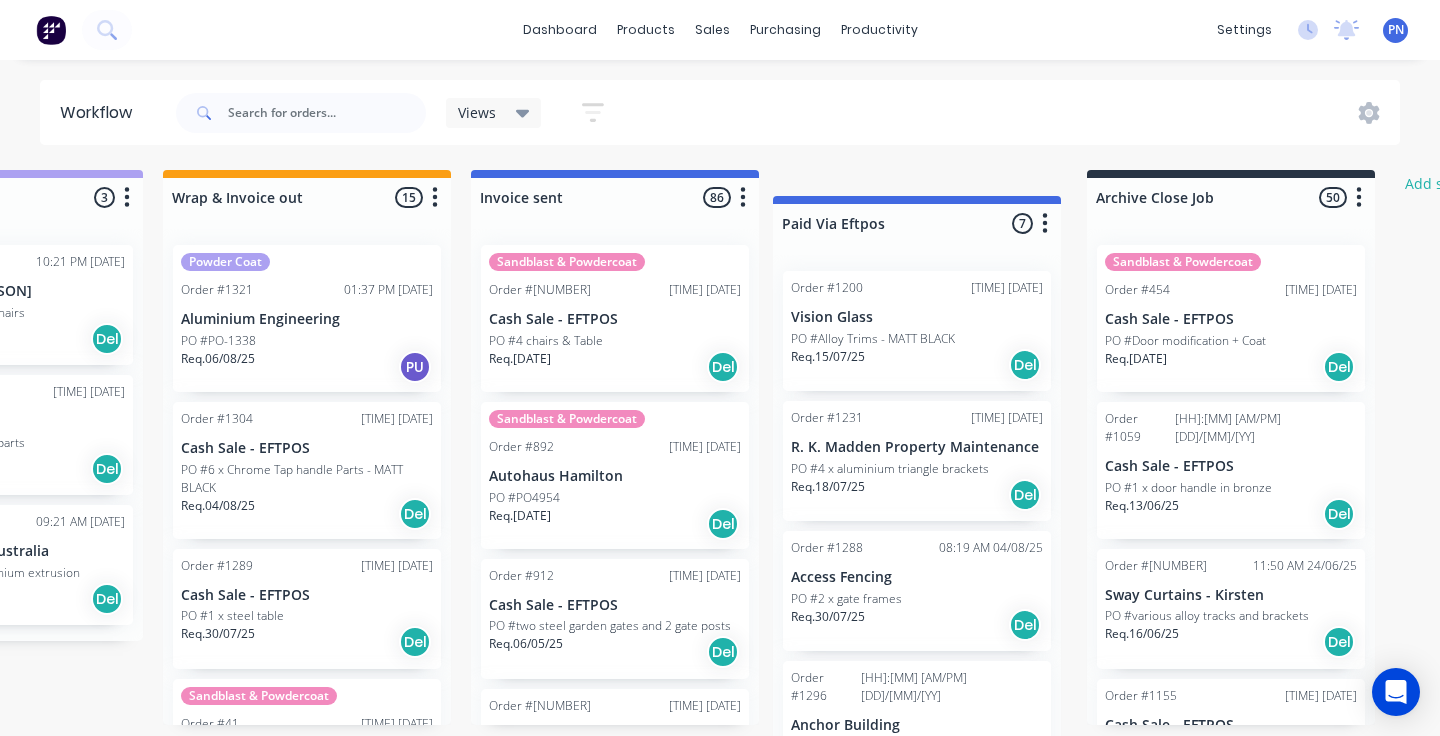 drag, startPoint x: 651, startPoint y: 209, endPoint x: 945, endPoint y: 226, distance: 294.4911 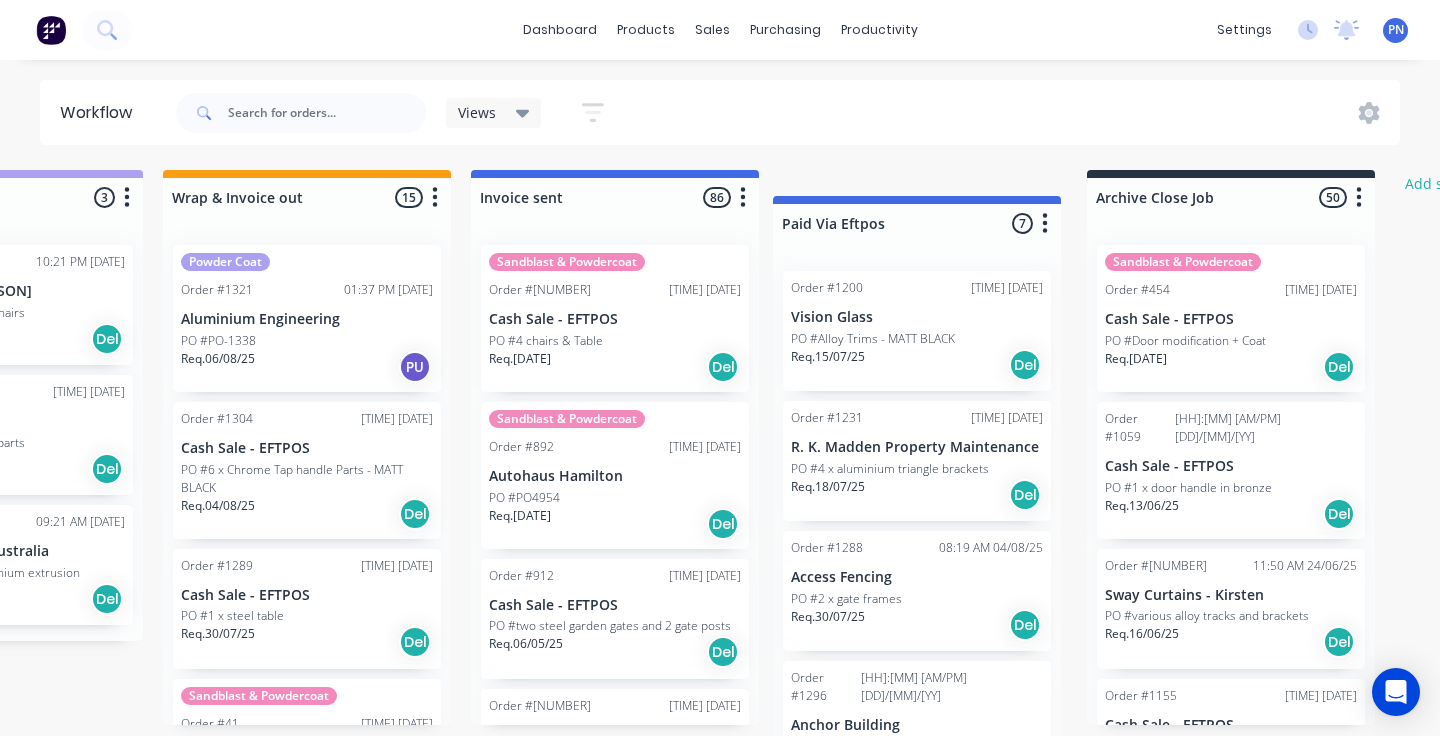 click on "Submitted 0 Status colour #ADADAD hex #ADADAD Save Cancel Summaries Total order value Invoiced to date To be invoiced Sort By Created date Required date Order number Customer name Most recent Delete Sandblast & Powdercoat Order #706 03:59 PM [DATE] Cash Sale - EFTPOS PO #4 x chair frames Req. [DATE] Del Order #1158 09:09 PM [DATE] Cash Sale - EFTPOS PO #REDO JOB FOR SEP 25 Req. [DATE] Del Order #1257 09:59 AM [DATE] Cash Sale - EFTPOS PO #REDO JOB Req. [DATE] PU !!!!!!URGENT JOBS!!!!!! 2 Status colour #13CE66 hex #13CE66 Save Cancel Notifications Email SMS Summaries Total order value Invoiced to date To be invoiced Sort By Created date Required date Order number Customer name Most recent Delete Order #1280 09:32 AM [DATE] Cash Sale - EFTPOS PO #200 x SHS with tubular handle Req. Del" at bounding box center (-746, 447) 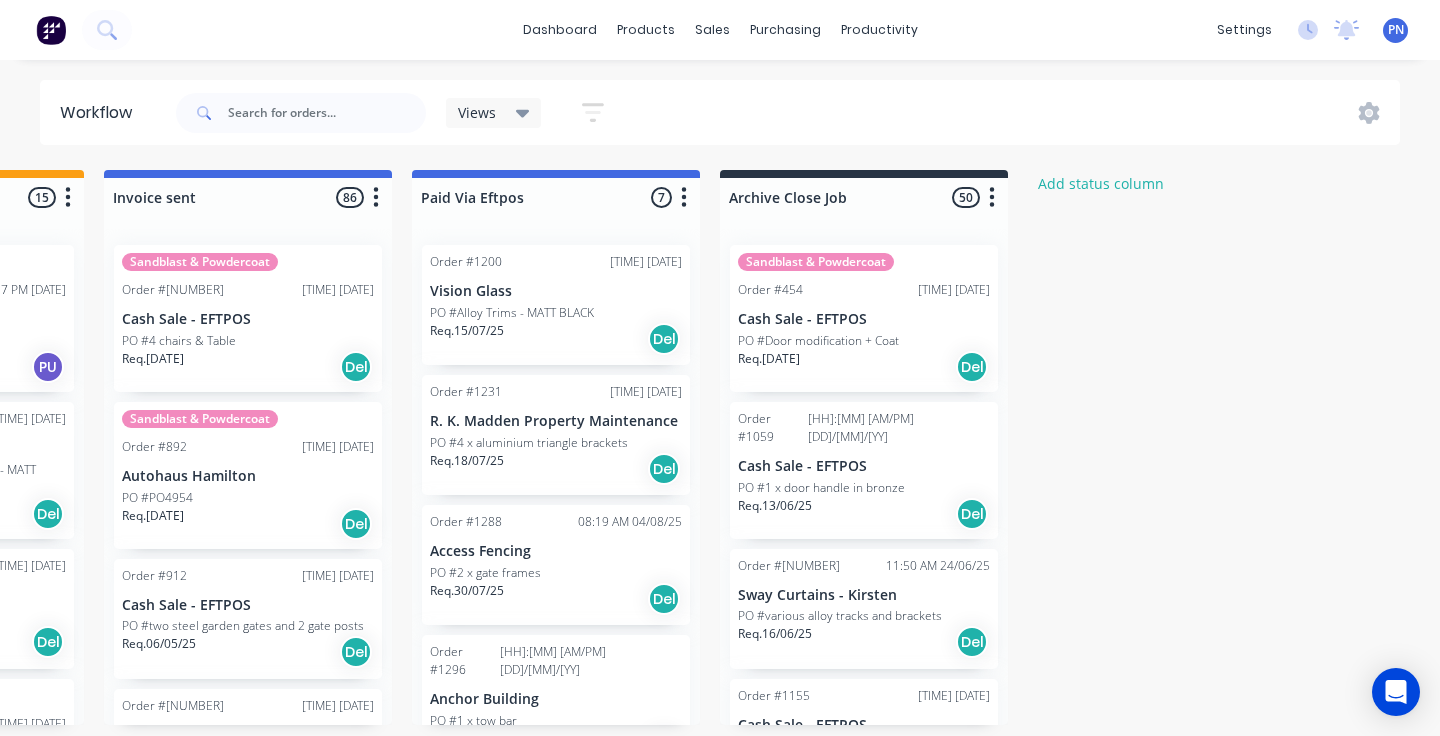 scroll, scrollTop: 0, scrollLeft: 3635, axis: horizontal 